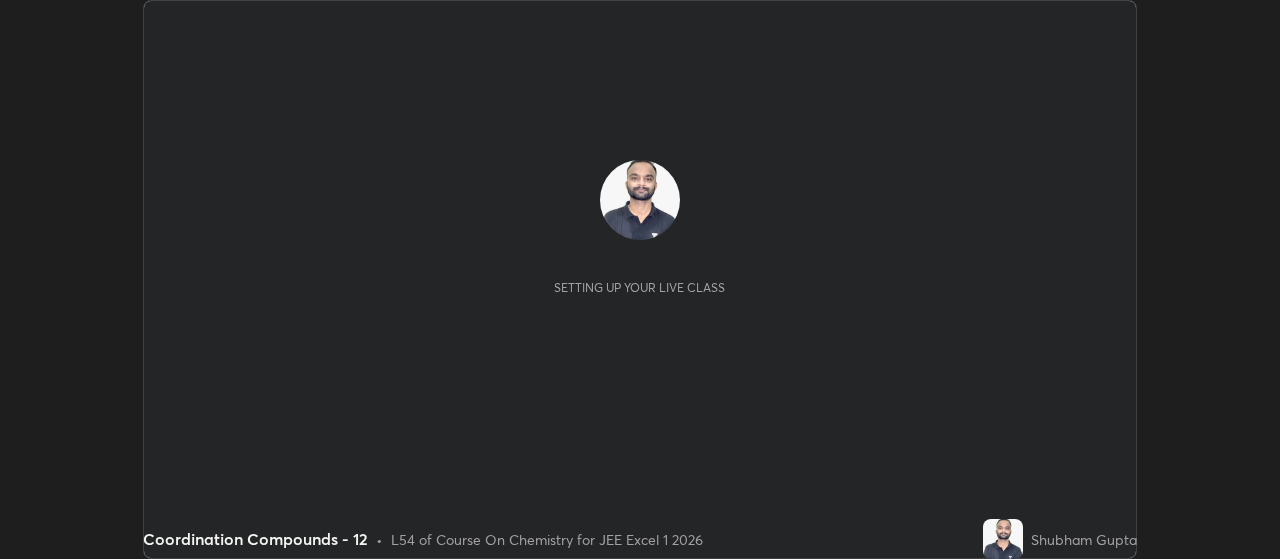 scroll, scrollTop: 0, scrollLeft: 0, axis: both 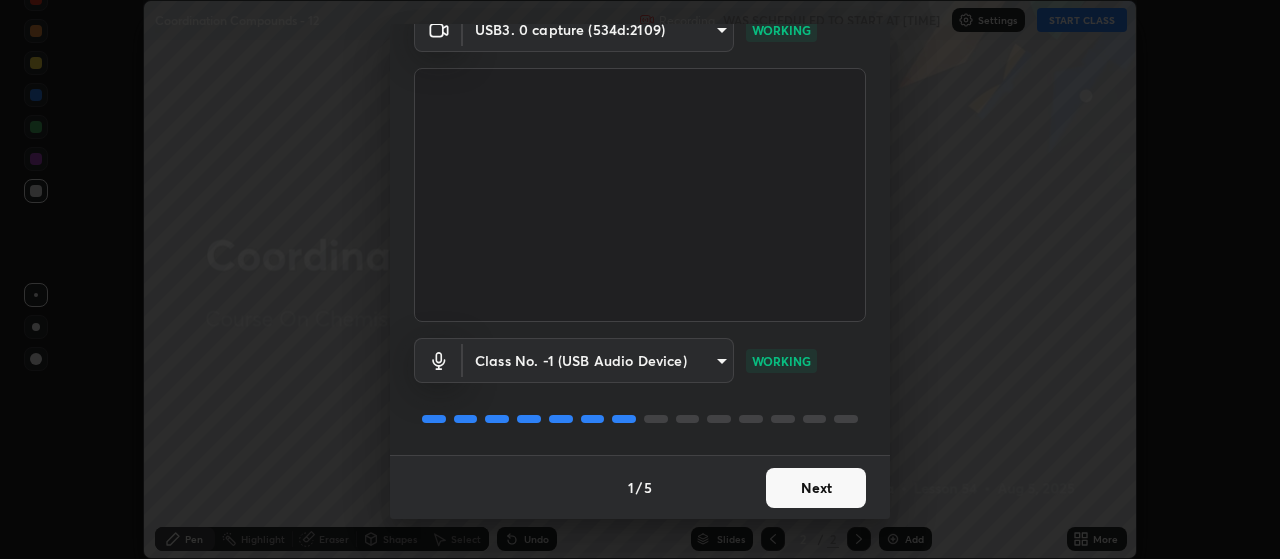 click on "Next" at bounding box center [816, 488] 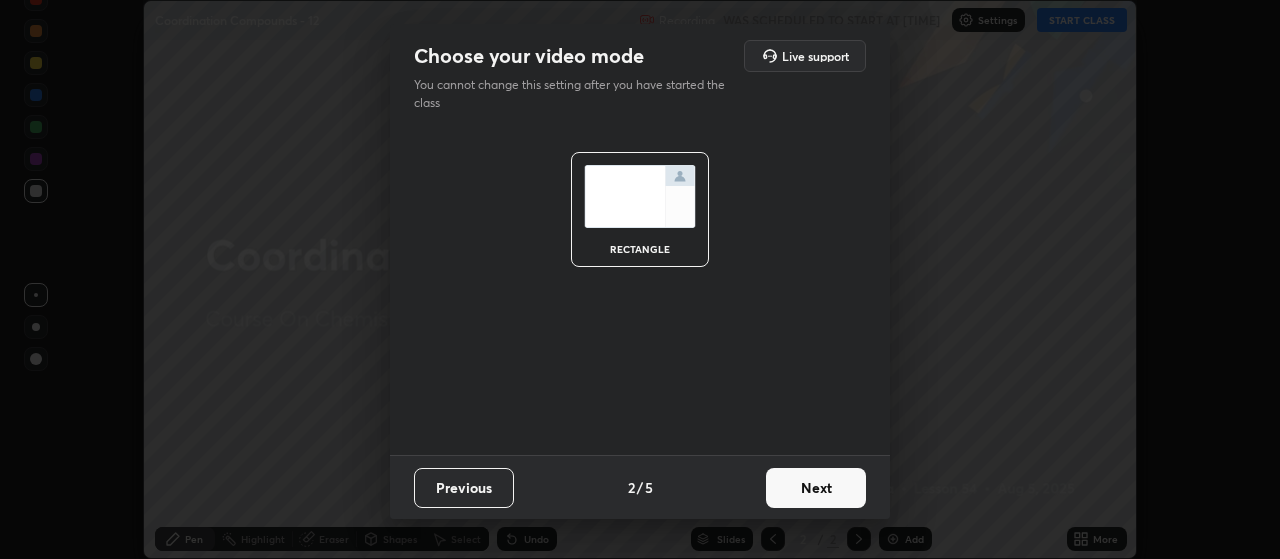 click on "Next" at bounding box center (816, 488) 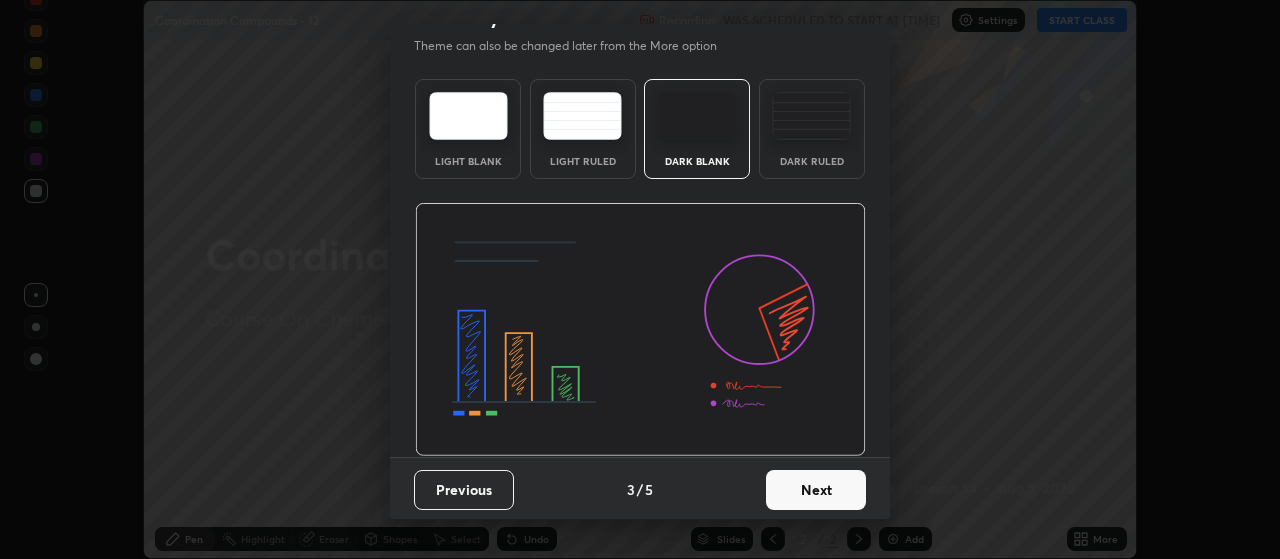 scroll, scrollTop: 41, scrollLeft: 0, axis: vertical 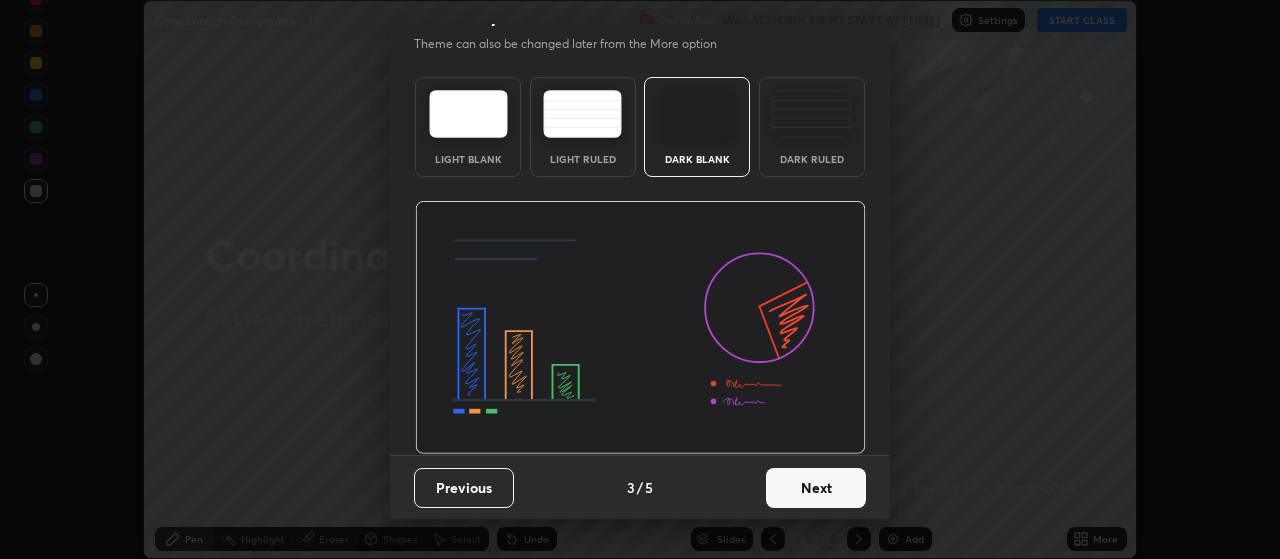 click on "Next" at bounding box center [816, 488] 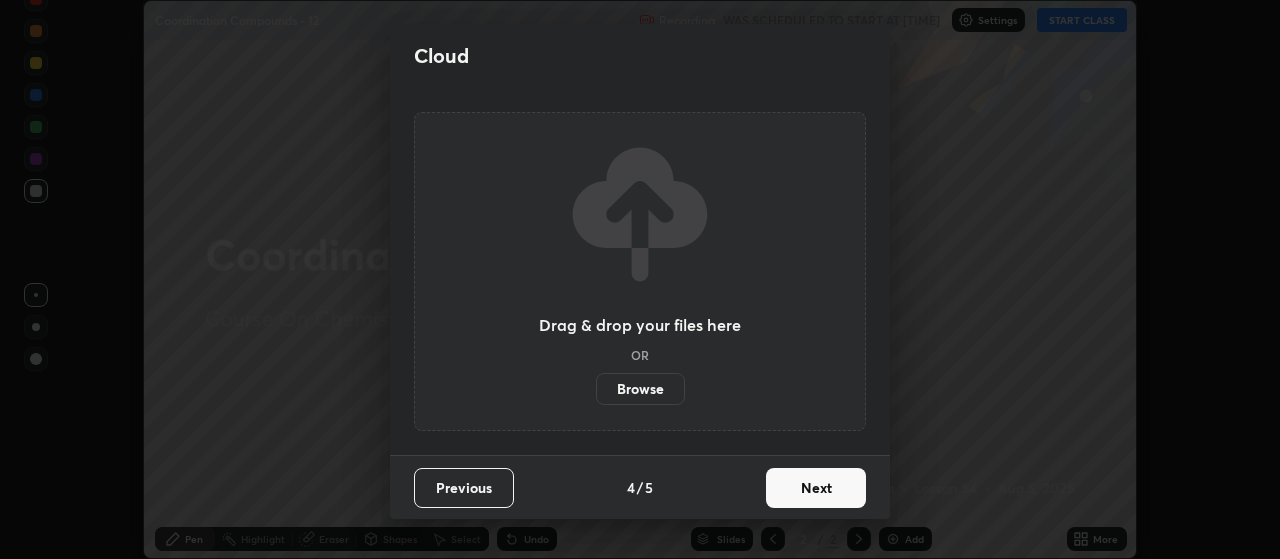 scroll, scrollTop: 0, scrollLeft: 0, axis: both 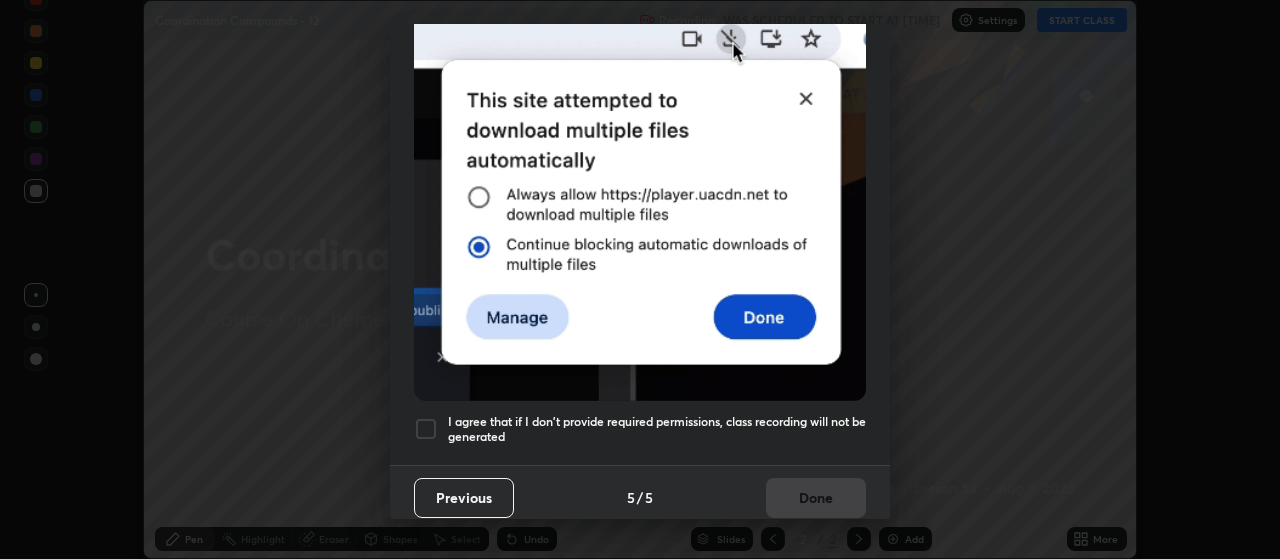 click at bounding box center (426, 429) 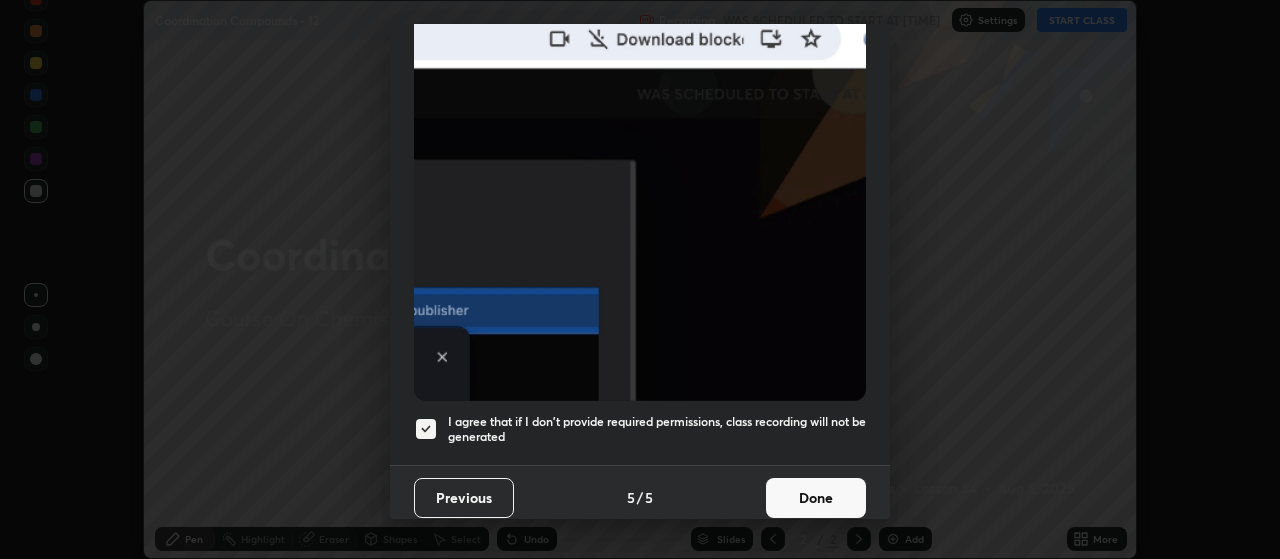 click on "Done" at bounding box center (816, 498) 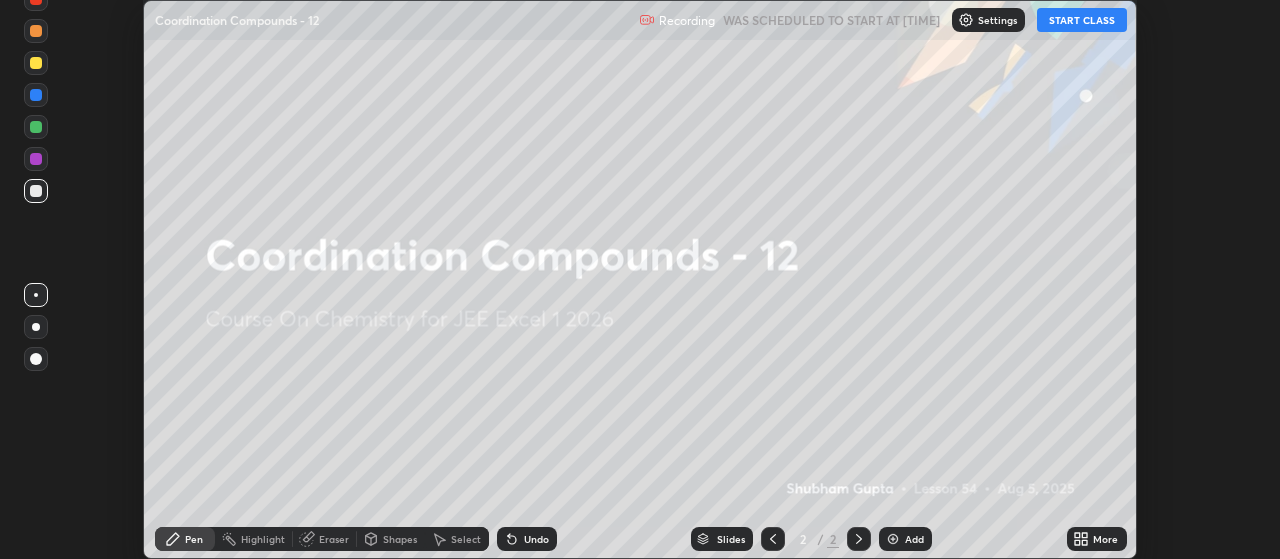 click on "START CLASS" at bounding box center (1082, 20) 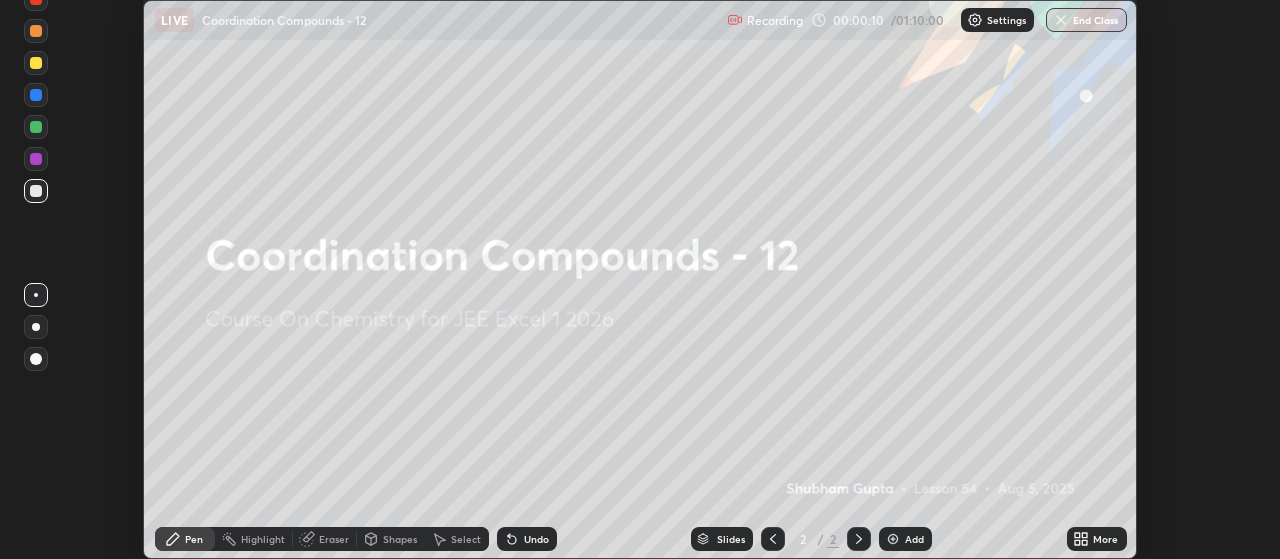 click on "Add" at bounding box center (905, 539) 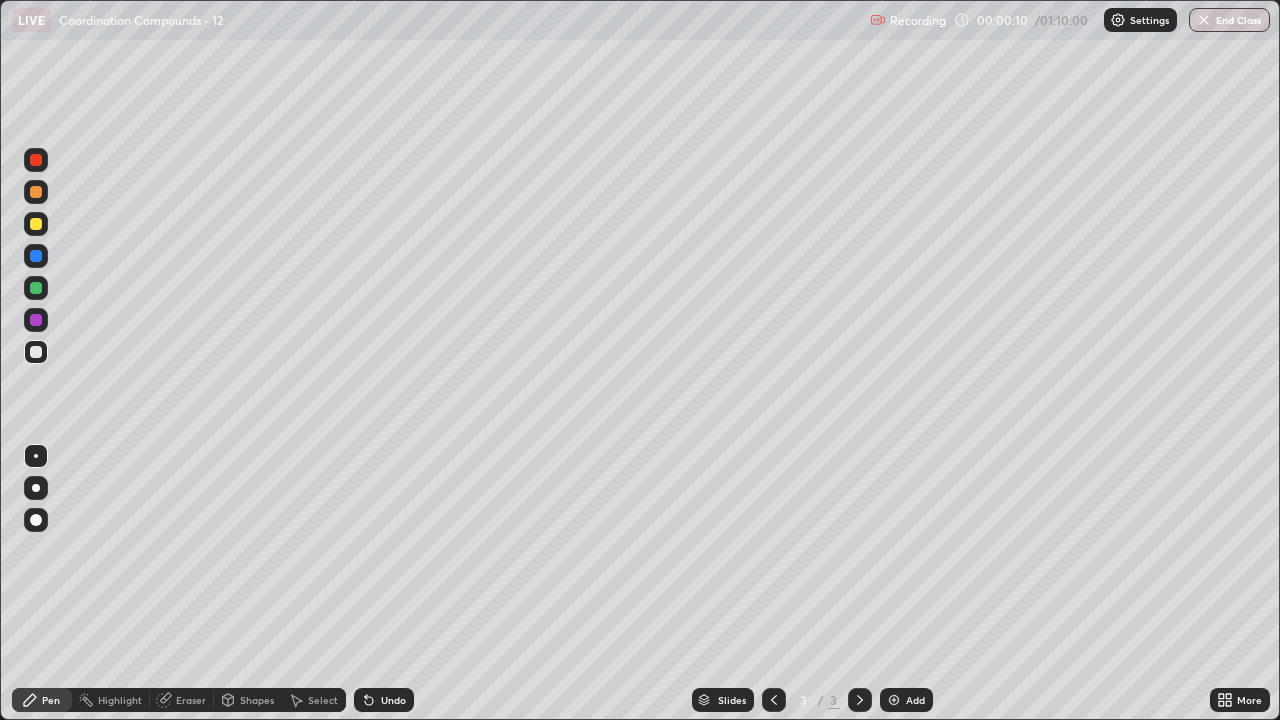 scroll, scrollTop: 99280, scrollLeft: 98720, axis: both 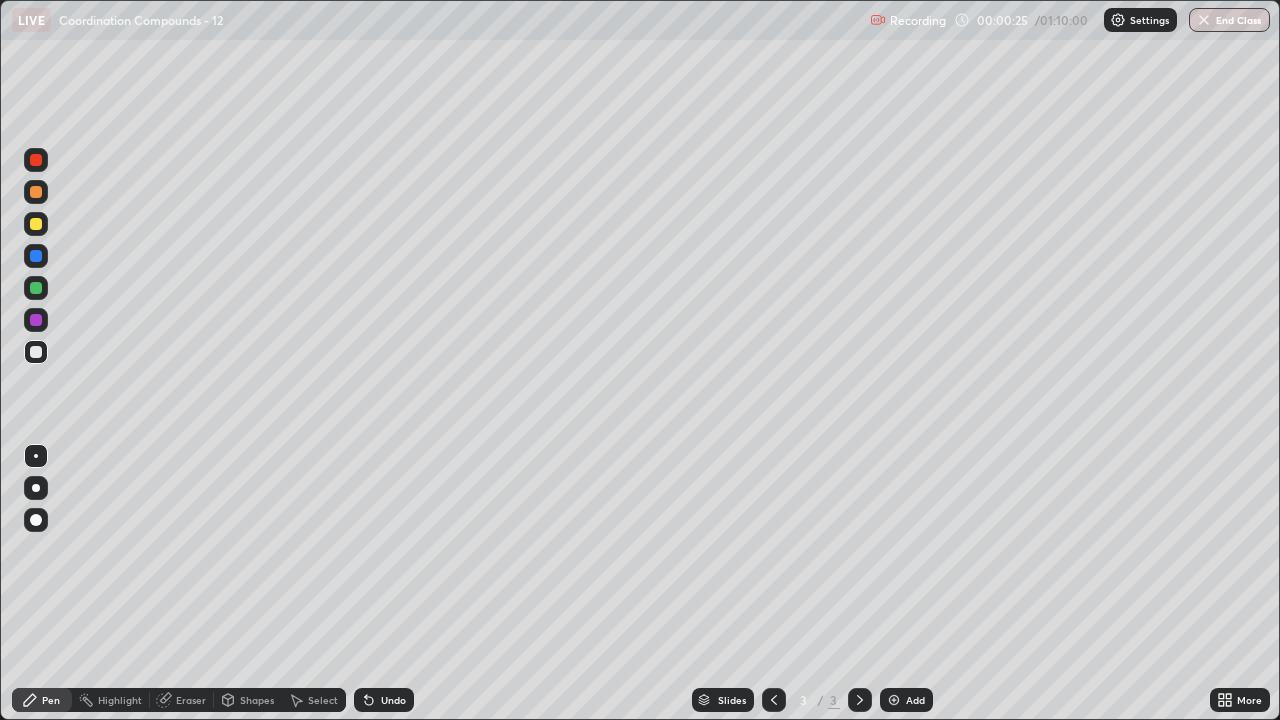 click at bounding box center [36, 488] 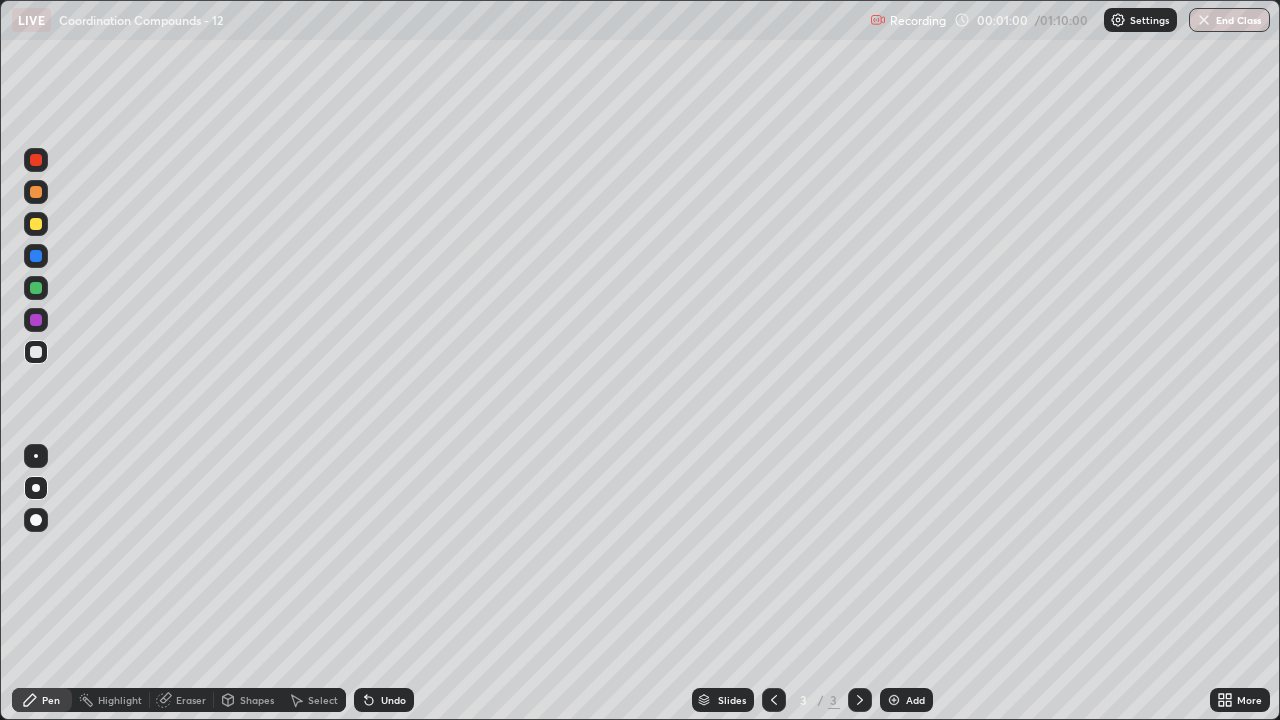 click at bounding box center (36, 224) 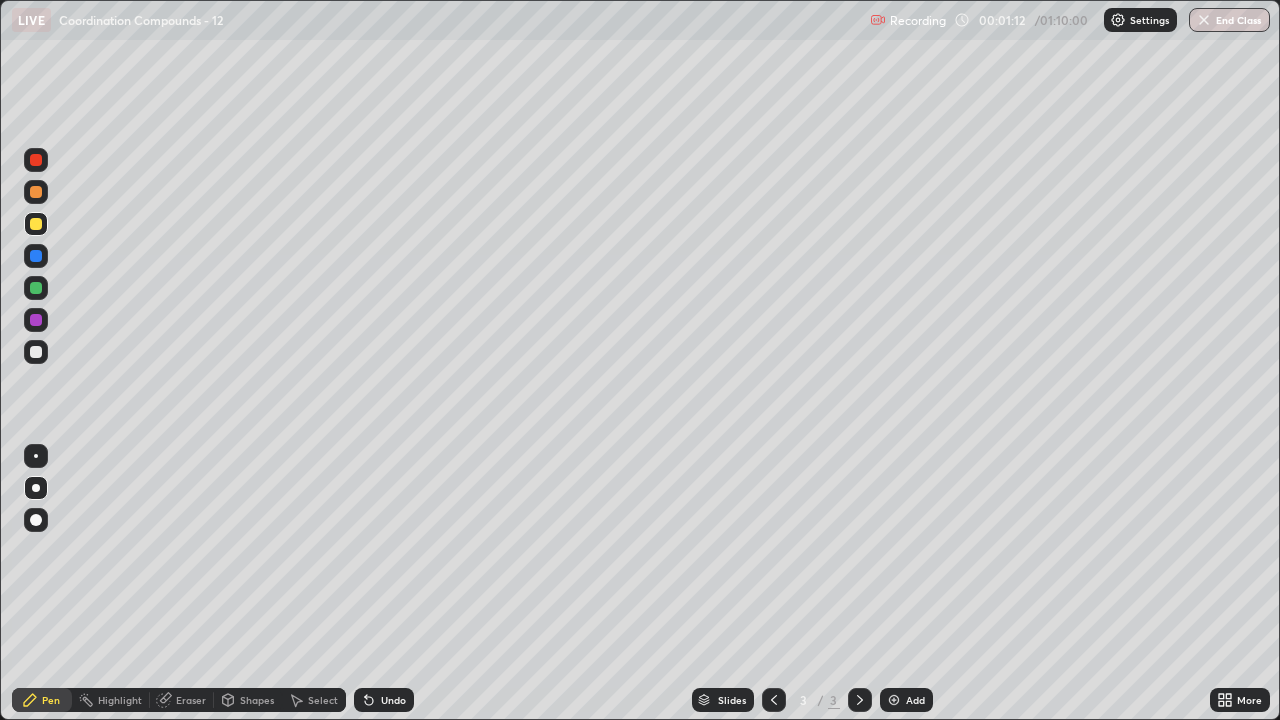 click at bounding box center (36, 352) 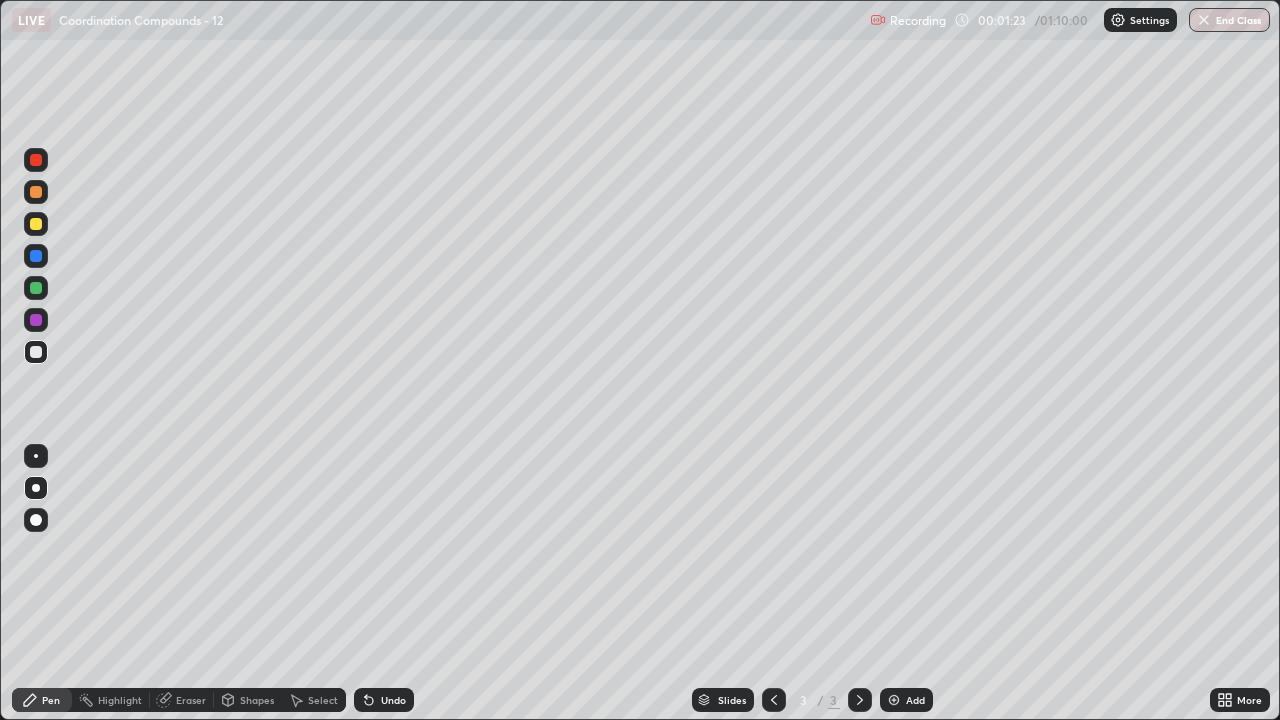 click at bounding box center (36, 224) 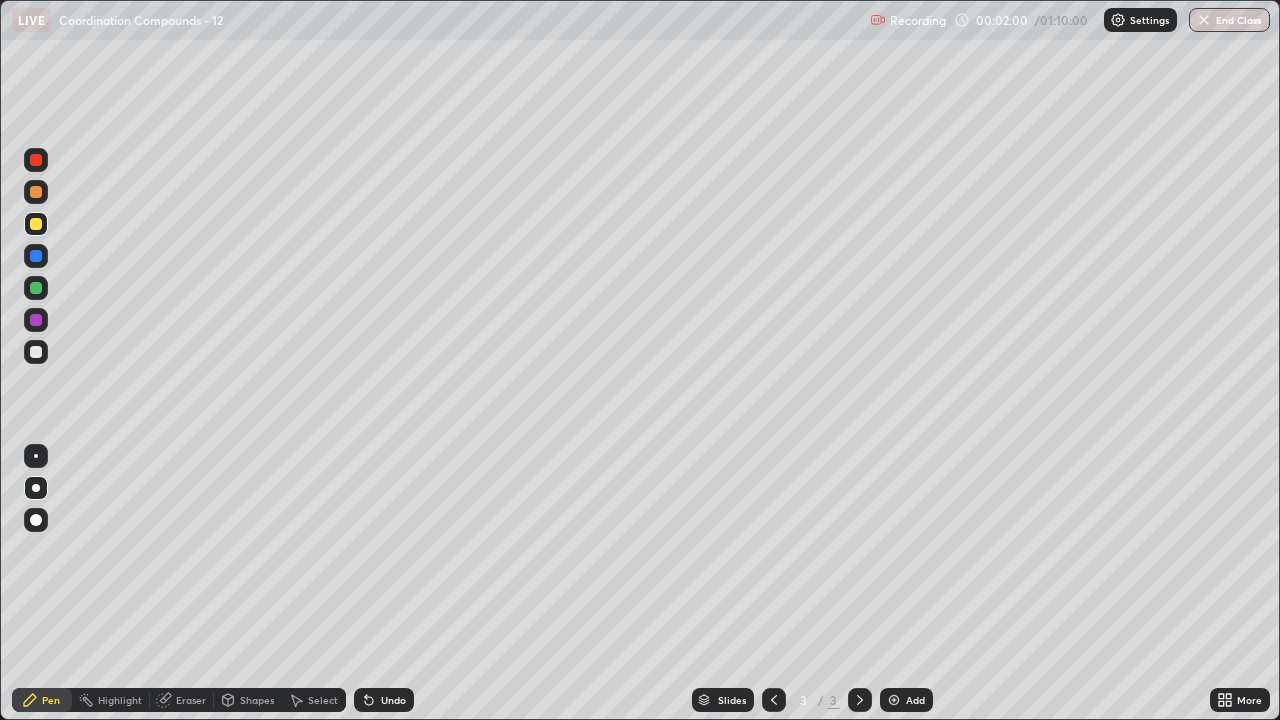 click at bounding box center [36, 224] 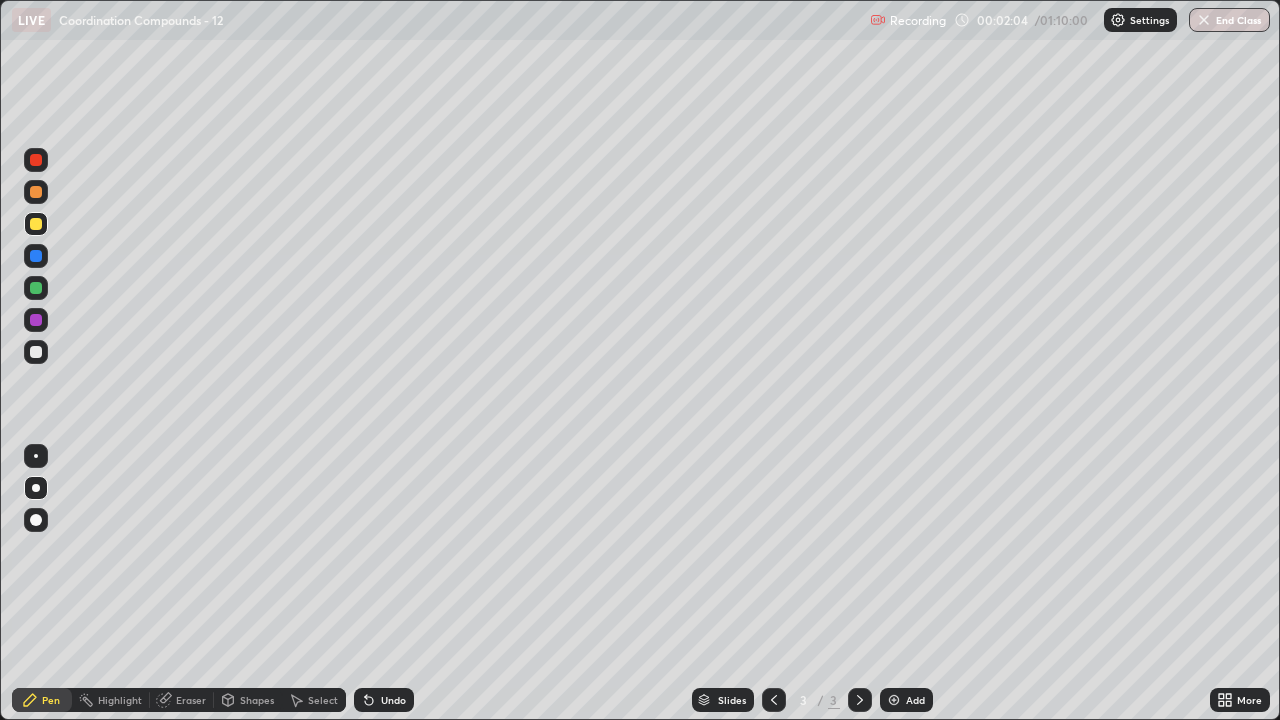 click on "Undo" at bounding box center [393, 700] 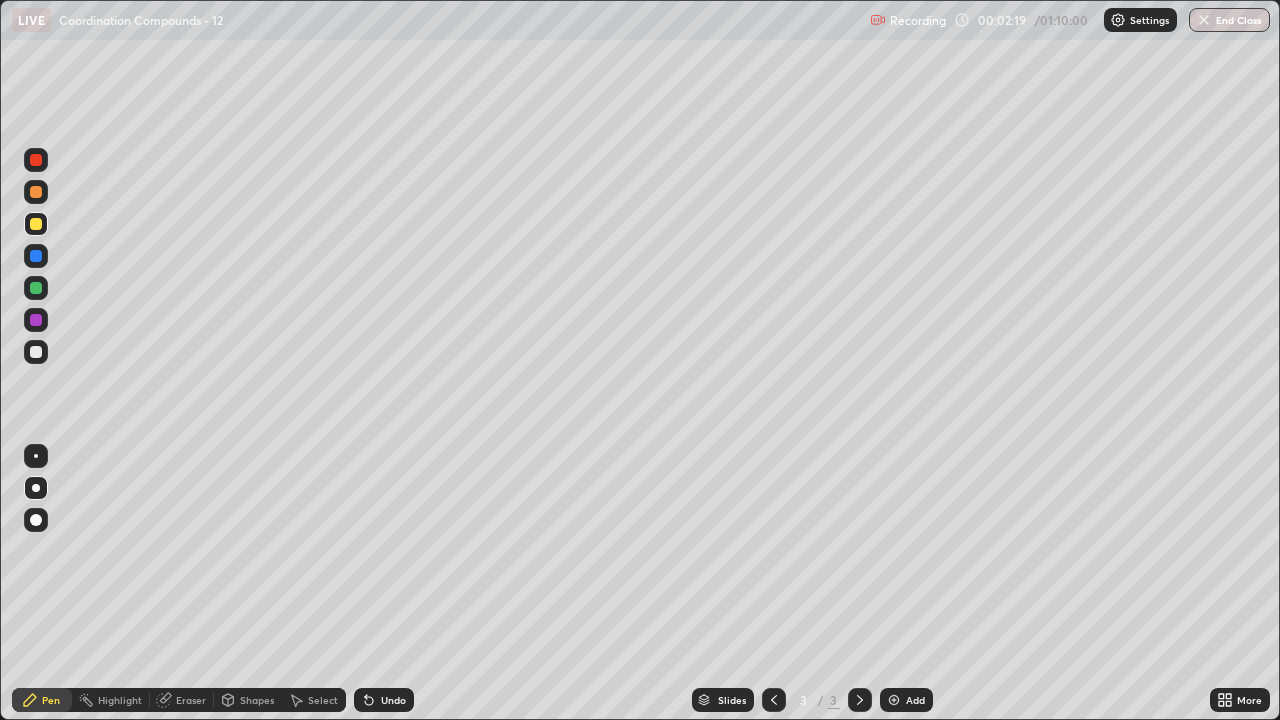click at bounding box center (36, 352) 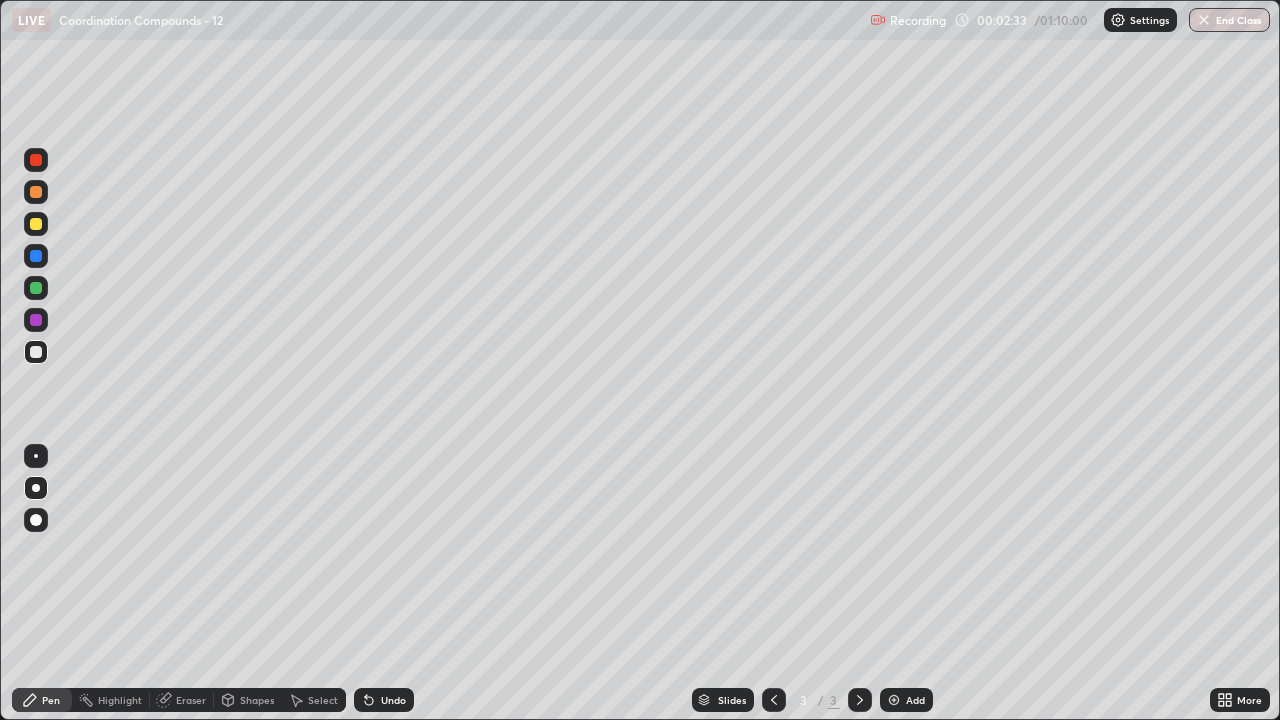 click at bounding box center [36, 288] 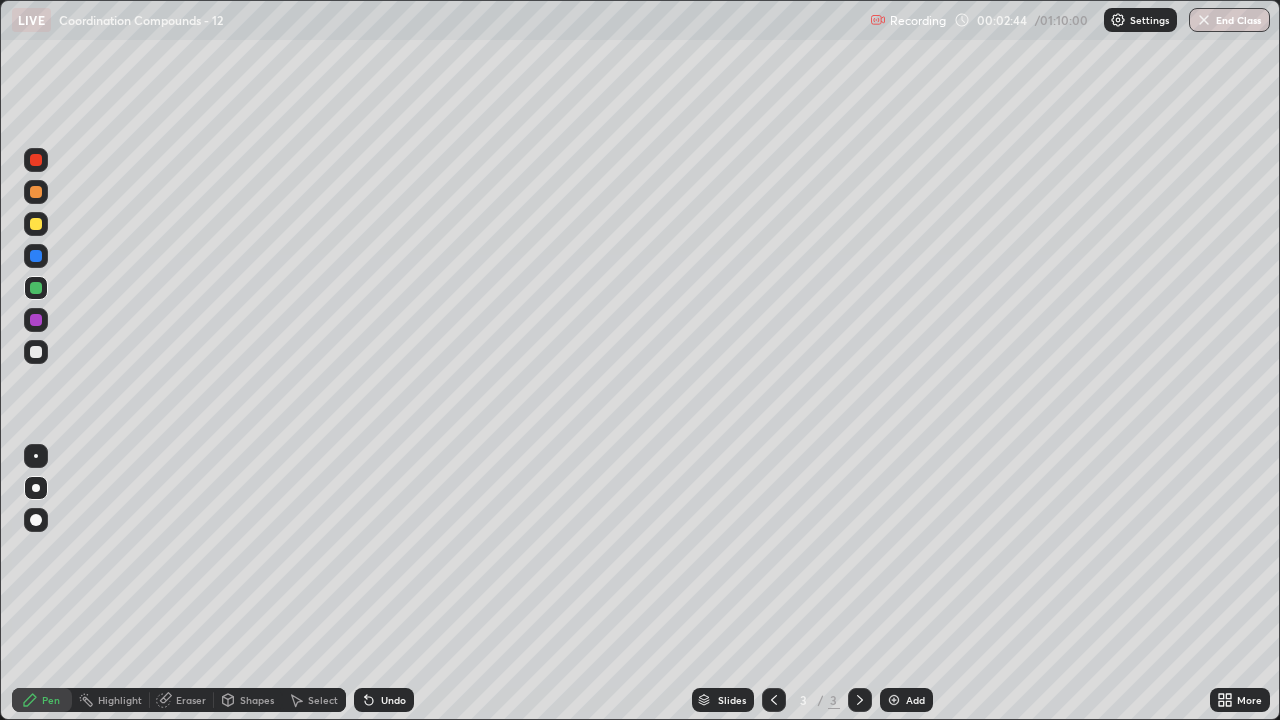 click at bounding box center [36, 352] 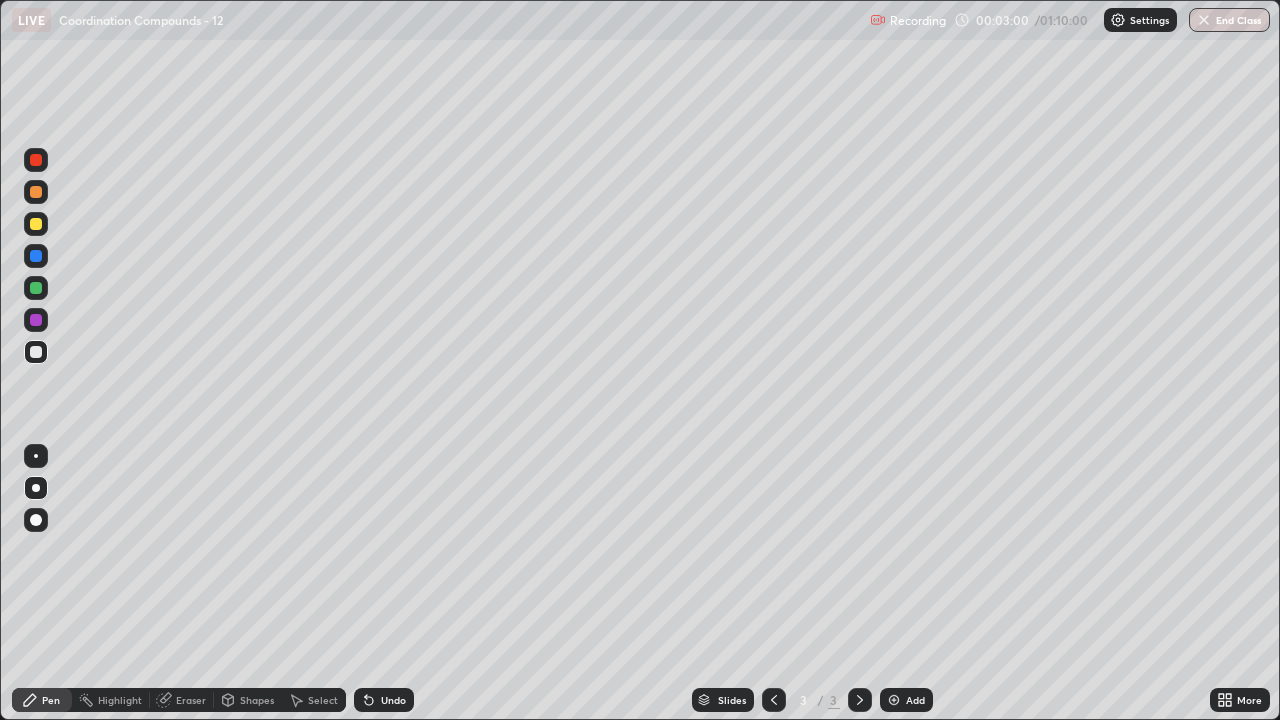 click at bounding box center [36, 256] 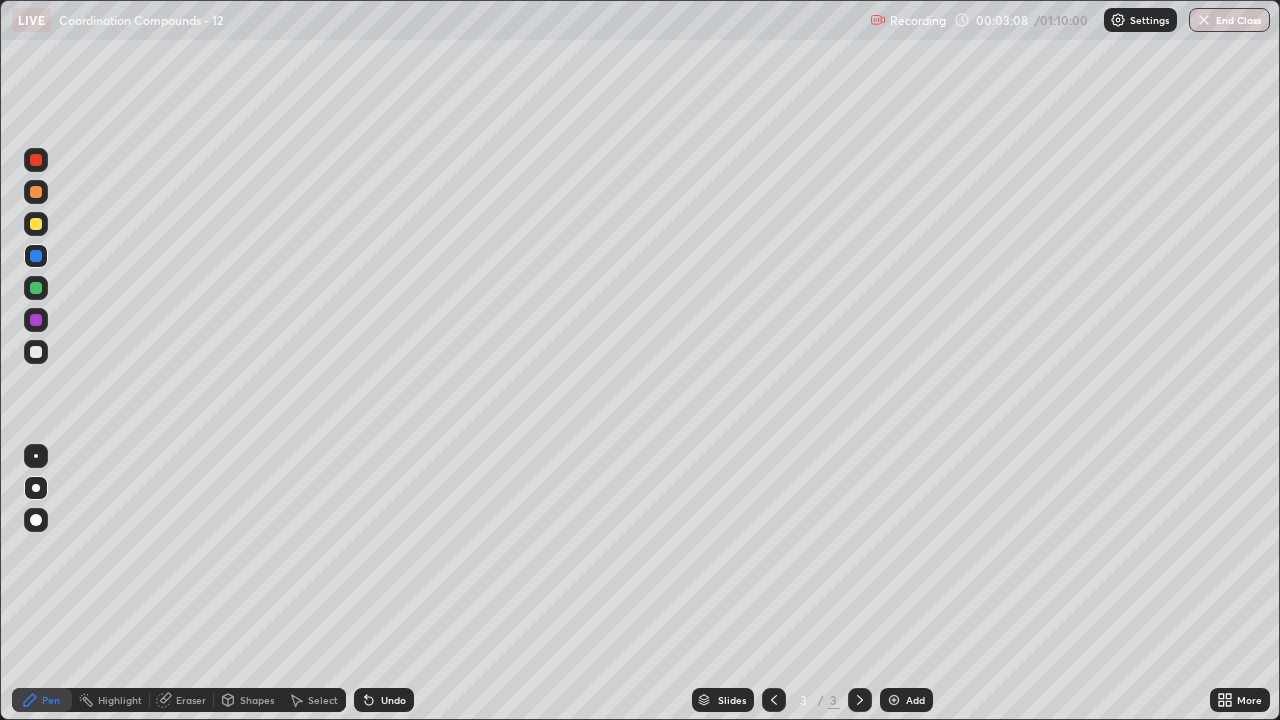 click at bounding box center [36, 192] 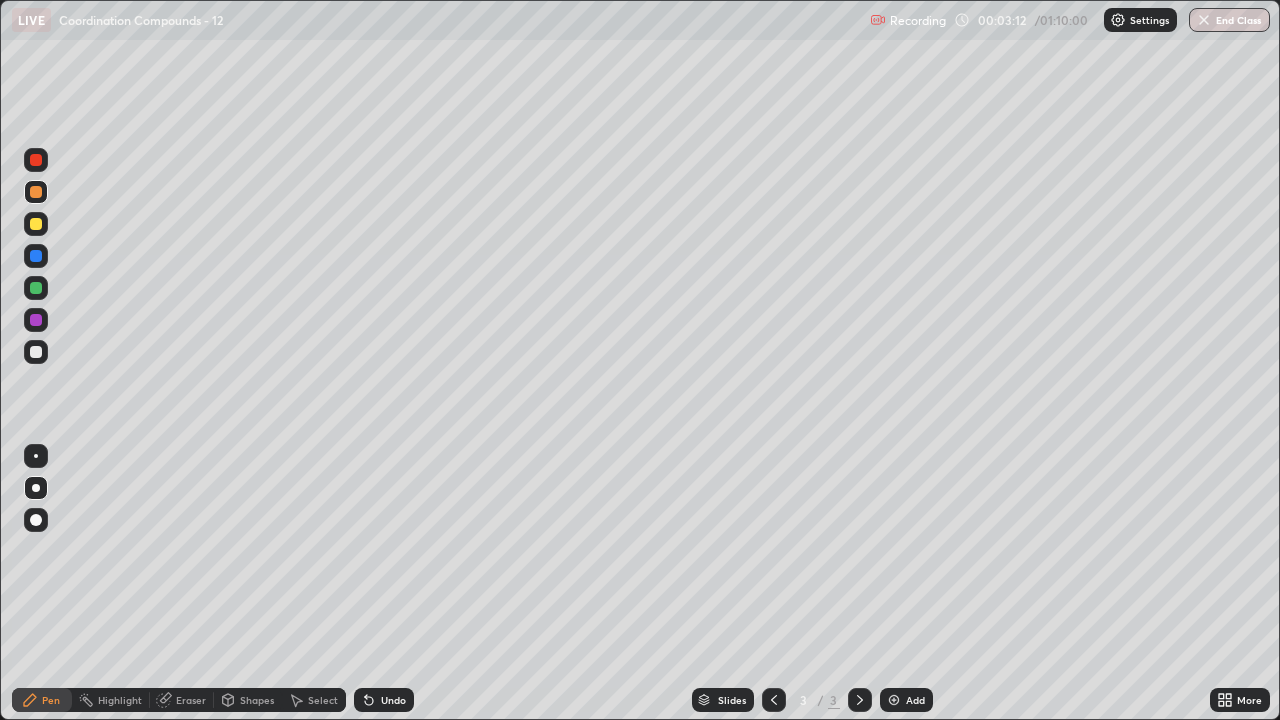 click at bounding box center [36, 192] 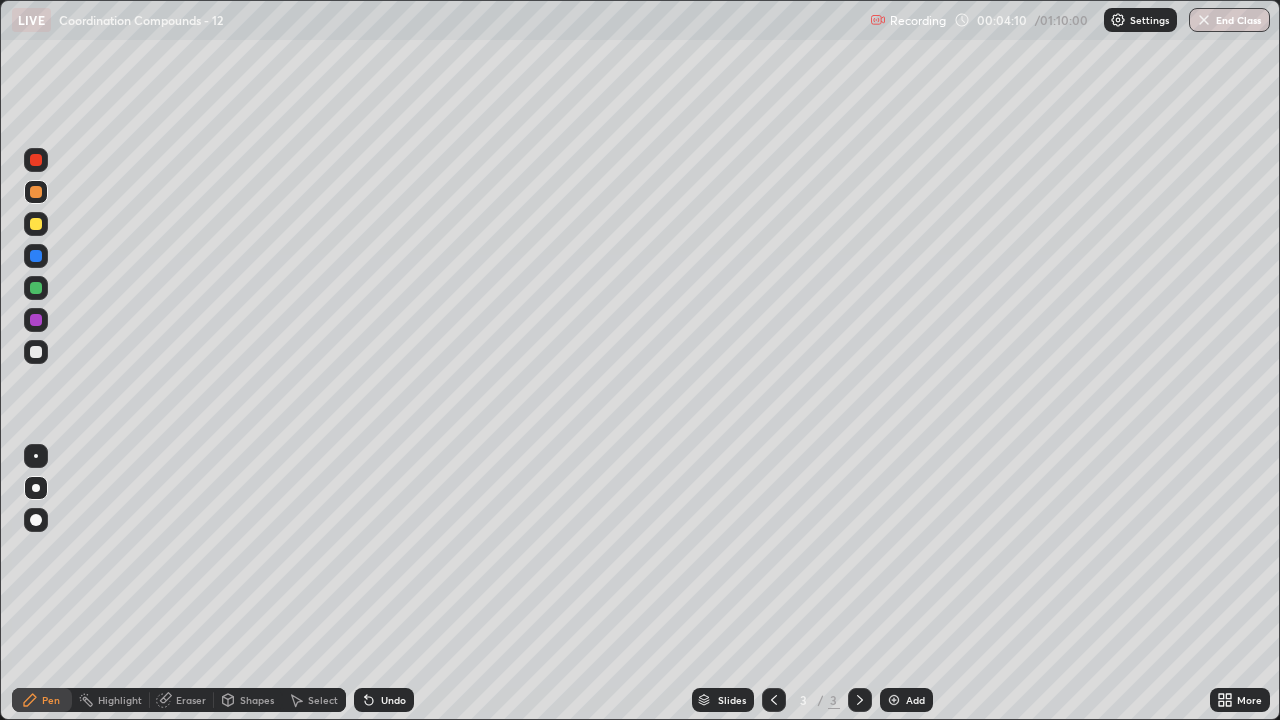 click on "Undo" at bounding box center [393, 700] 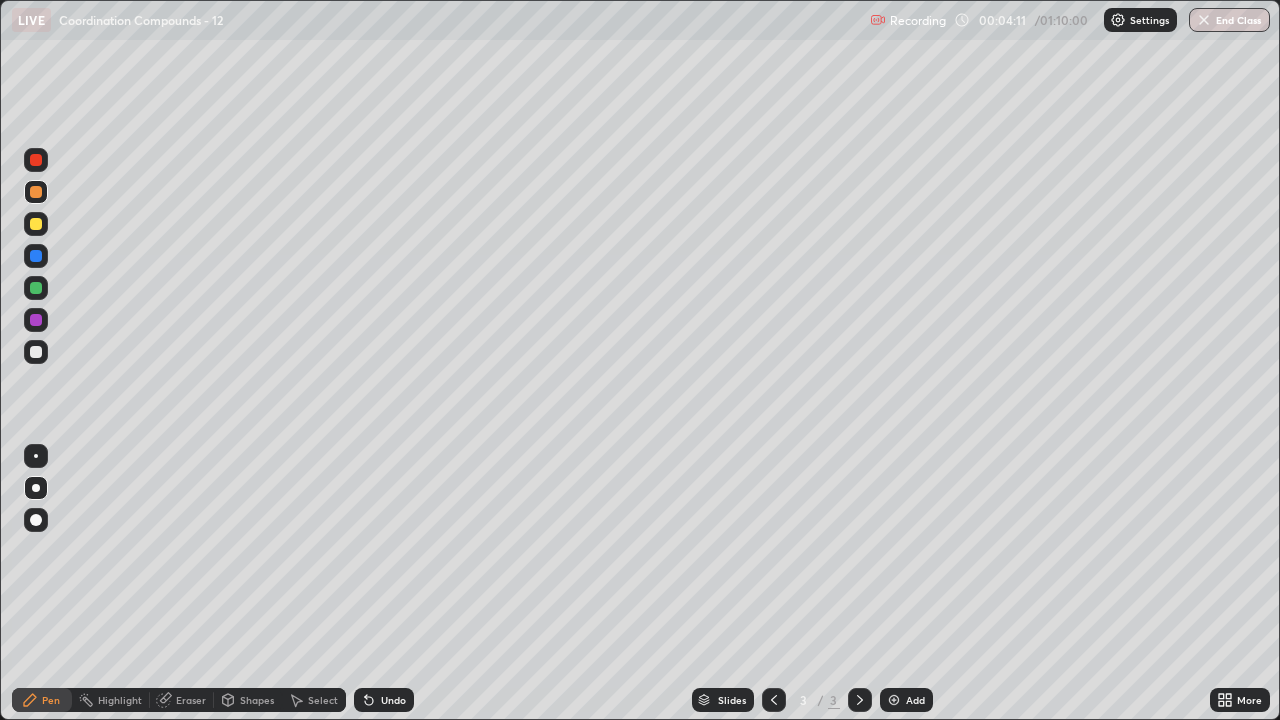 click on "Undo" at bounding box center [393, 700] 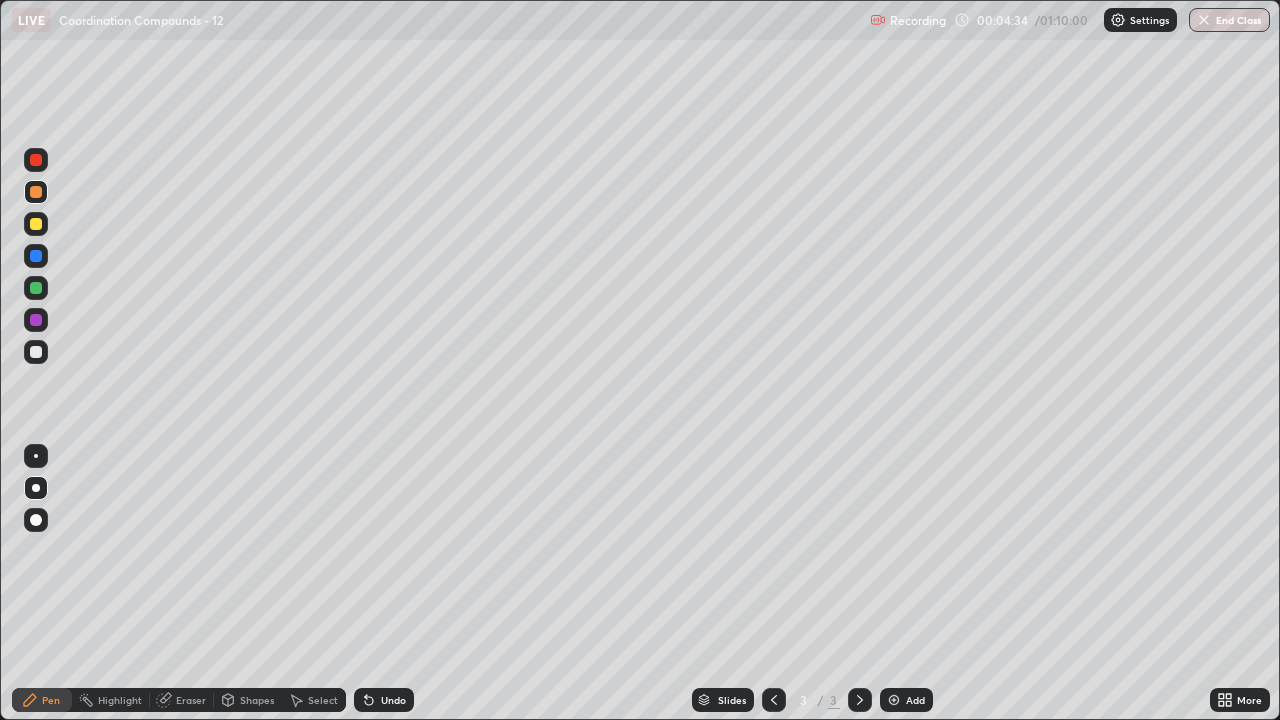 click at bounding box center [36, 288] 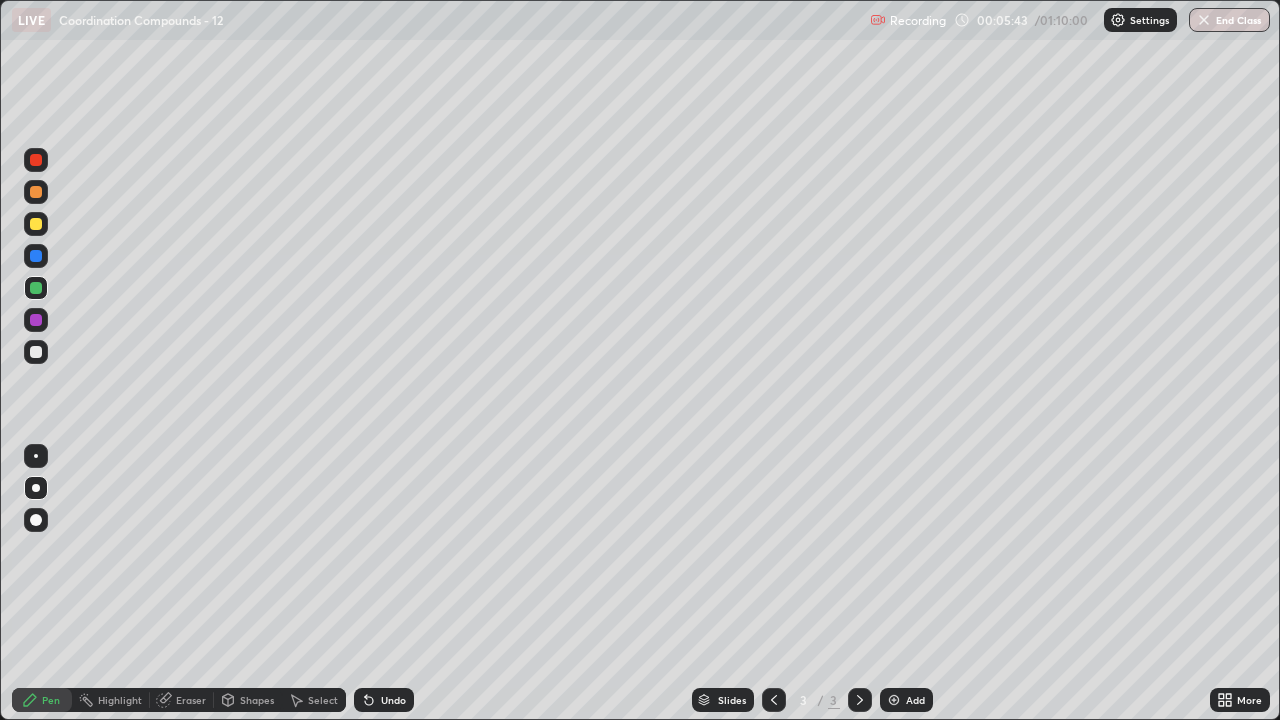 click at bounding box center [36, 352] 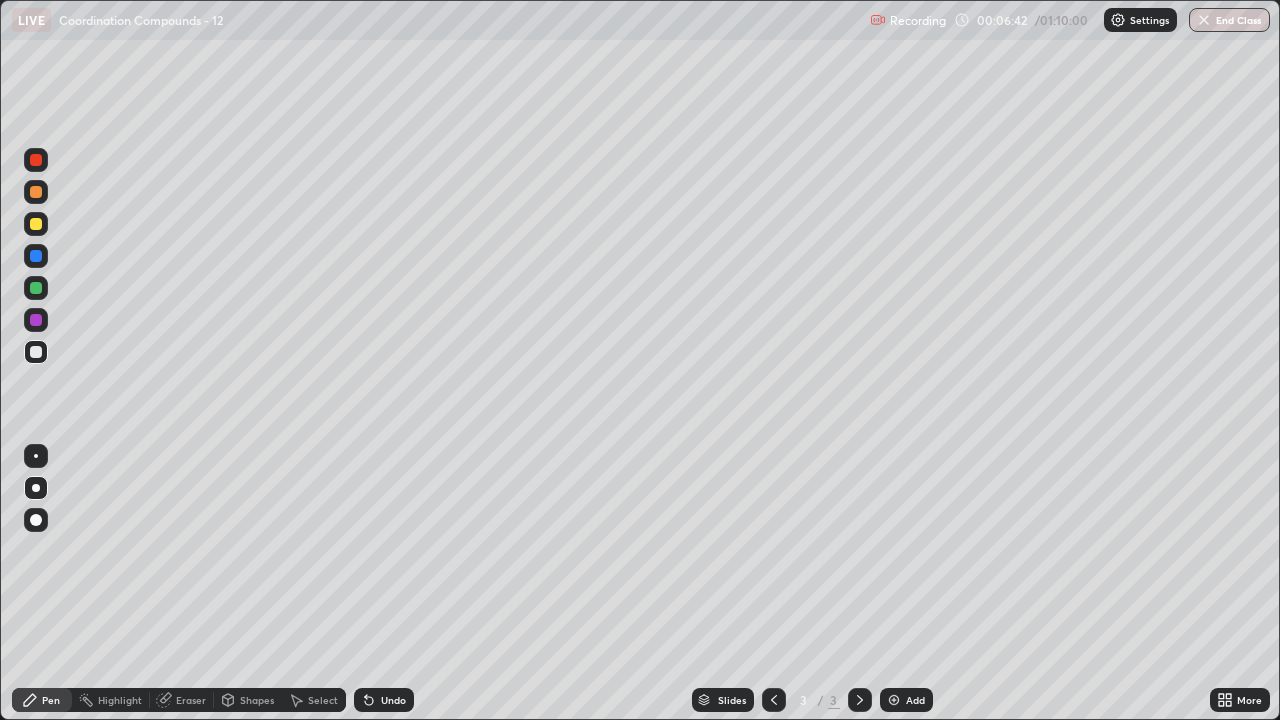 click at bounding box center (36, 320) 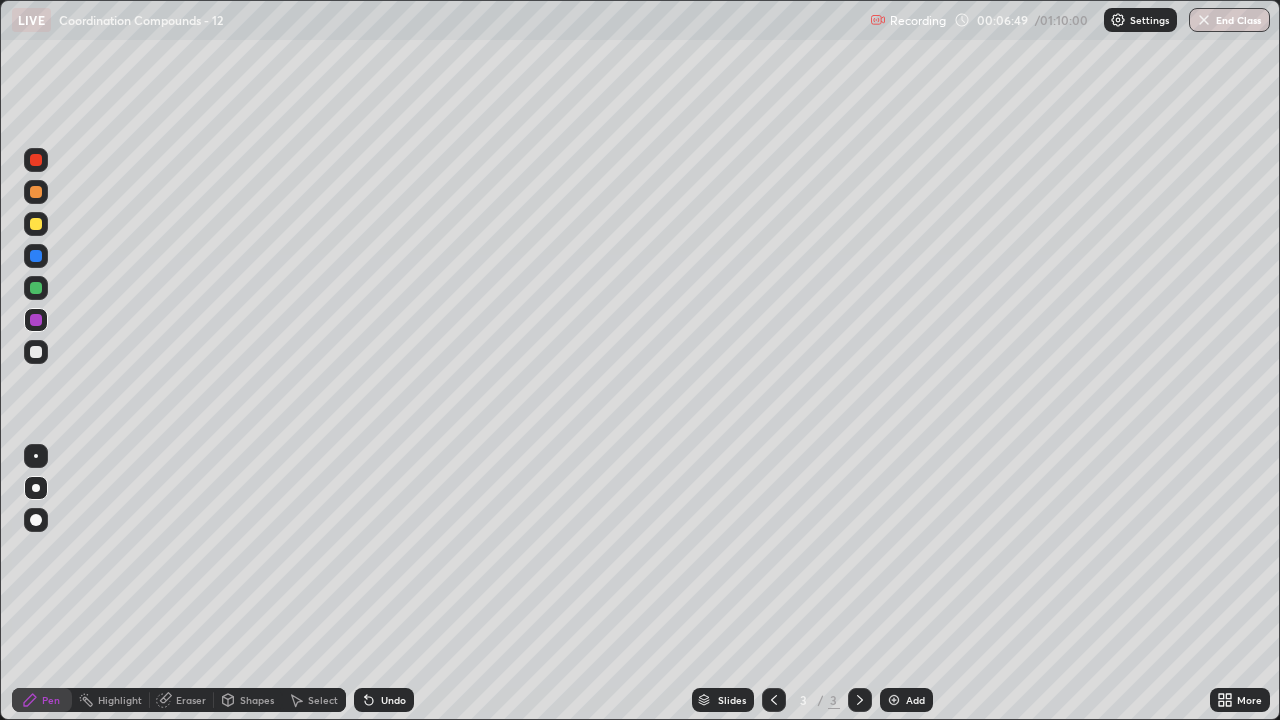 click at bounding box center (36, 352) 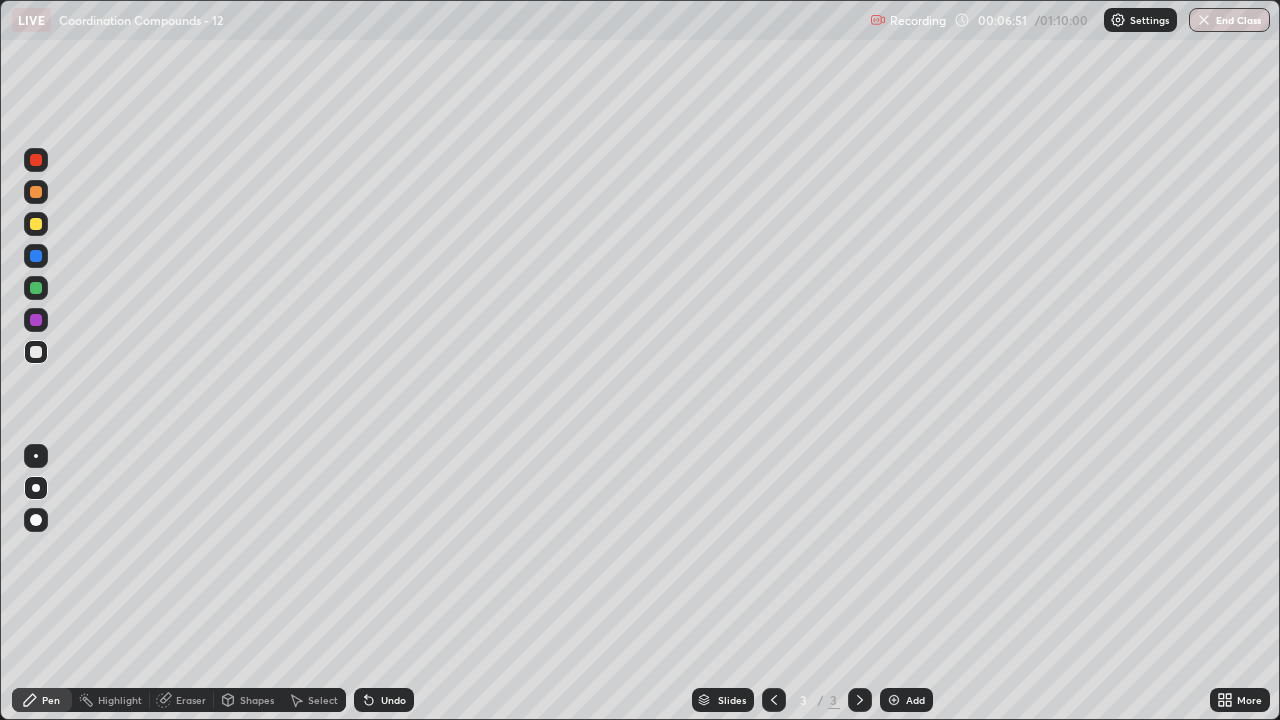 click at bounding box center (36, 320) 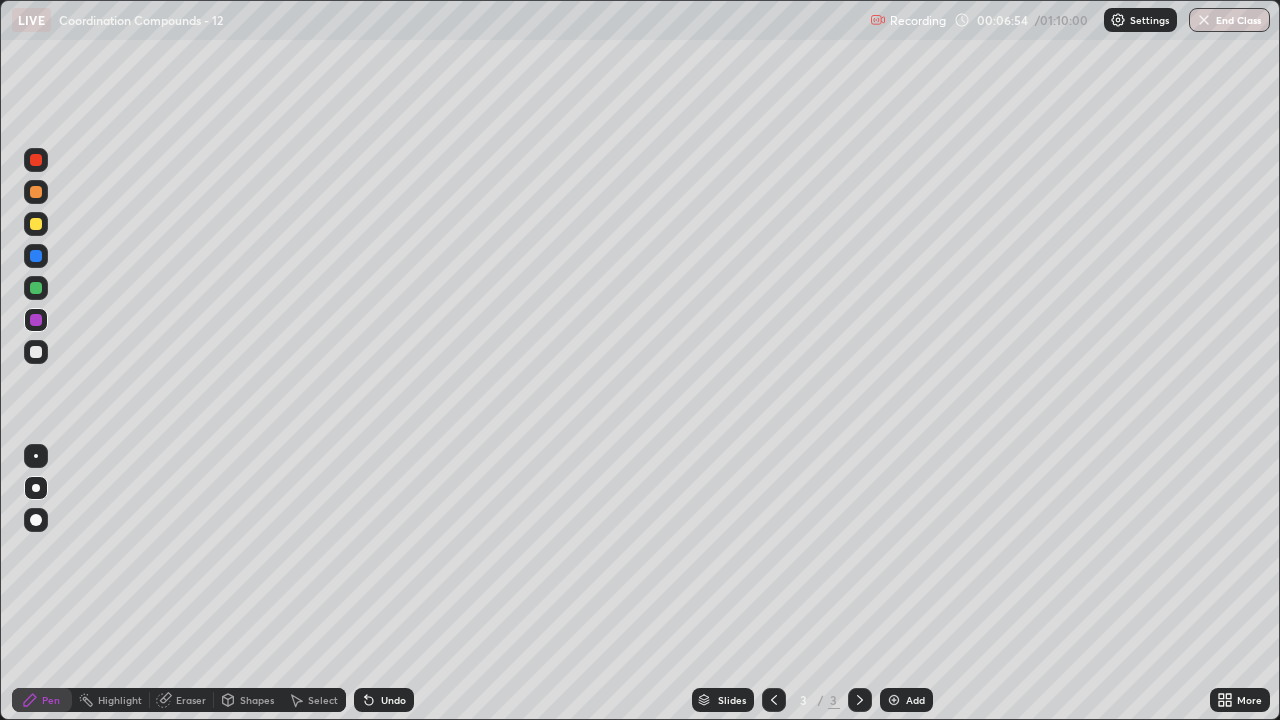 click at bounding box center [36, 288] 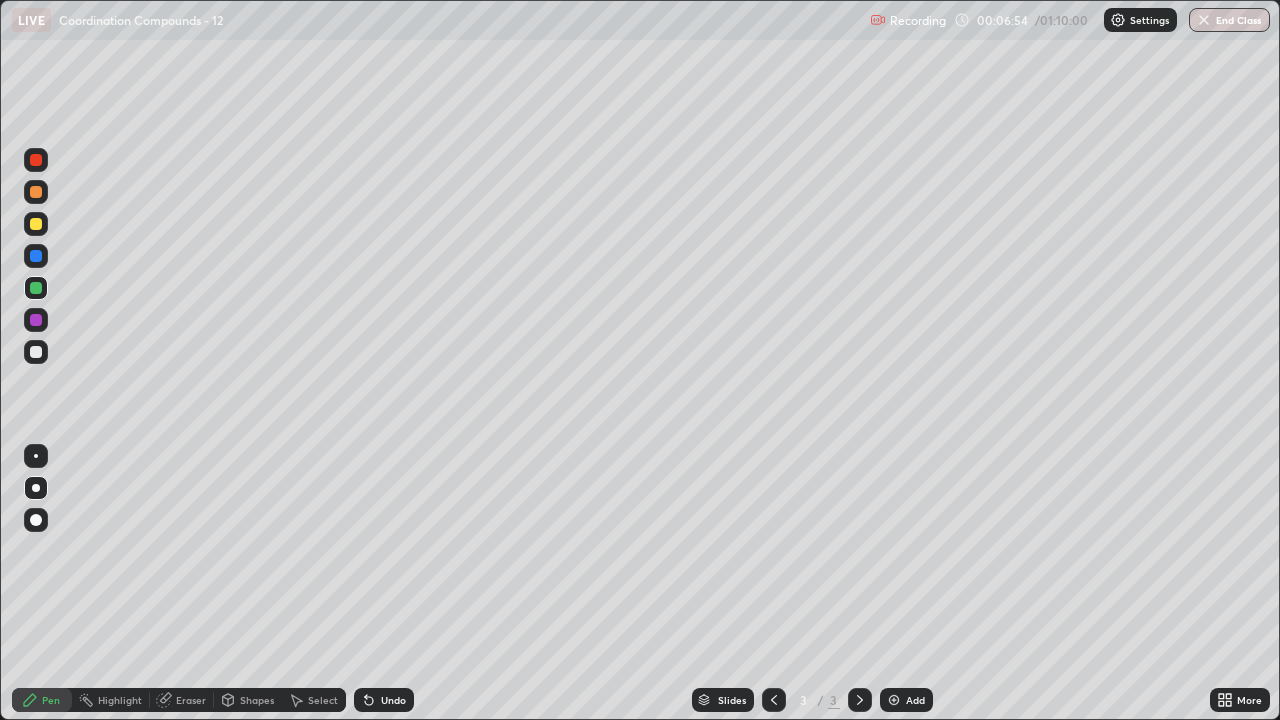 click at bounding box center (36, 224) 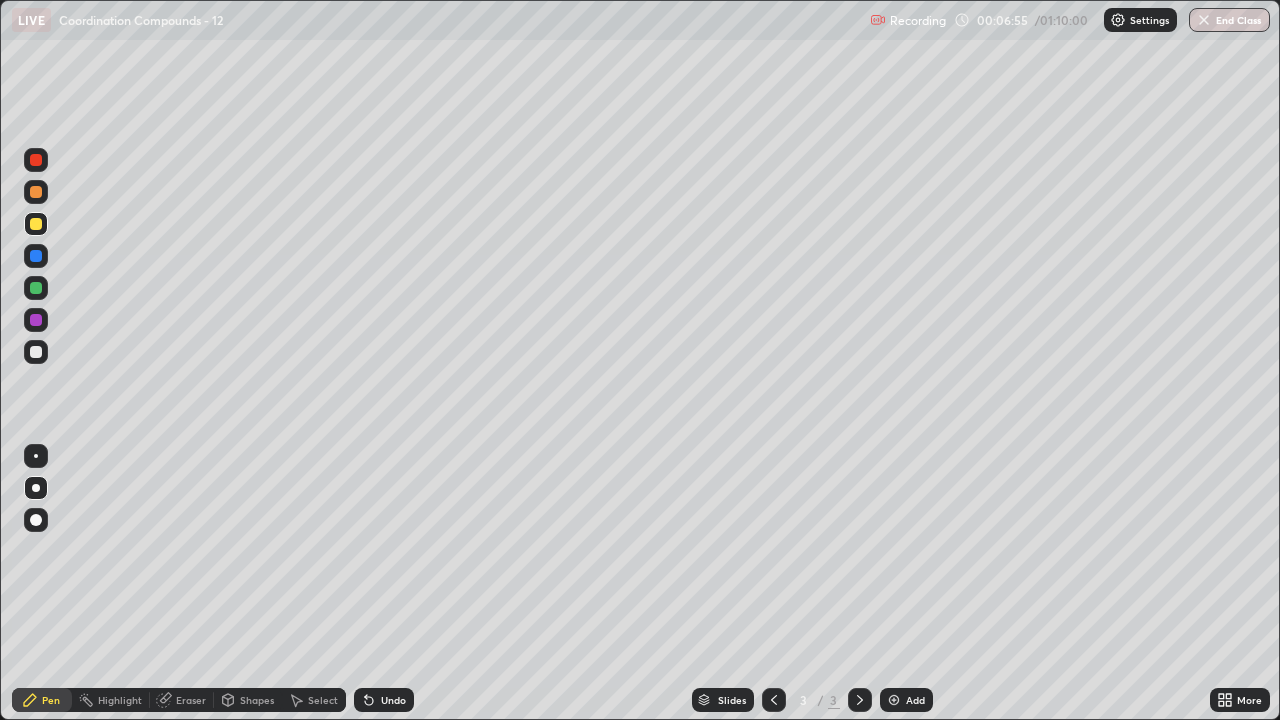 click at bounding box center [36, 288] 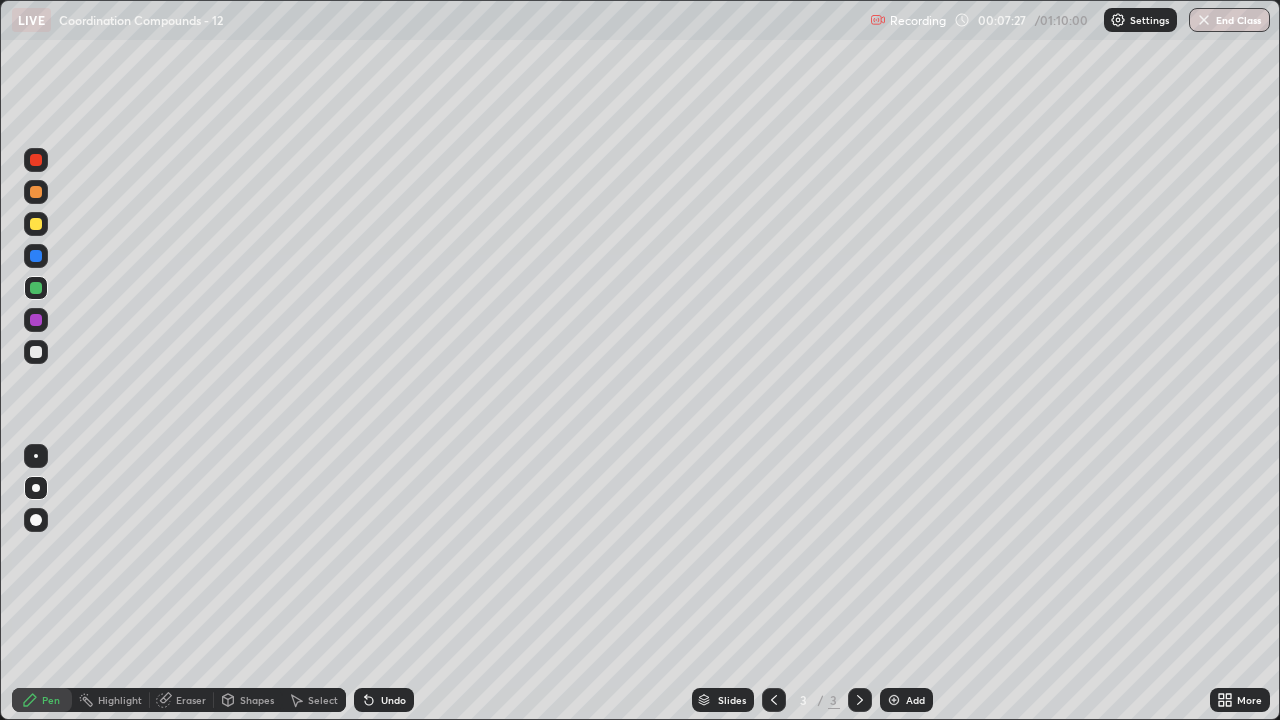 click at bounding box center (36, 224) 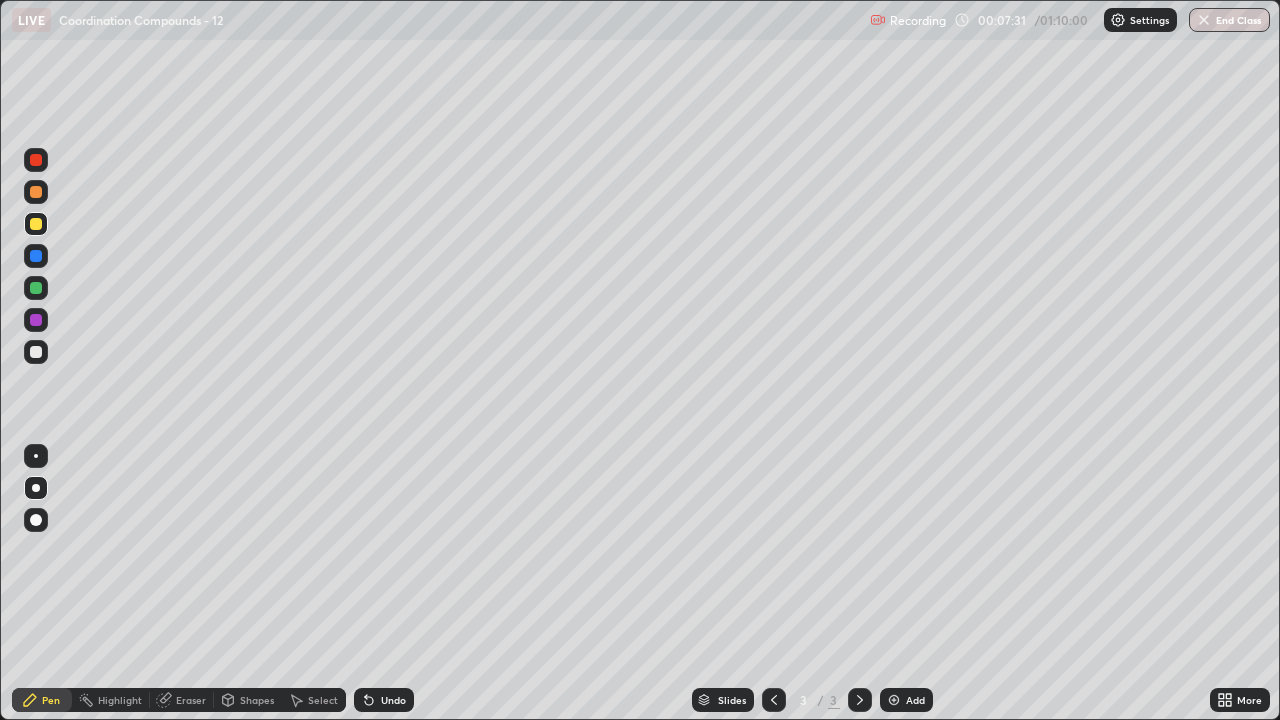 click at bounding box center [36, 288] 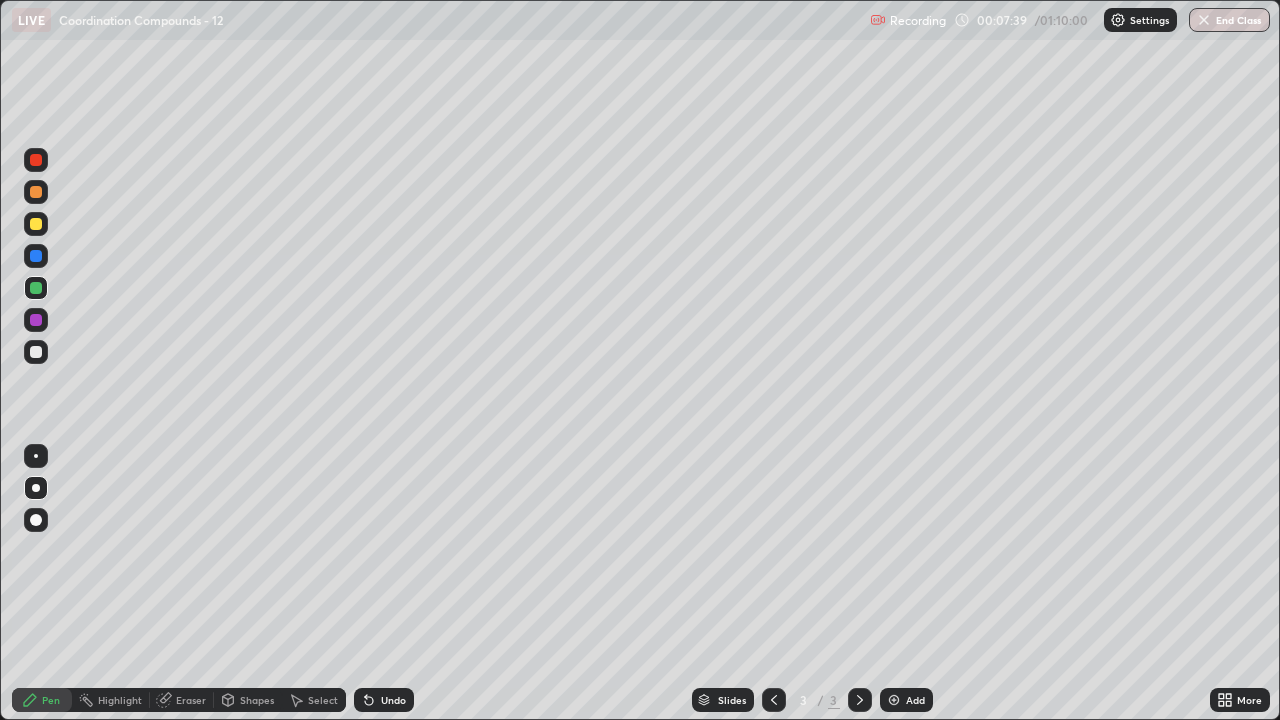 click at bounding box center (36, 352) 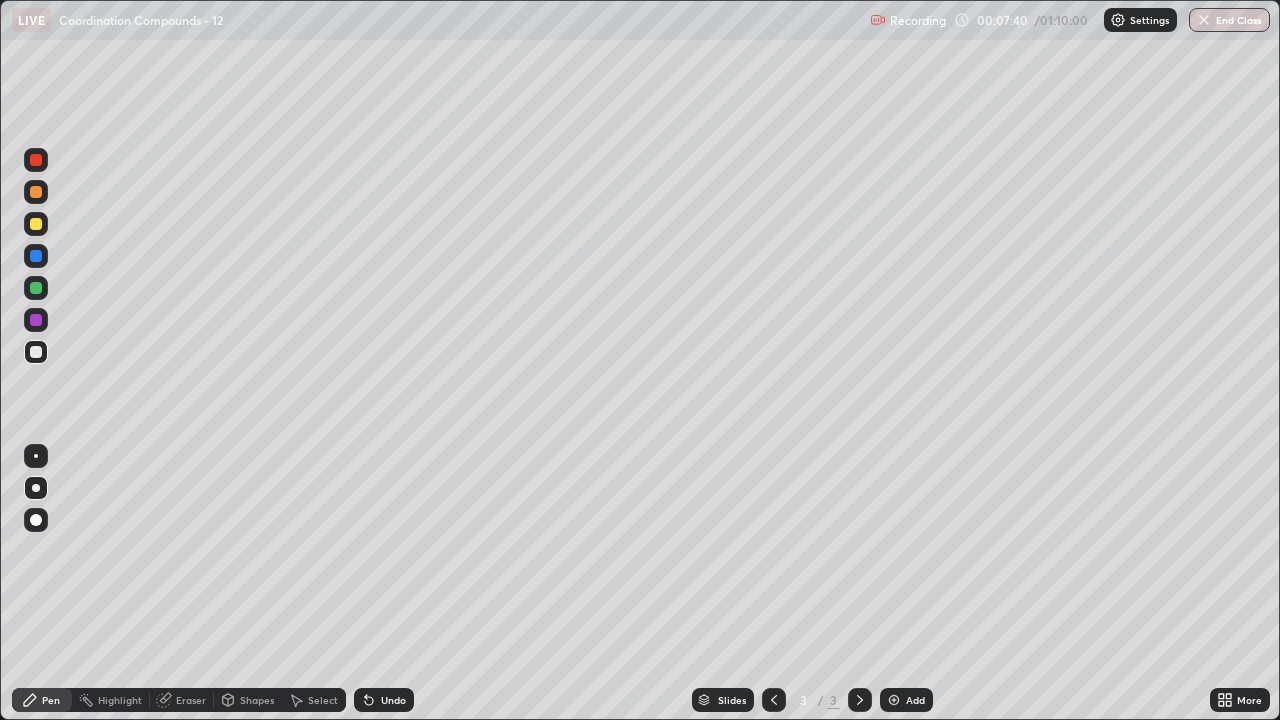 click at bounding box center (36, 224) 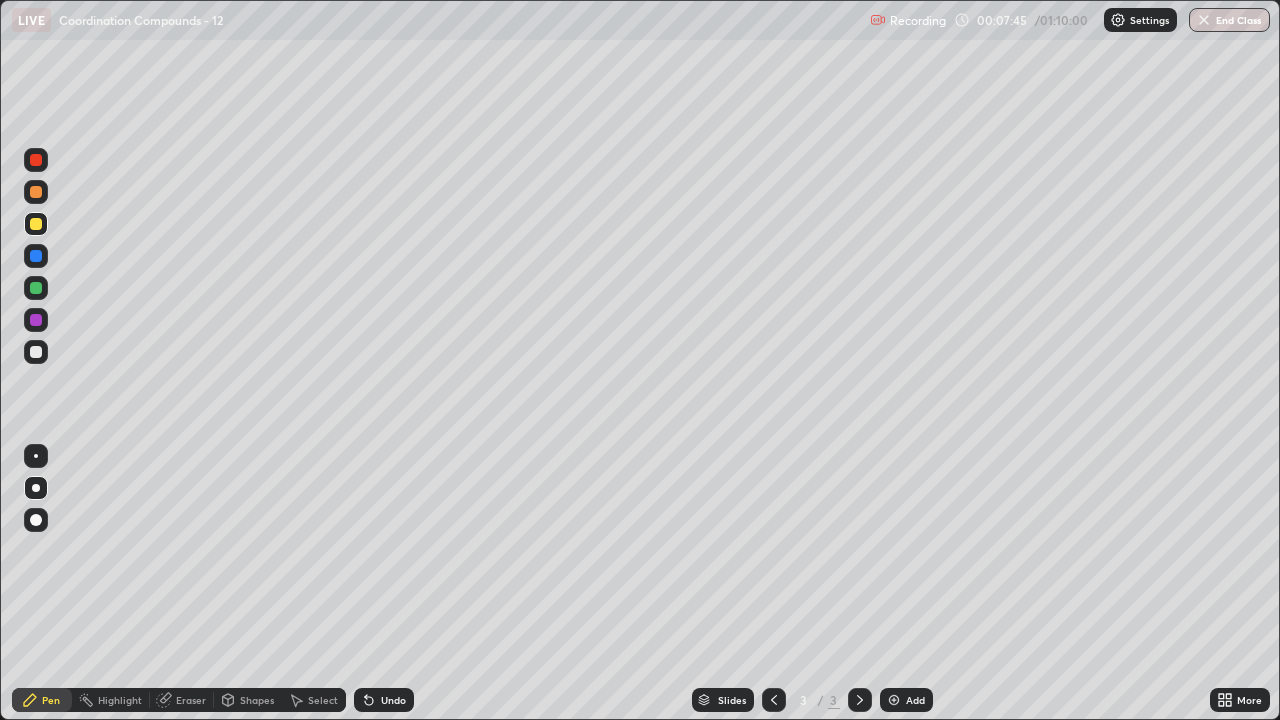 click at bounding box center [36, 192] 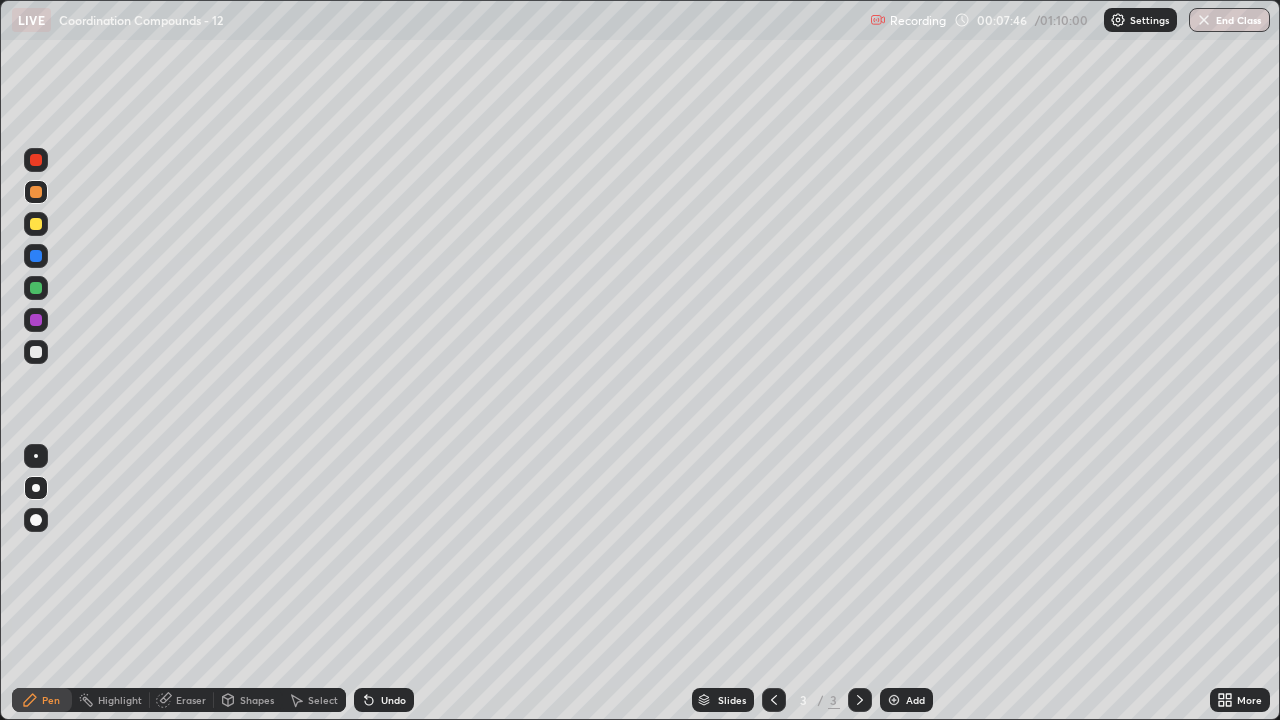 click at bounding box center [36, 256] 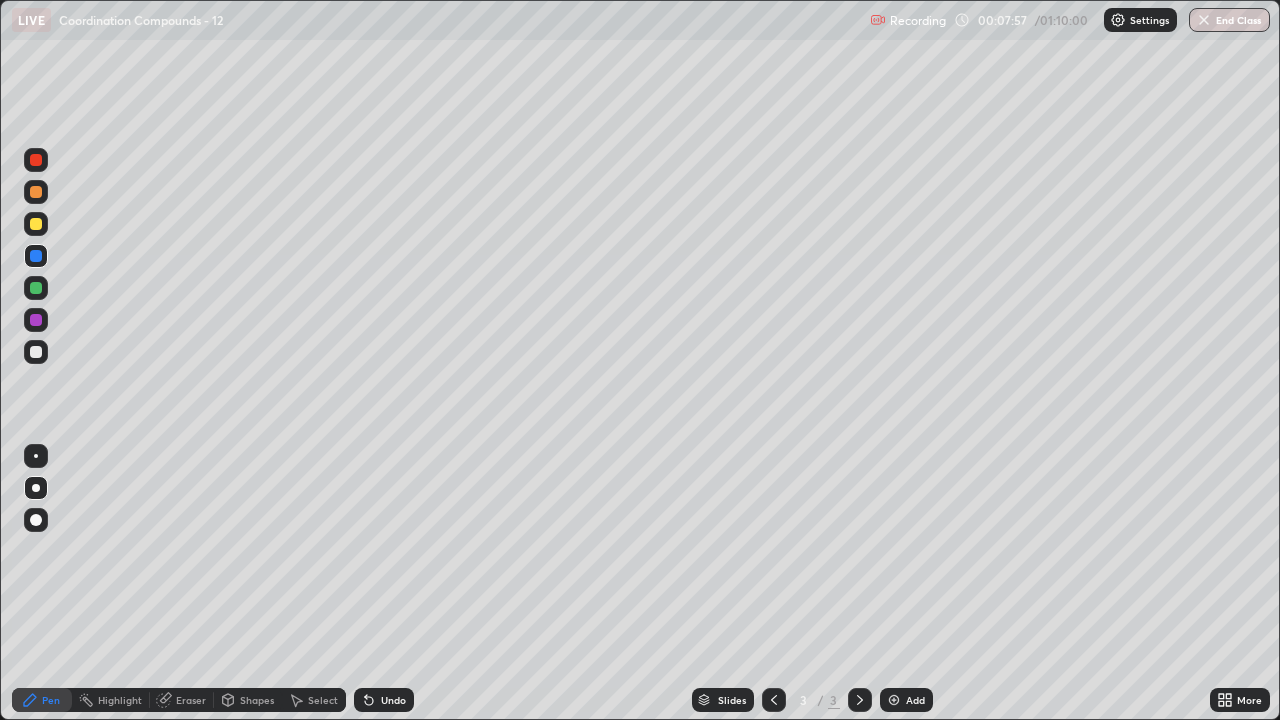click at bounding box center (36, 224) 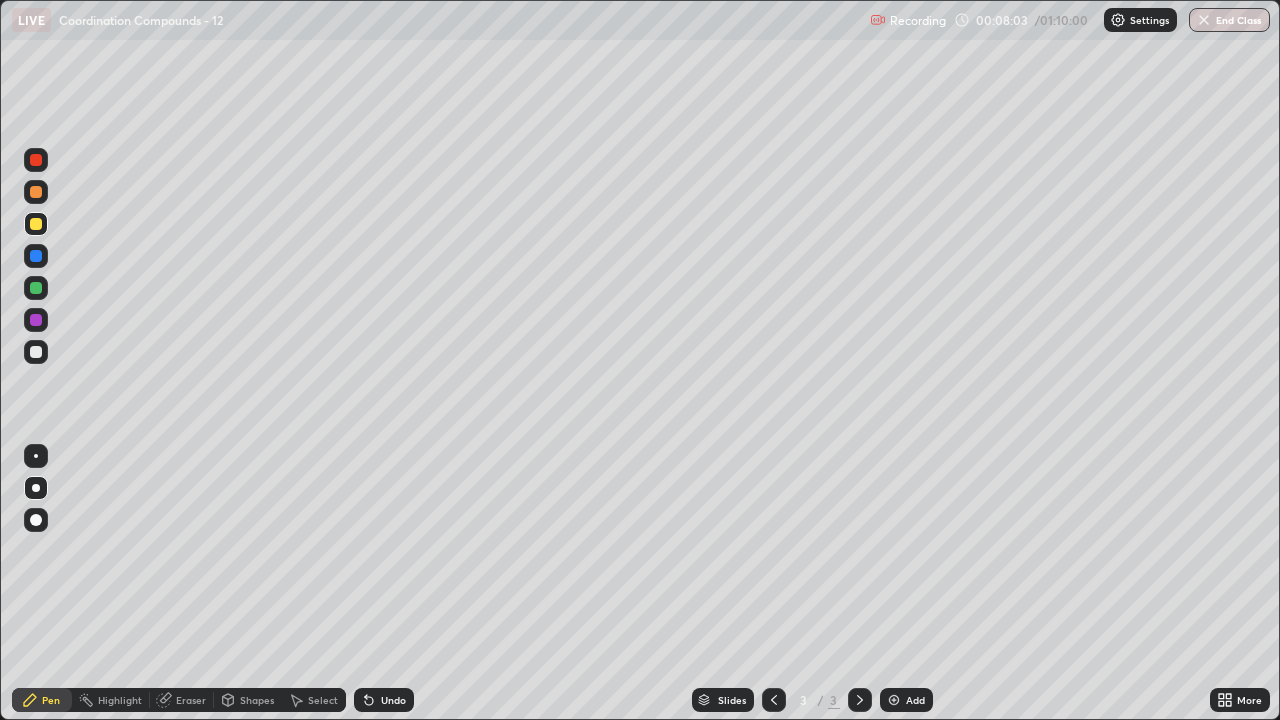 click at bounding box center (36, 352) 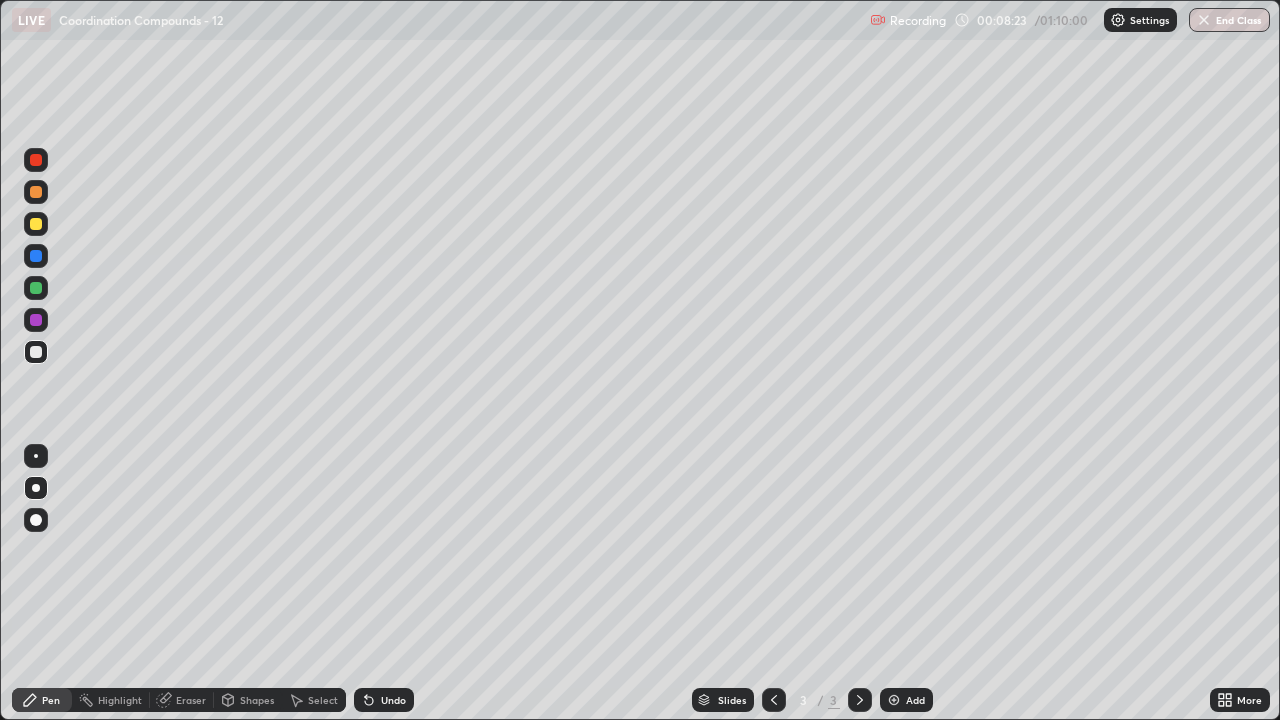 click at bounding box center (36, 256) 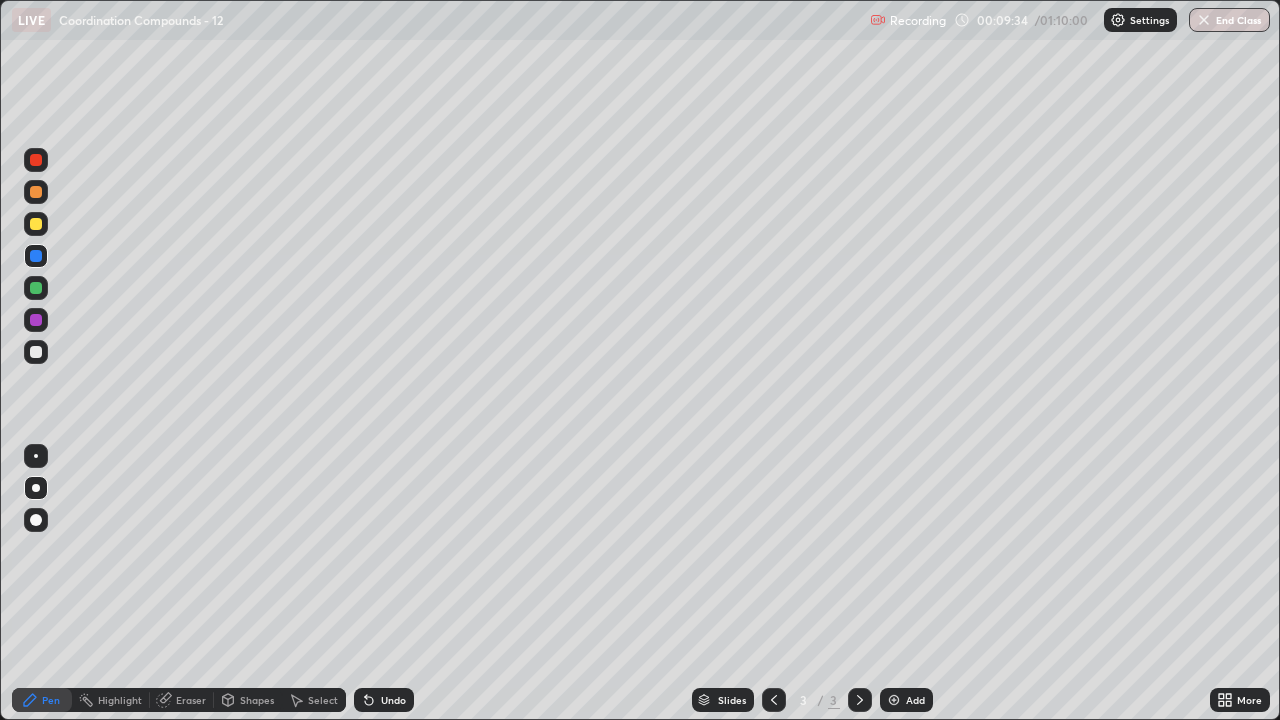 click on "Add" at bounding box center (906, 700) 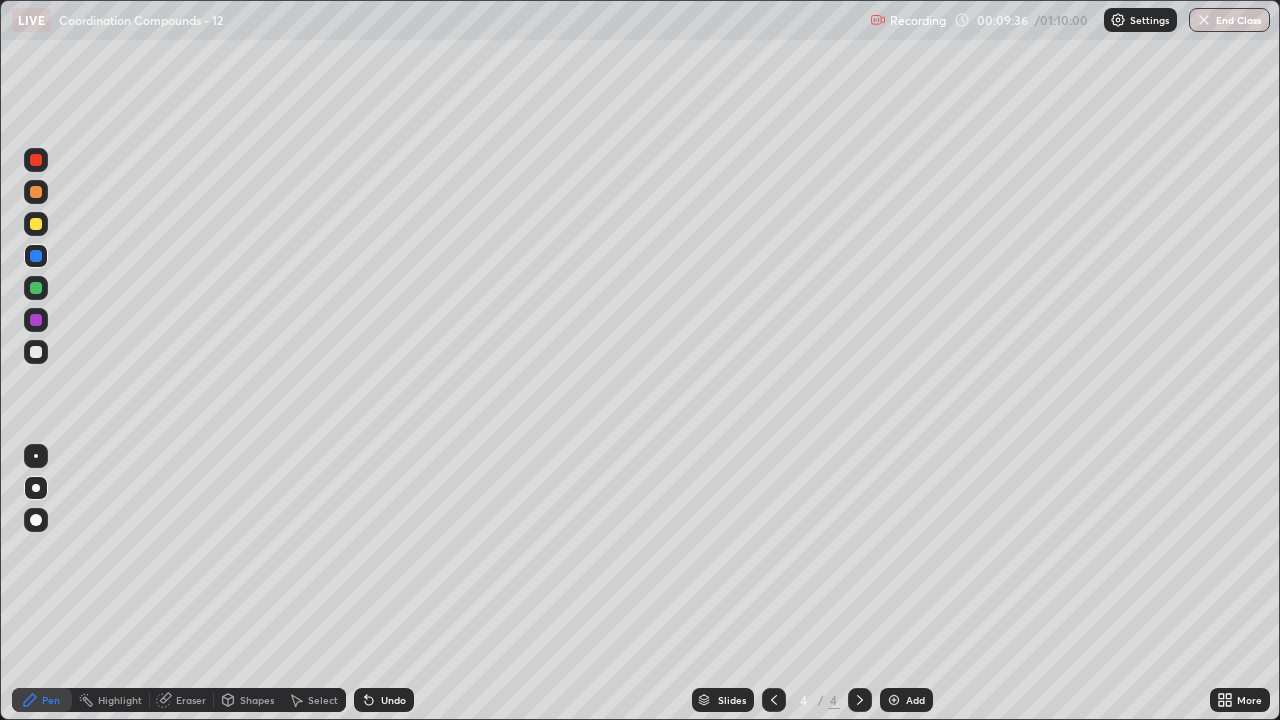 click at bounding box center (36, 352) 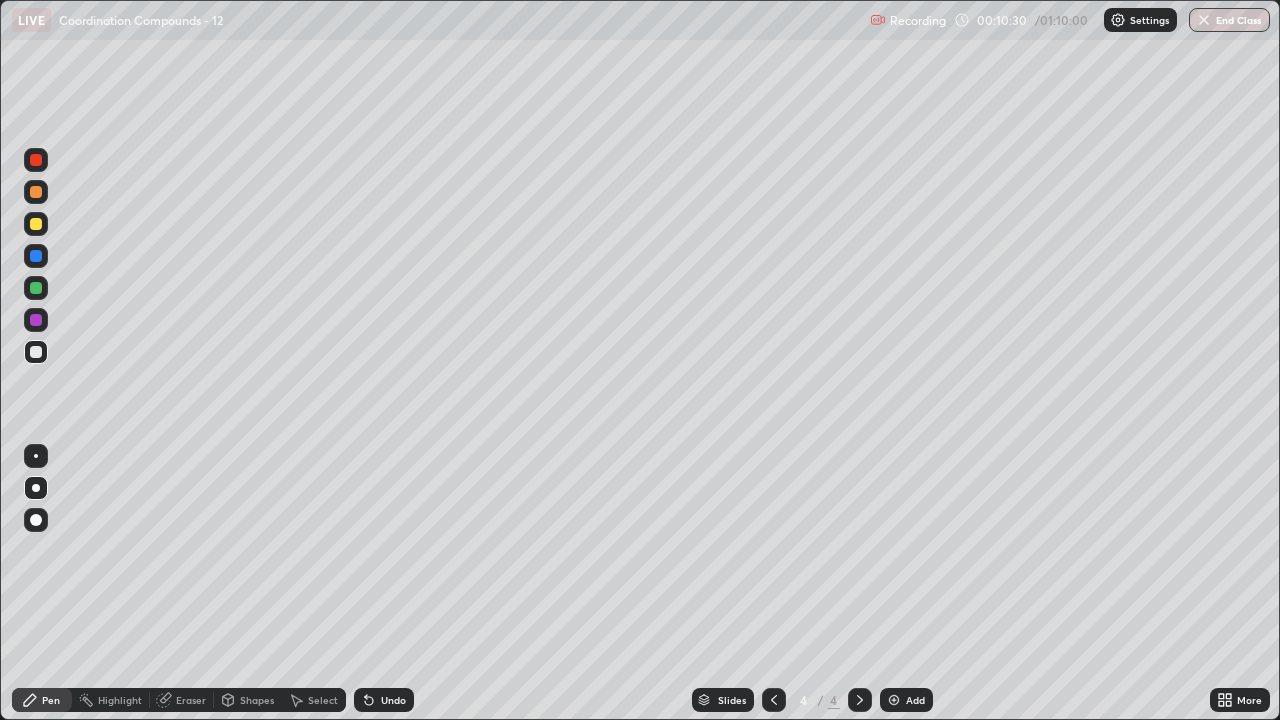 click at bounding box center (36, 352) 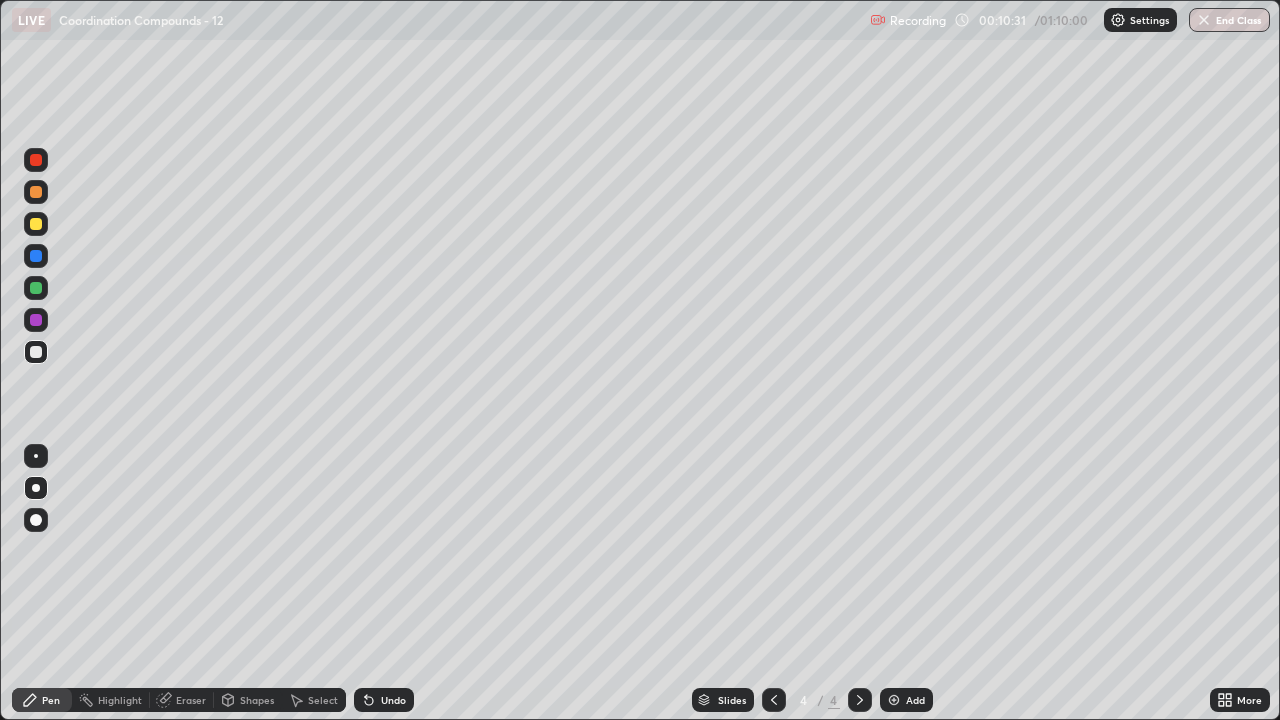 click at bounding box center [36, 352] 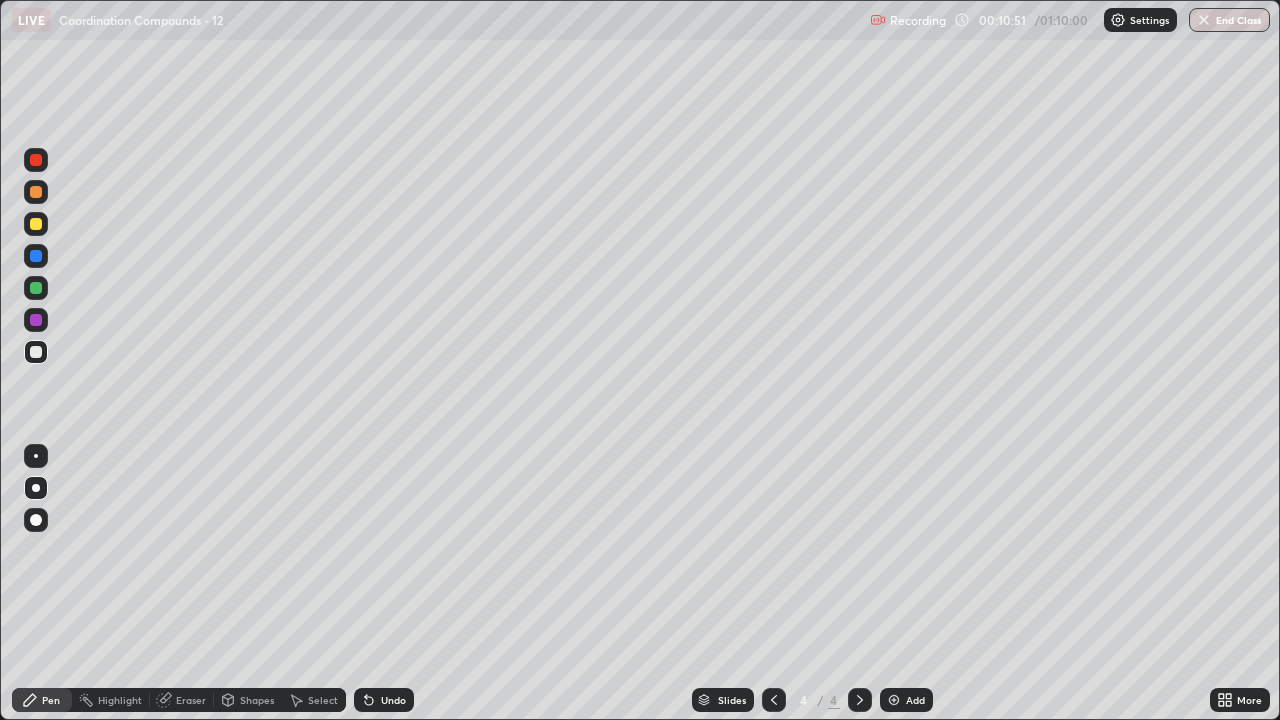 click on "Undo" at bounding box center (393, 700) 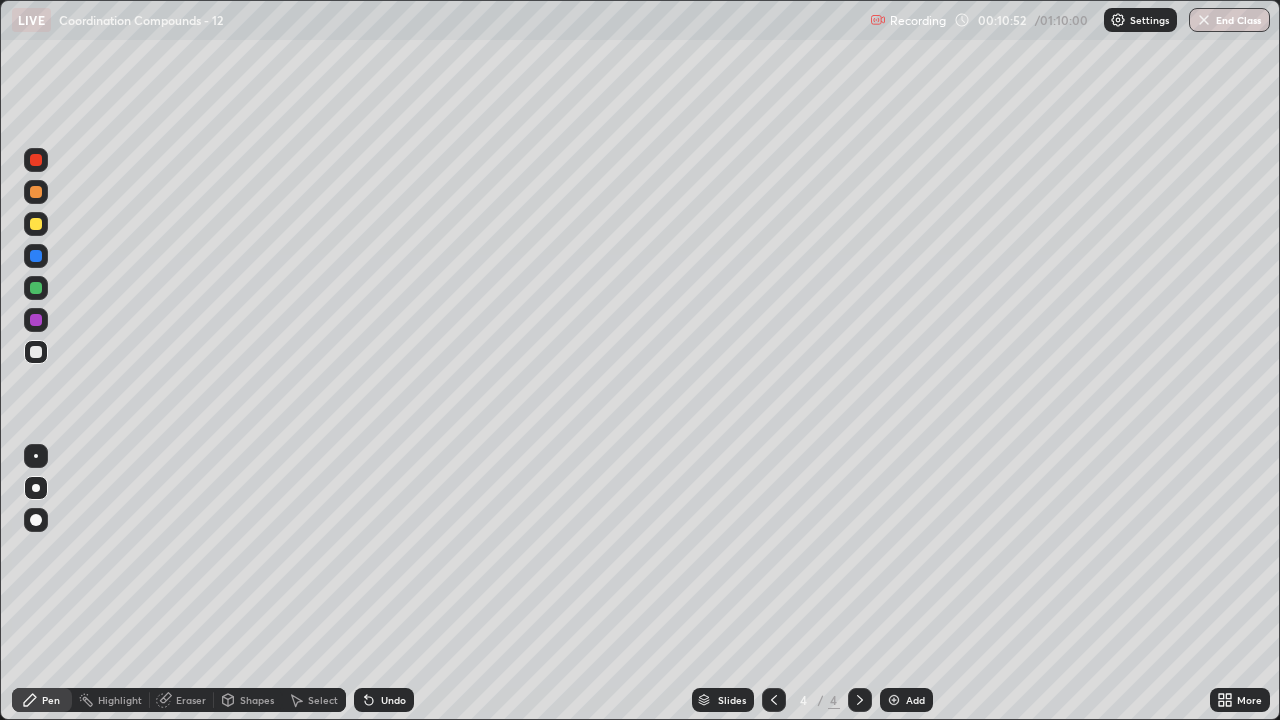 click on "Undo" at bounding box center (393, 700) 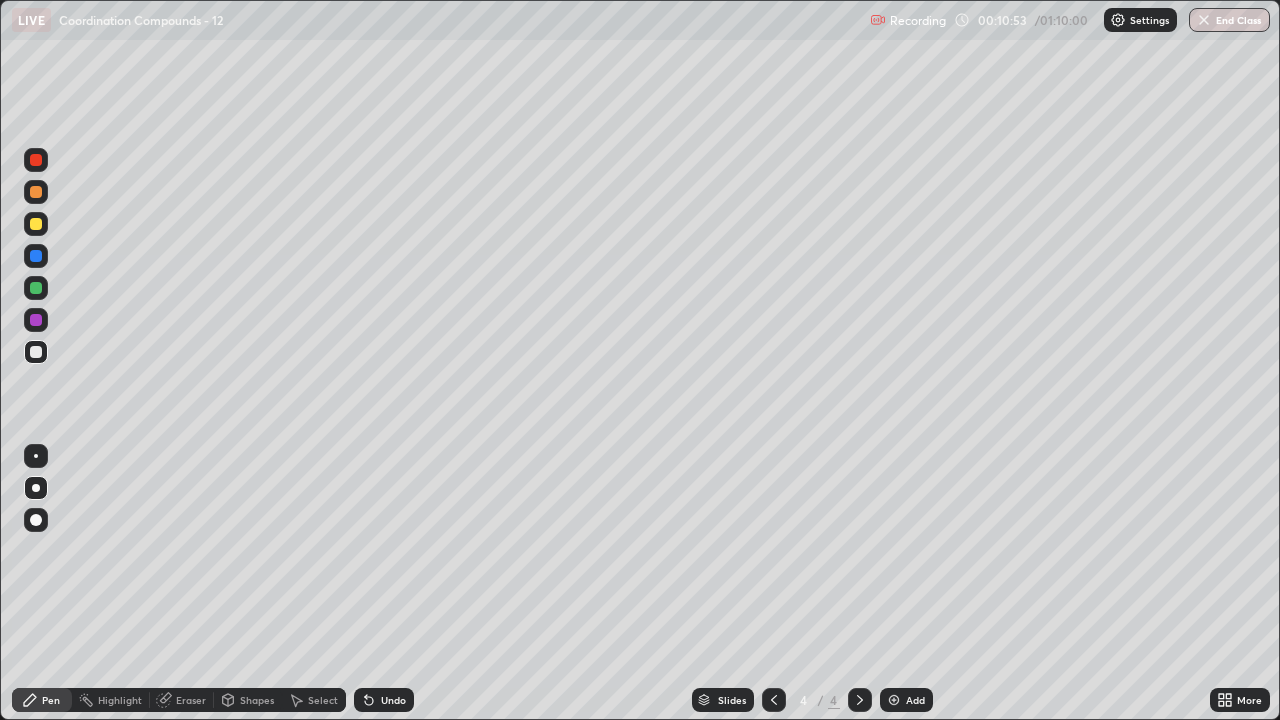 click at bounding box center (36, 320) 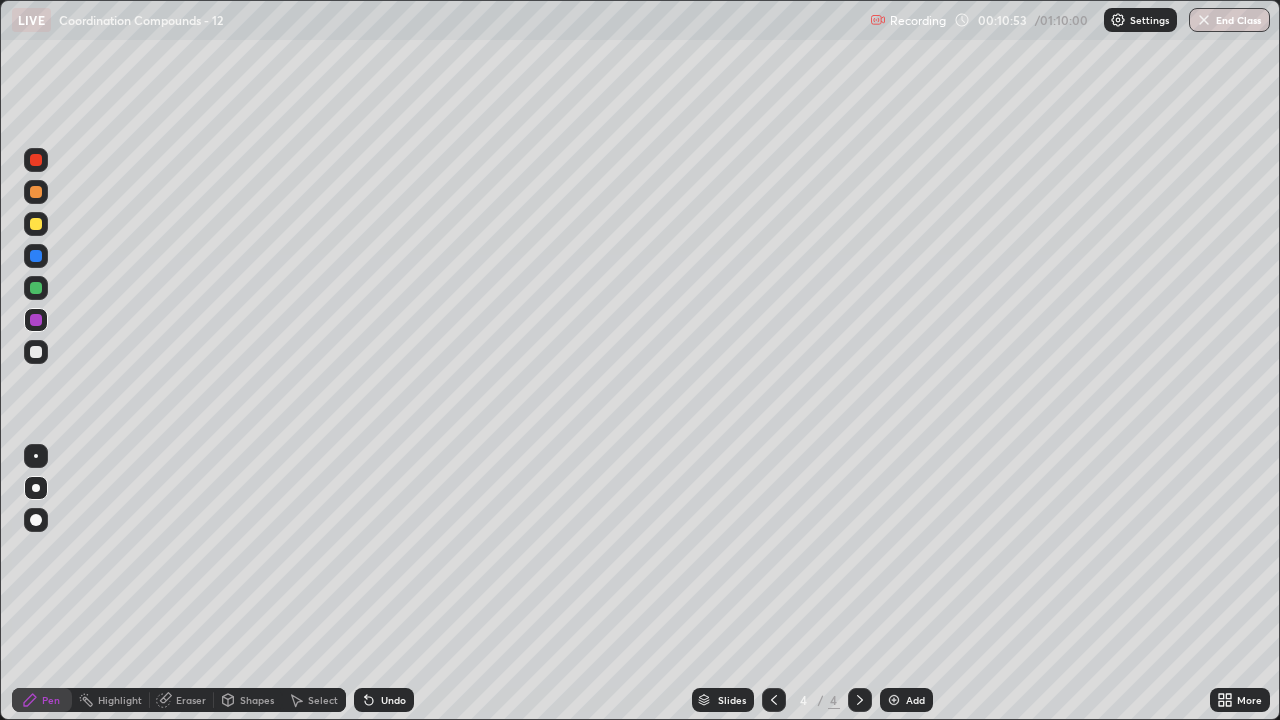 click at bounding box center (36, 520) 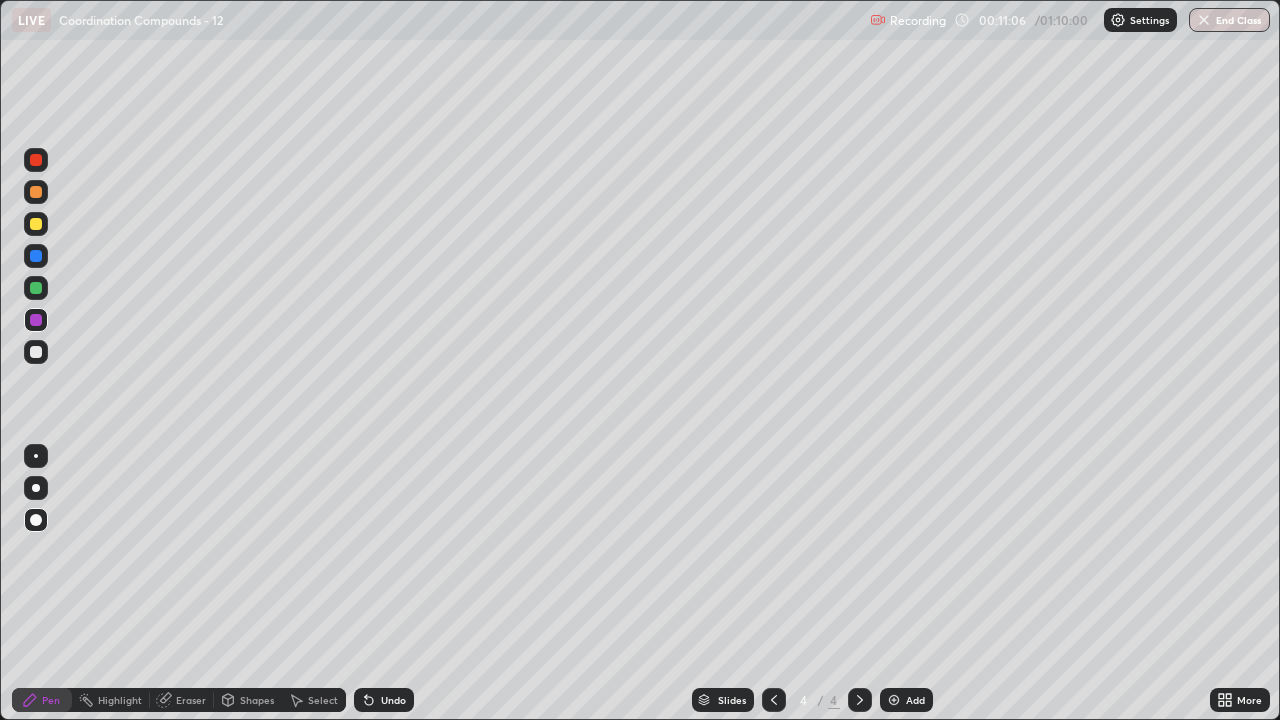 click at bounding box center (36, 488) 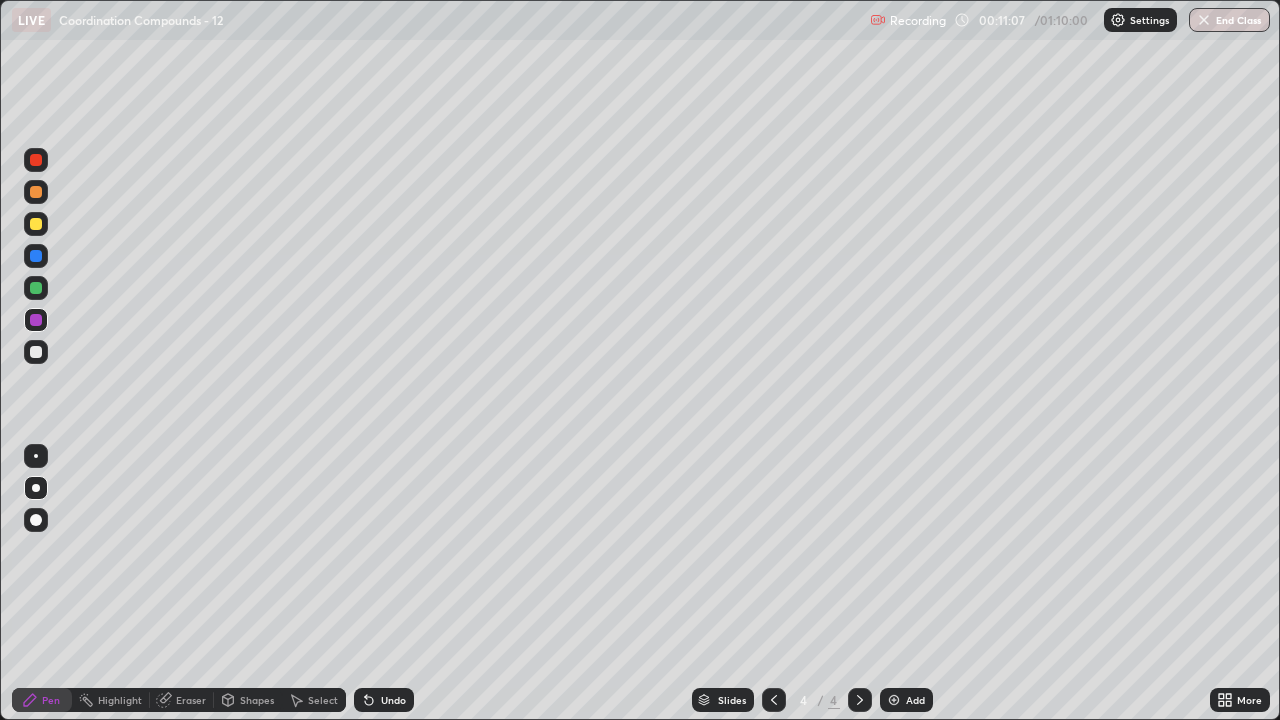 click at bounding box center [36, 352] 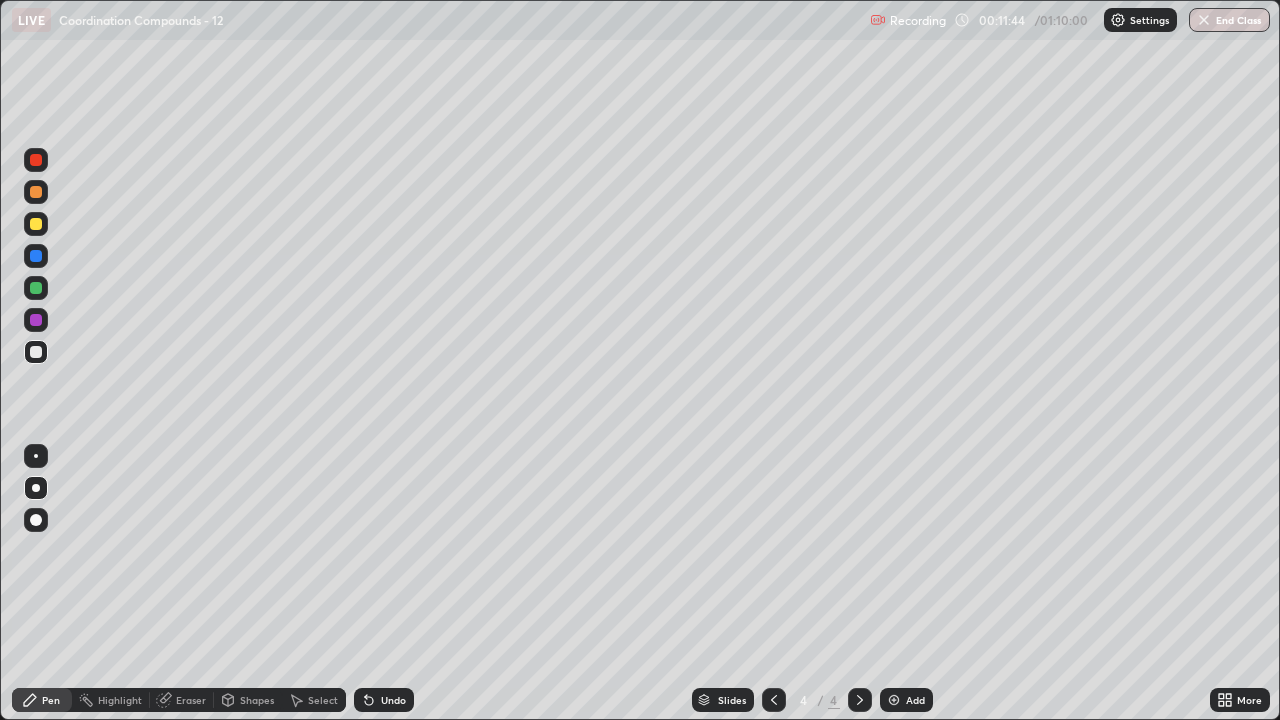 click 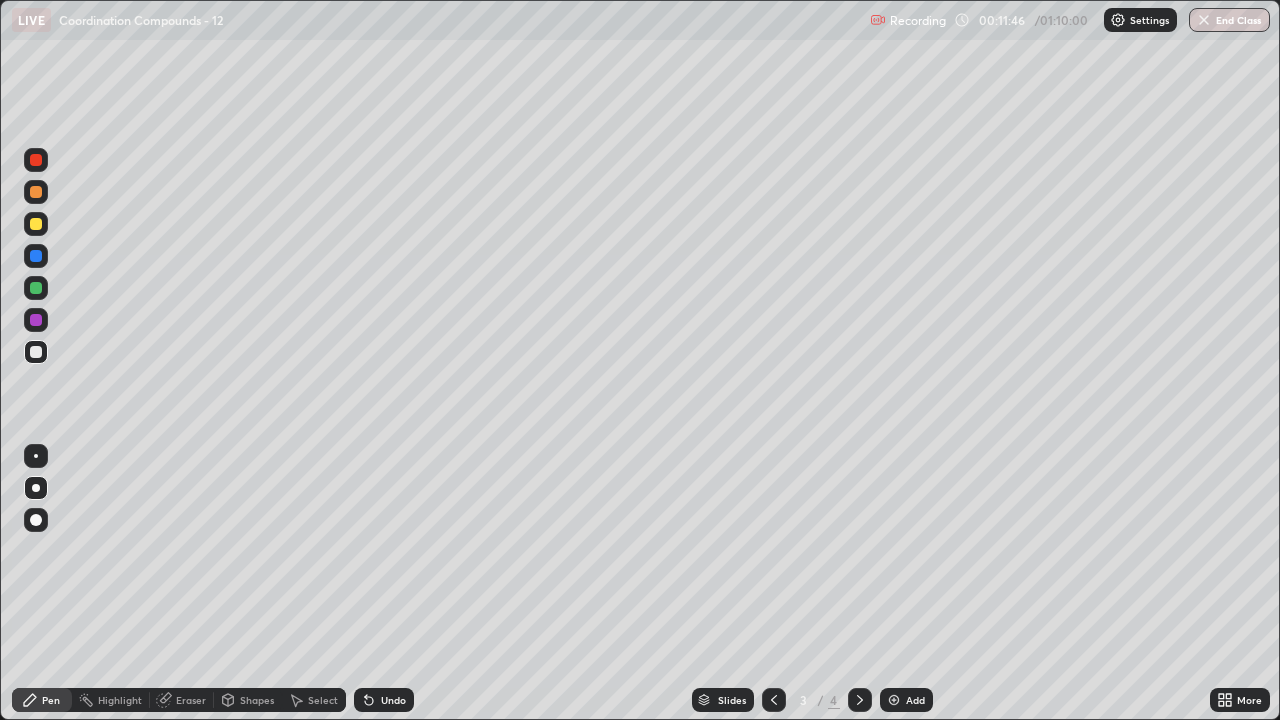 click at bounding box center [36, 288] 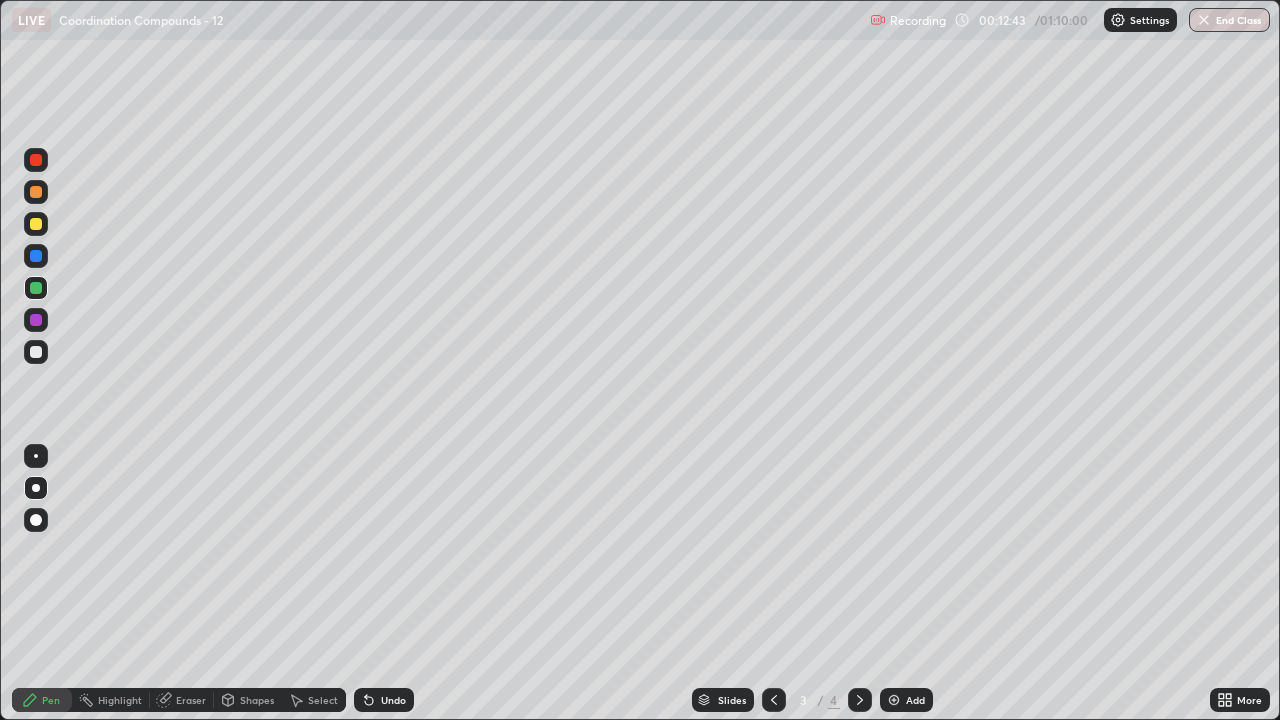 click 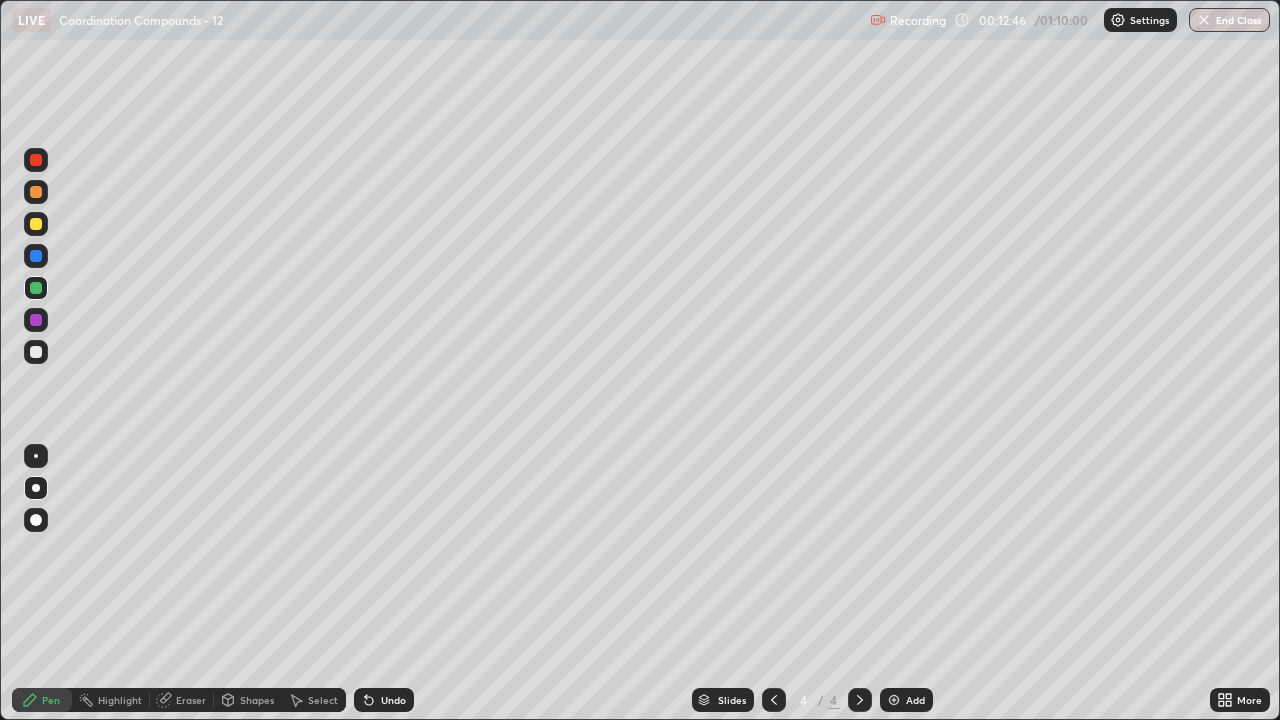 click at bounding box center (894, 700) 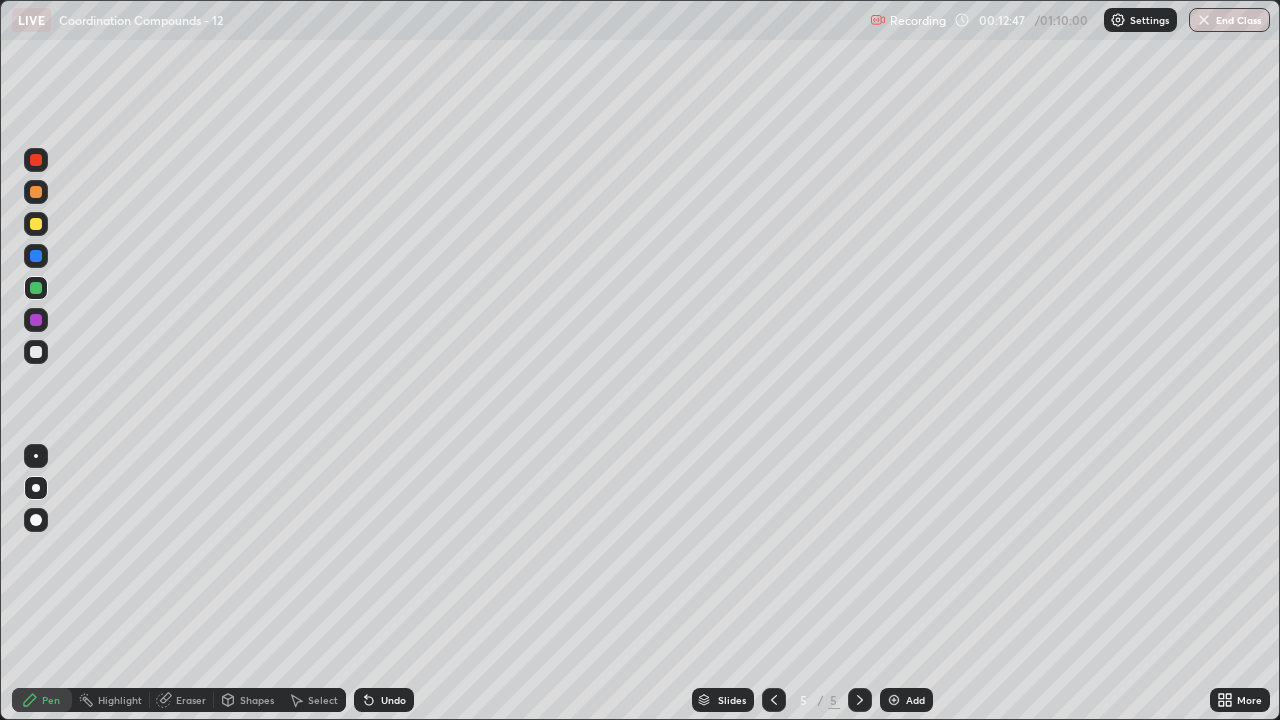 click at bounding box center (36, 352) 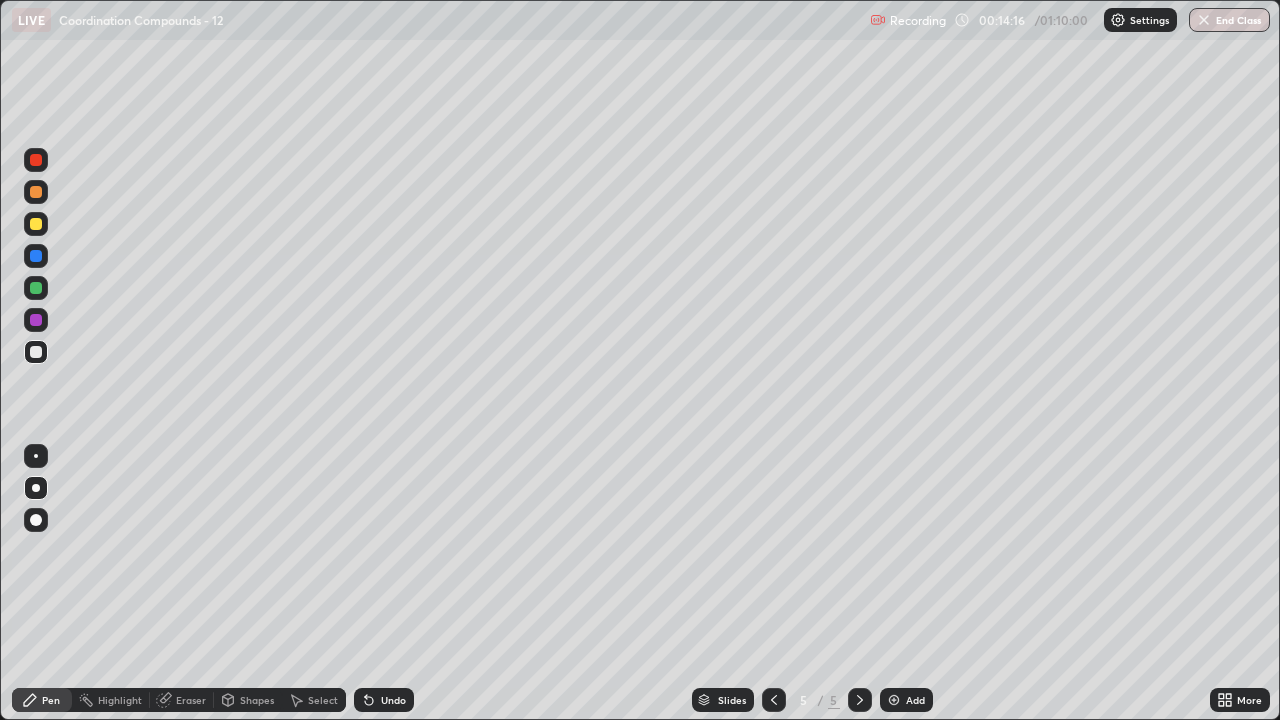 click at bounding box center [36, 224] 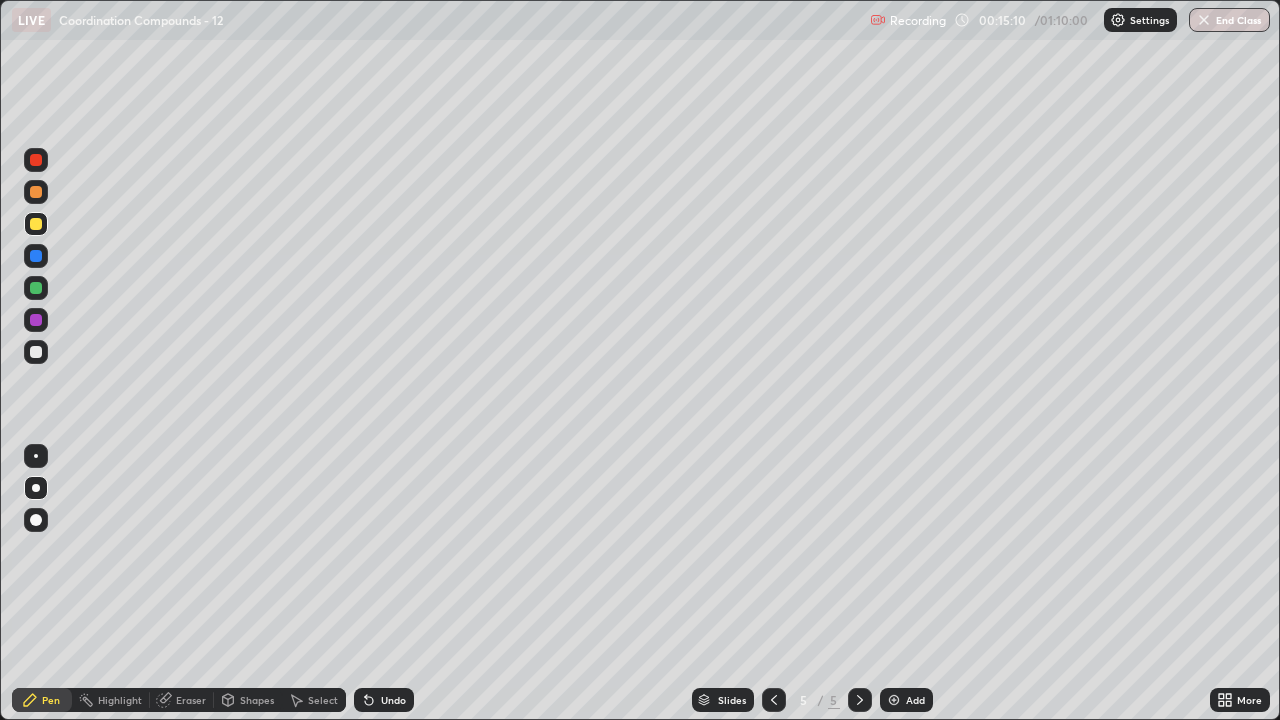 click at bounding box center [36, 288] 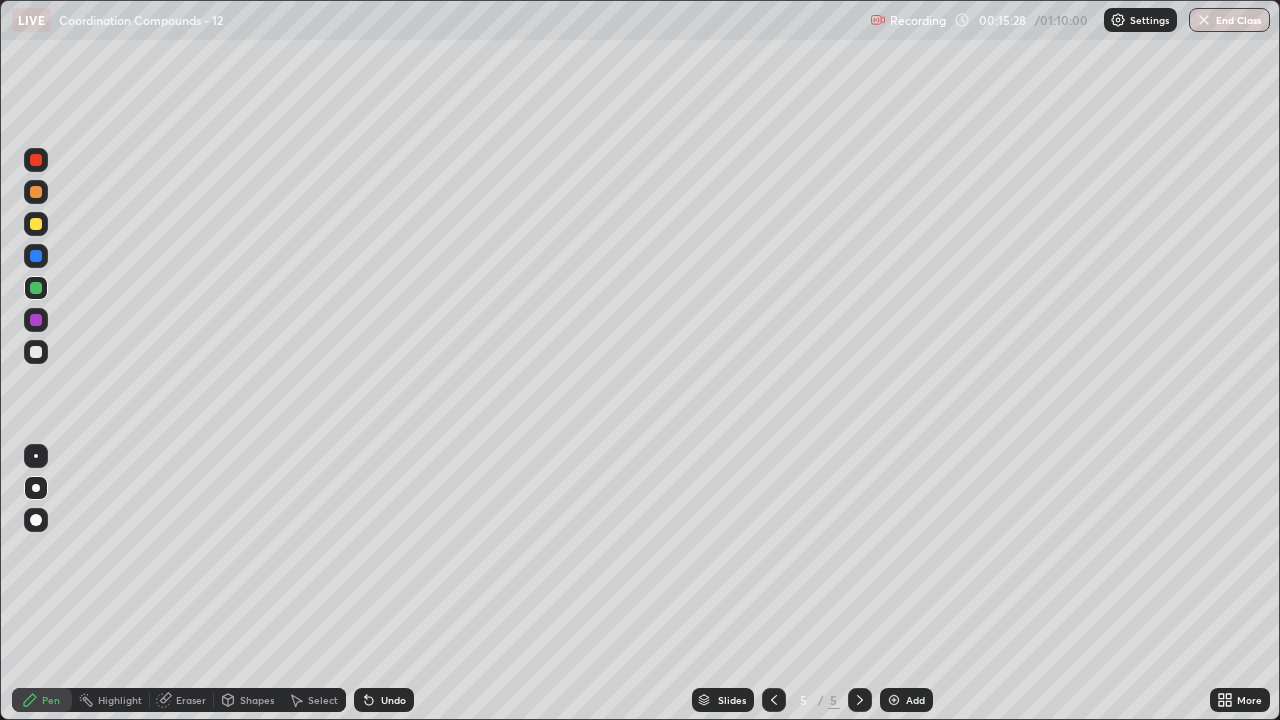 click at bounding box center [36, 320] 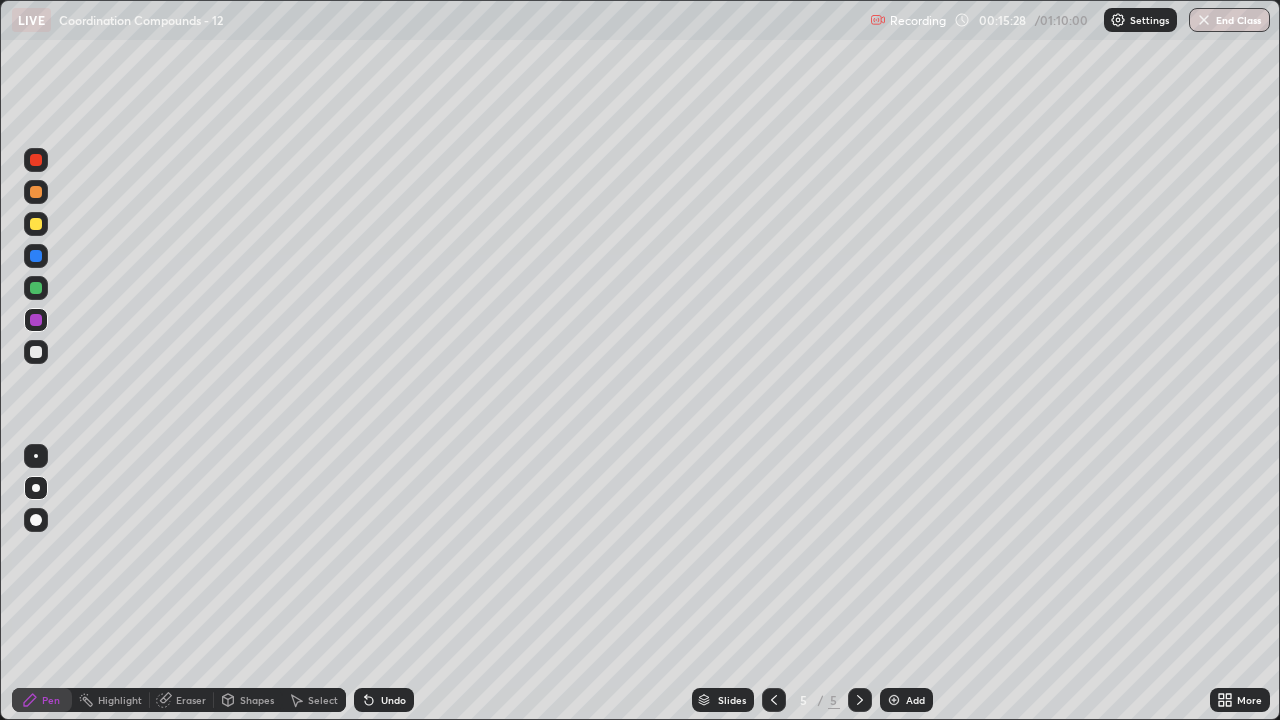 click at bounding box center [36, 320] 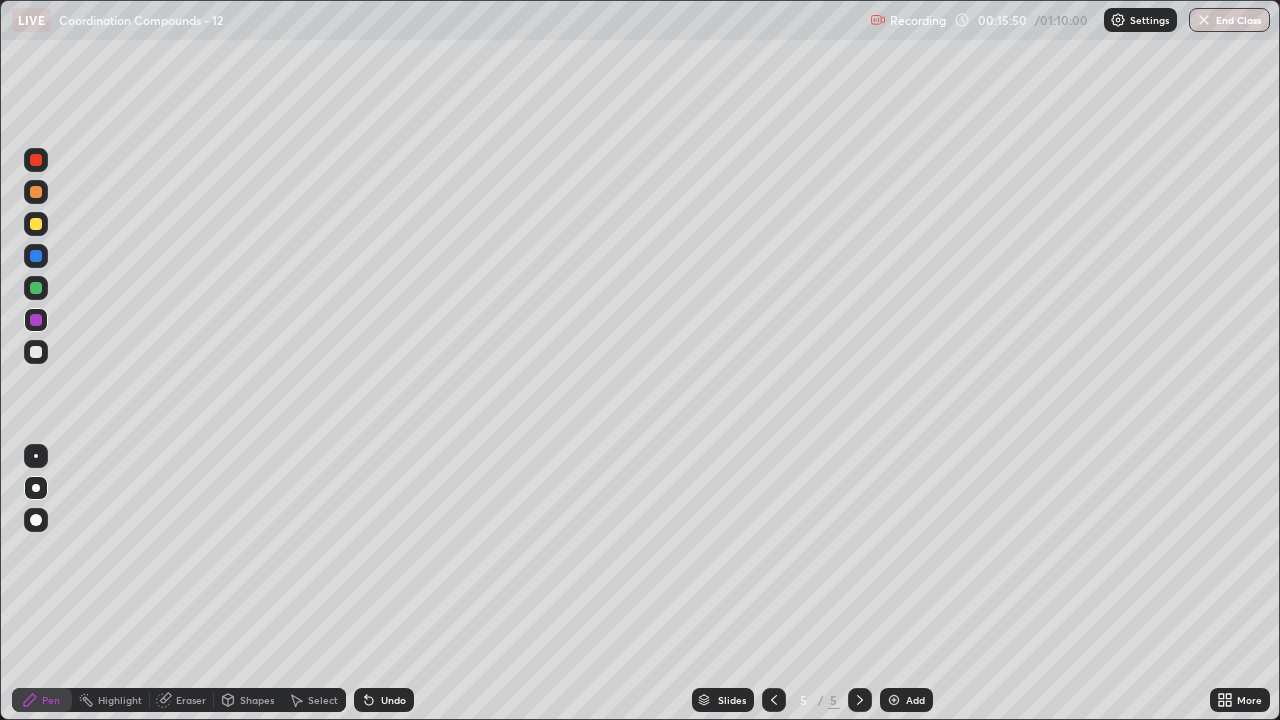 click at bounding box center [36, 352] 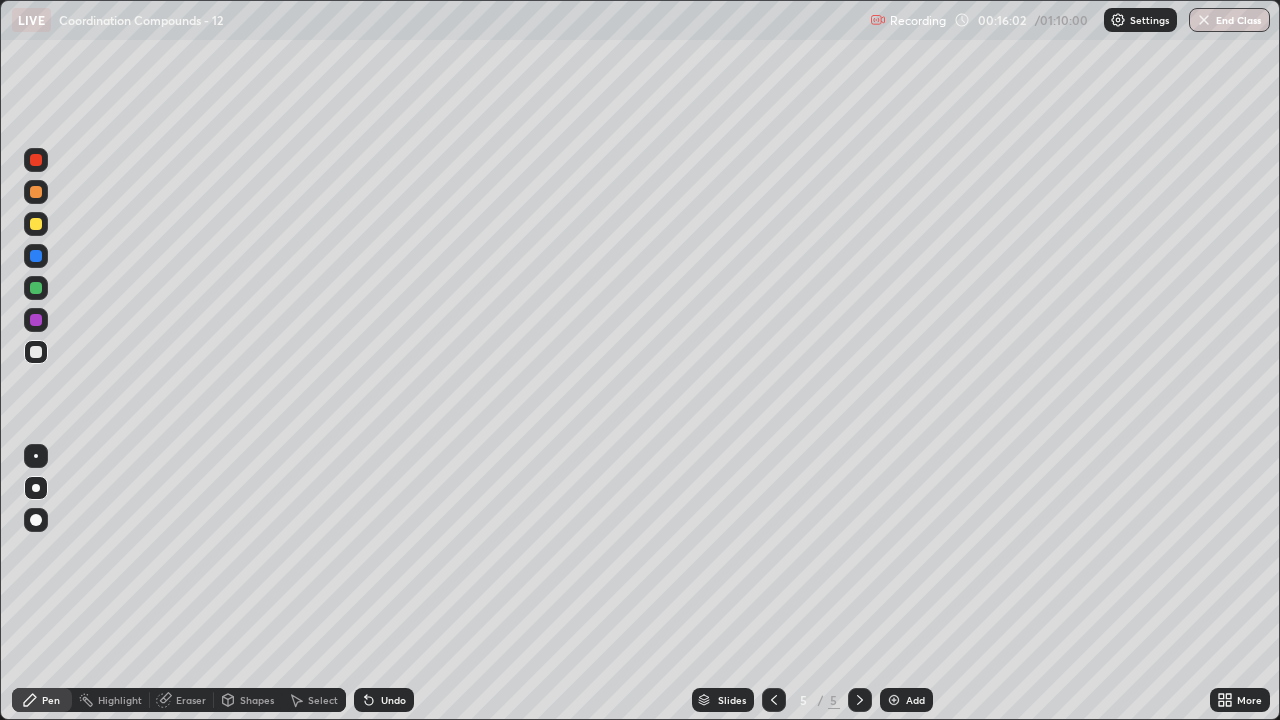click at bounding box center (36, 160) 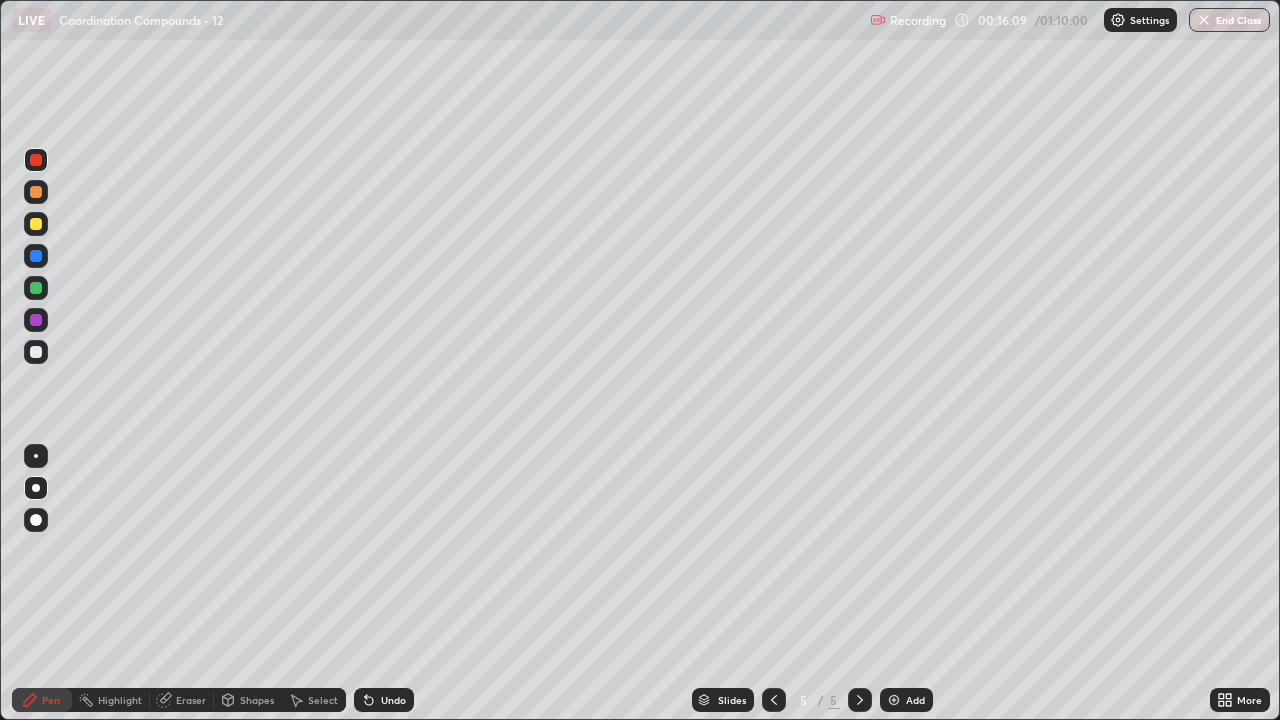 click at bounding box center (36, 352) 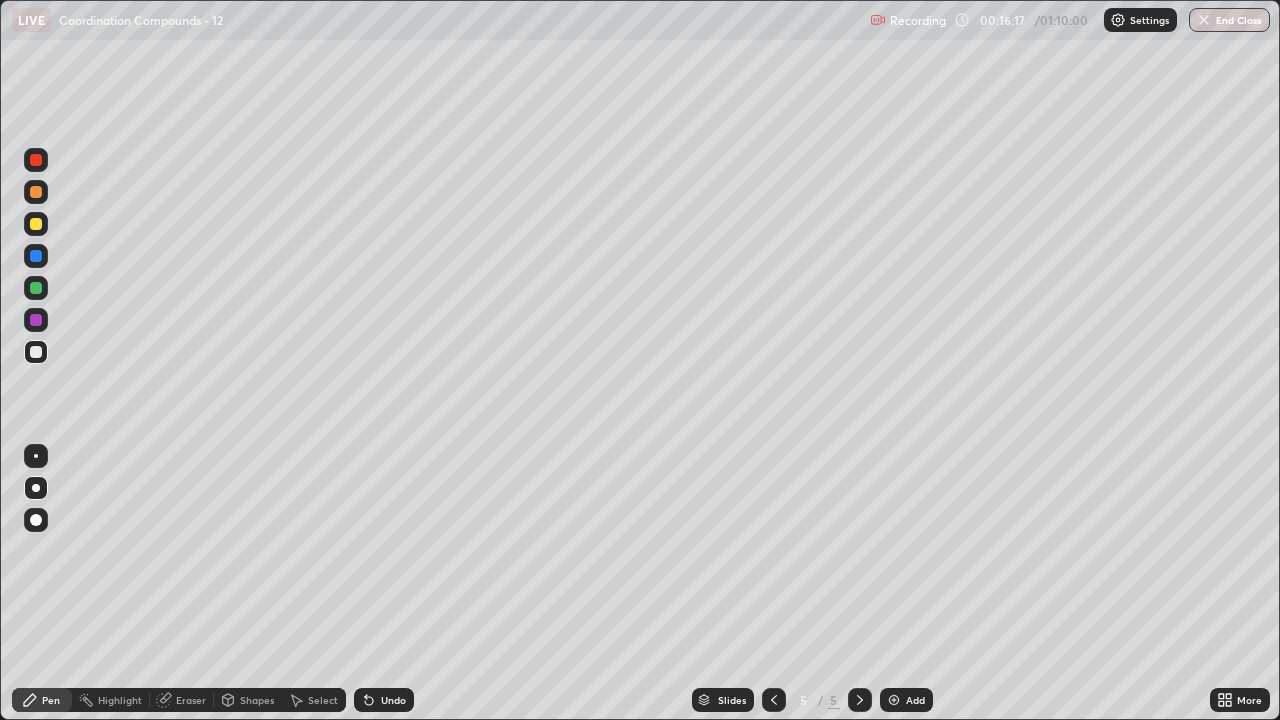 click at bounding box center (36, 288) 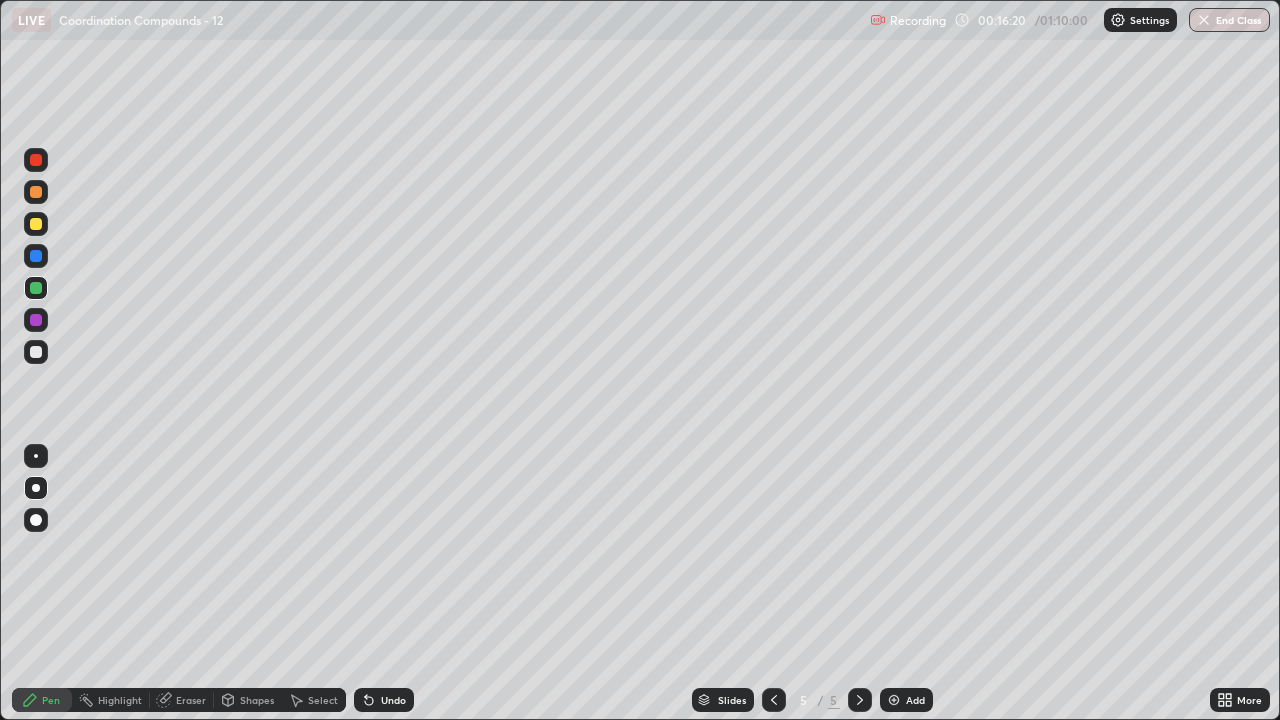 click at bounding box center (36, 288) 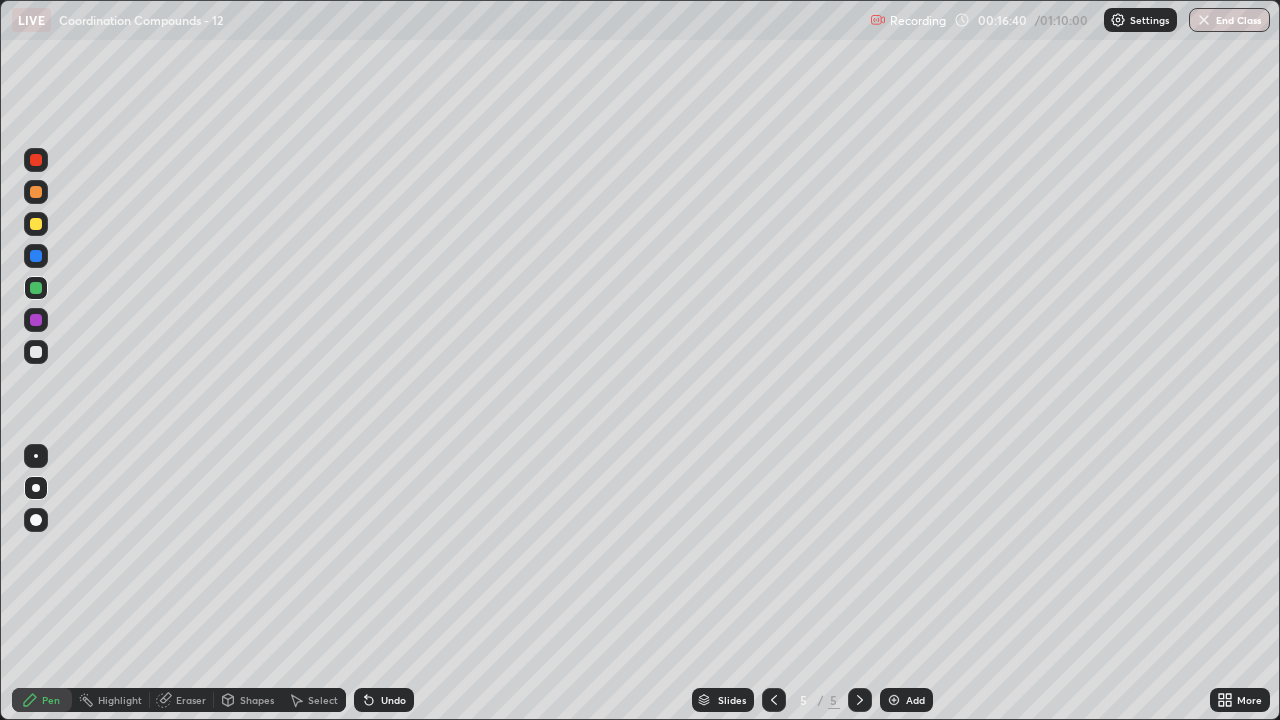 click at bounding box center [36, 352] 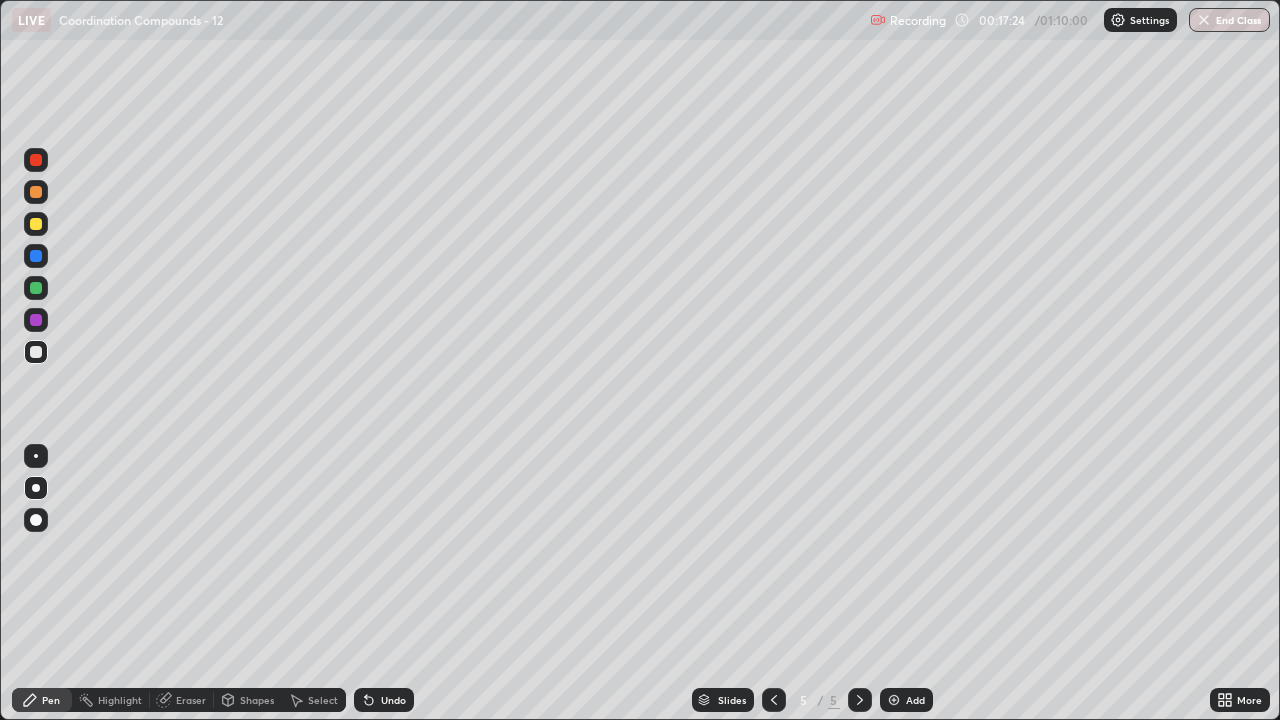click at bounding box center [36, 288] 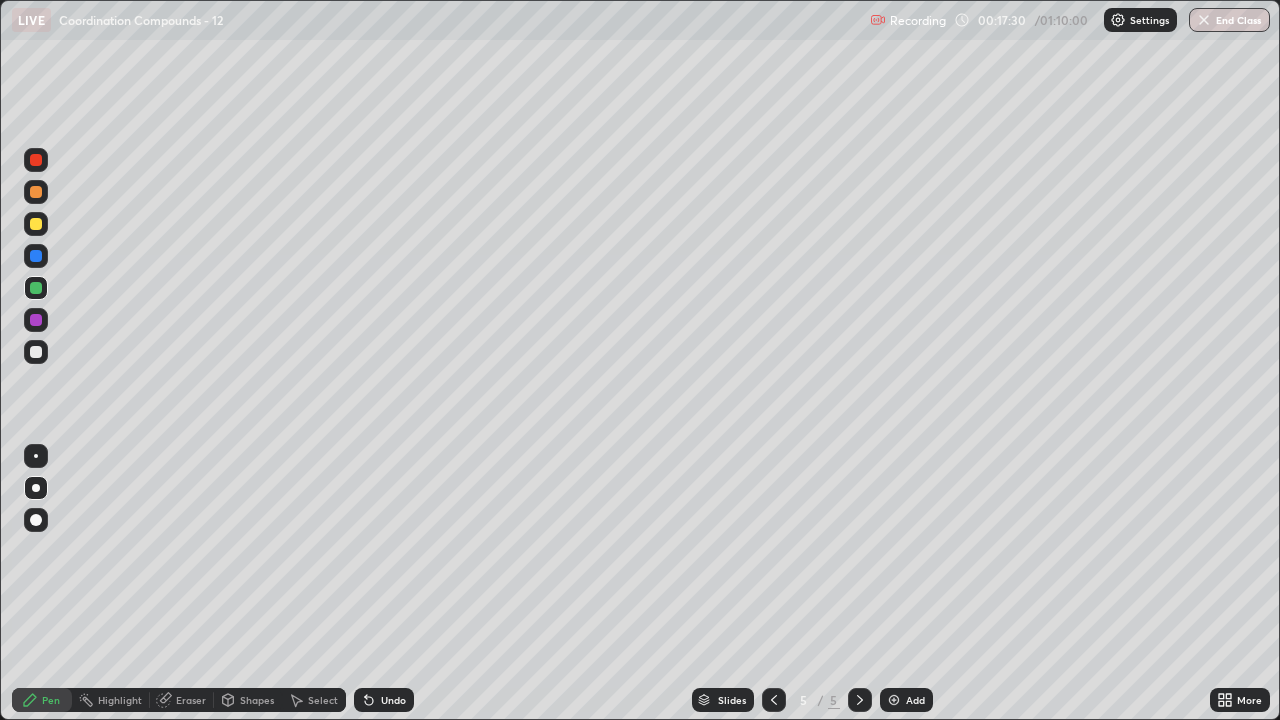 click on "Shapes" at bounding box center (257, 700) 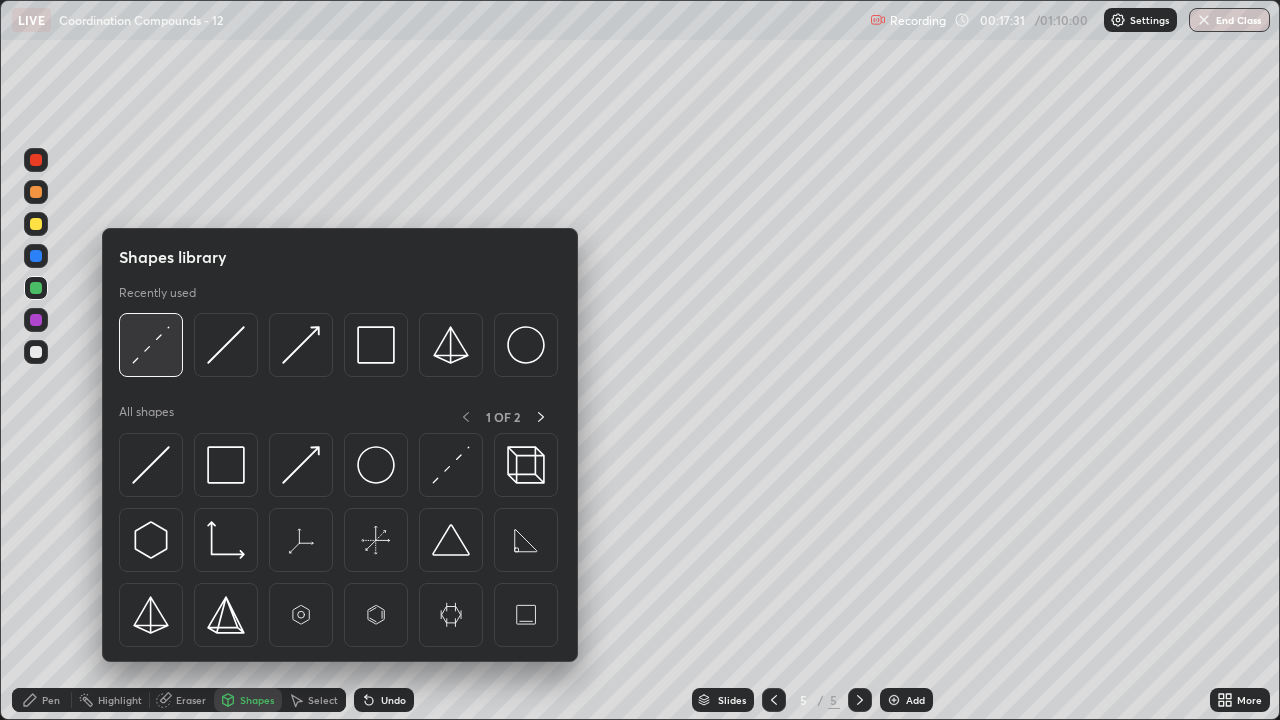 click at bounding box center (151, 345) 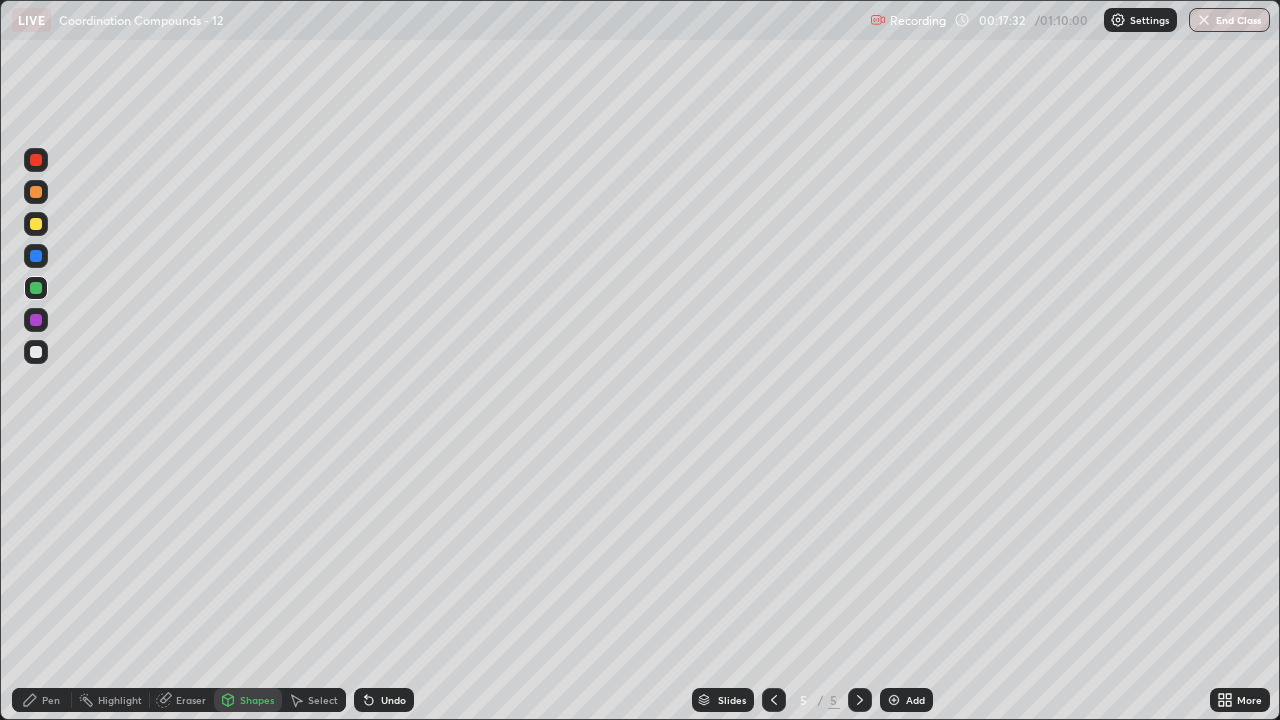 click at bounding box center [36, 320] 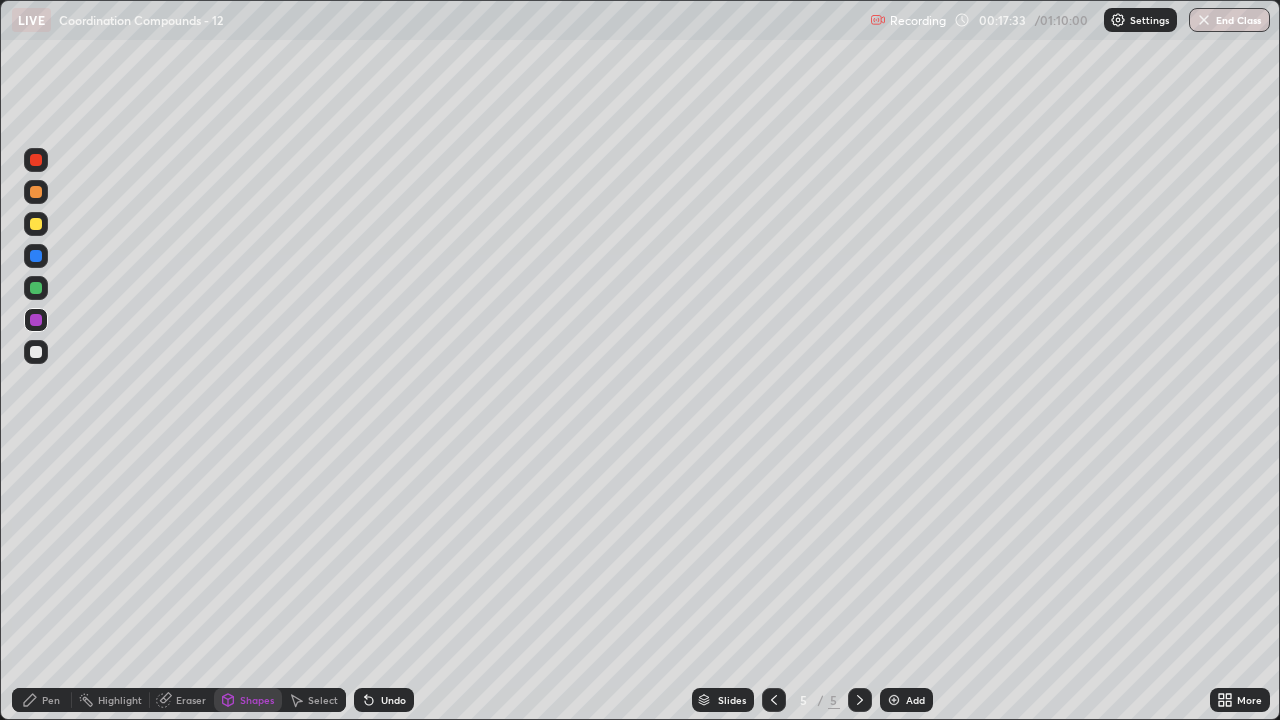 click at bounding box center [36, 224] 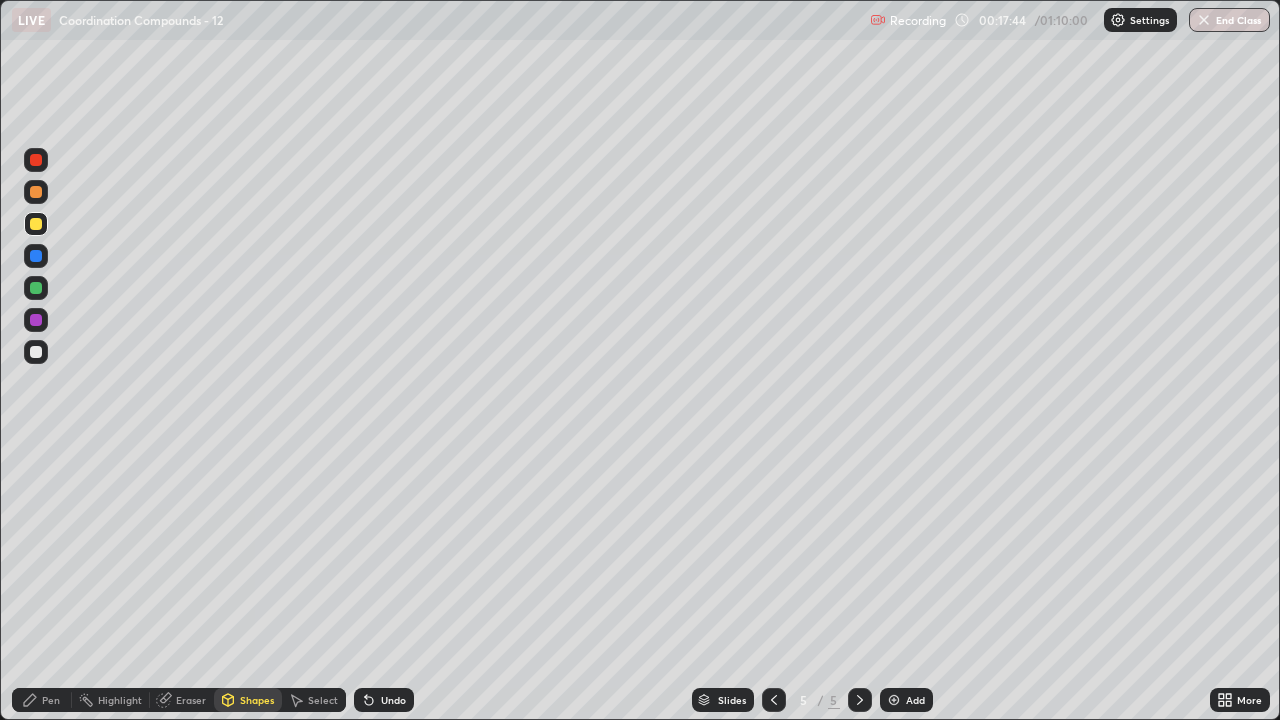 click on "Pen" at bounding box center [51, 700] 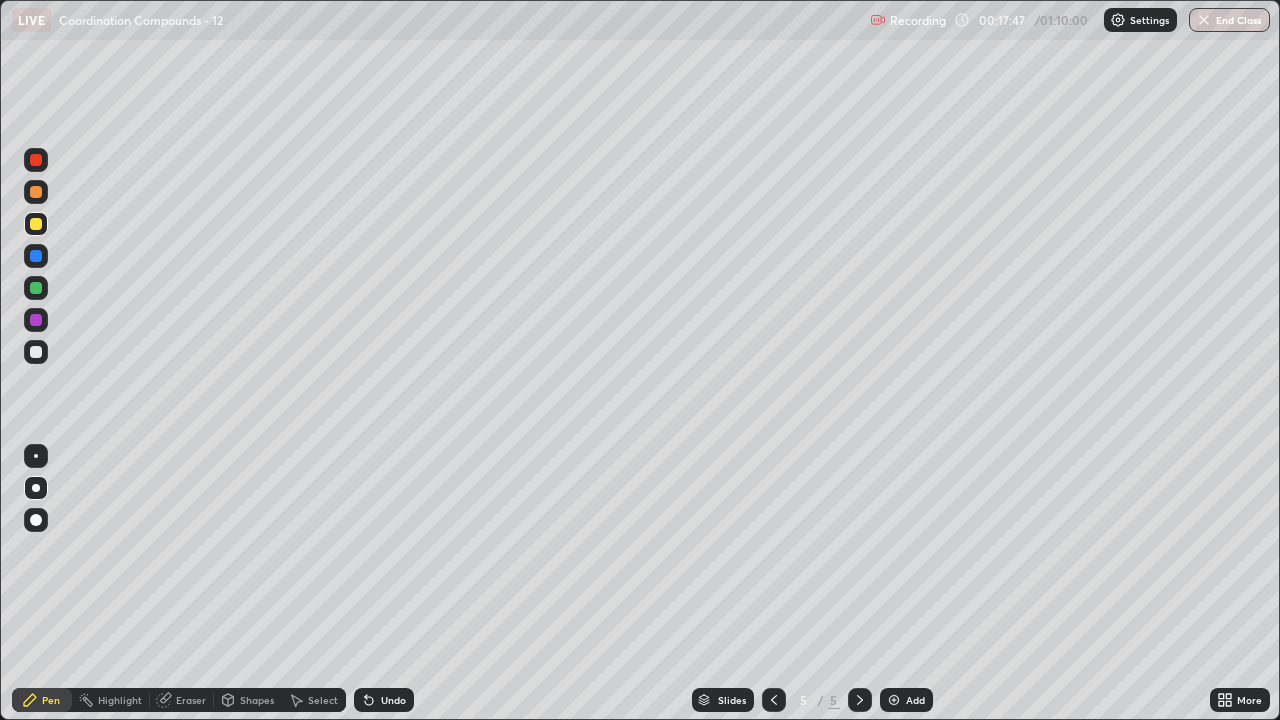 click at bounding box center (36, 224) 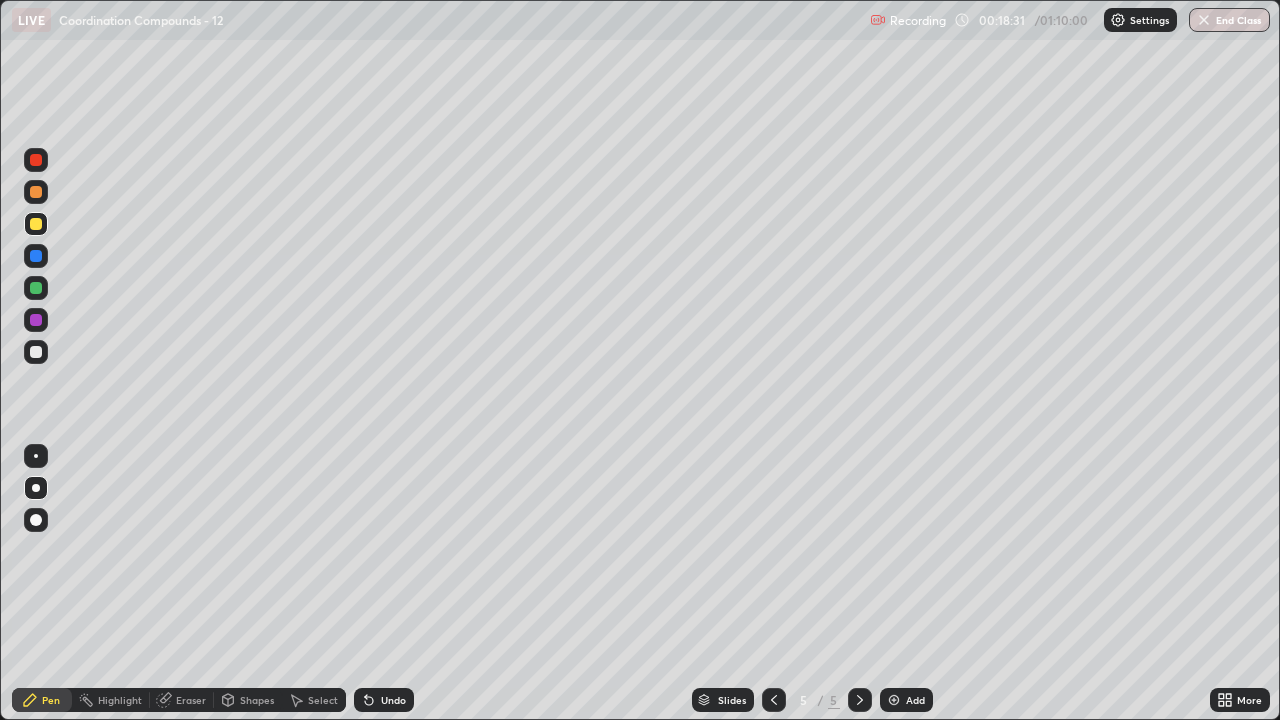click at bounding box center [36, 352] 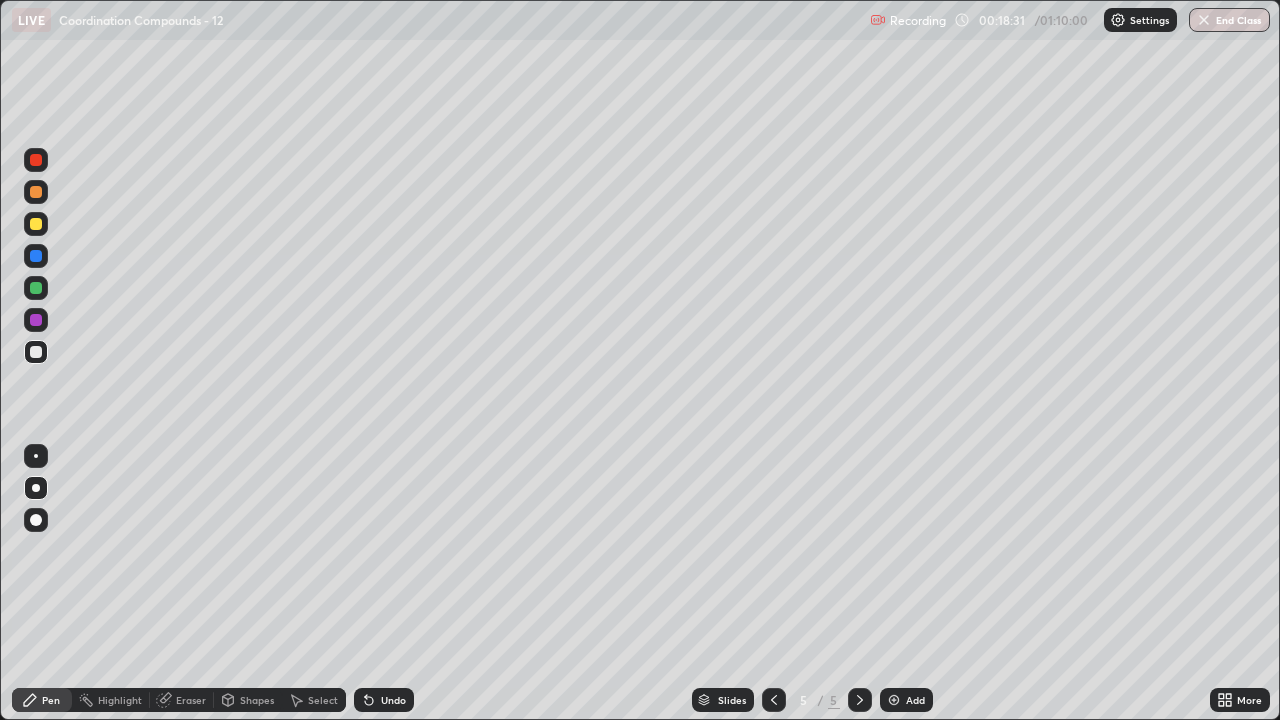 click at bounding box center [36, 352] 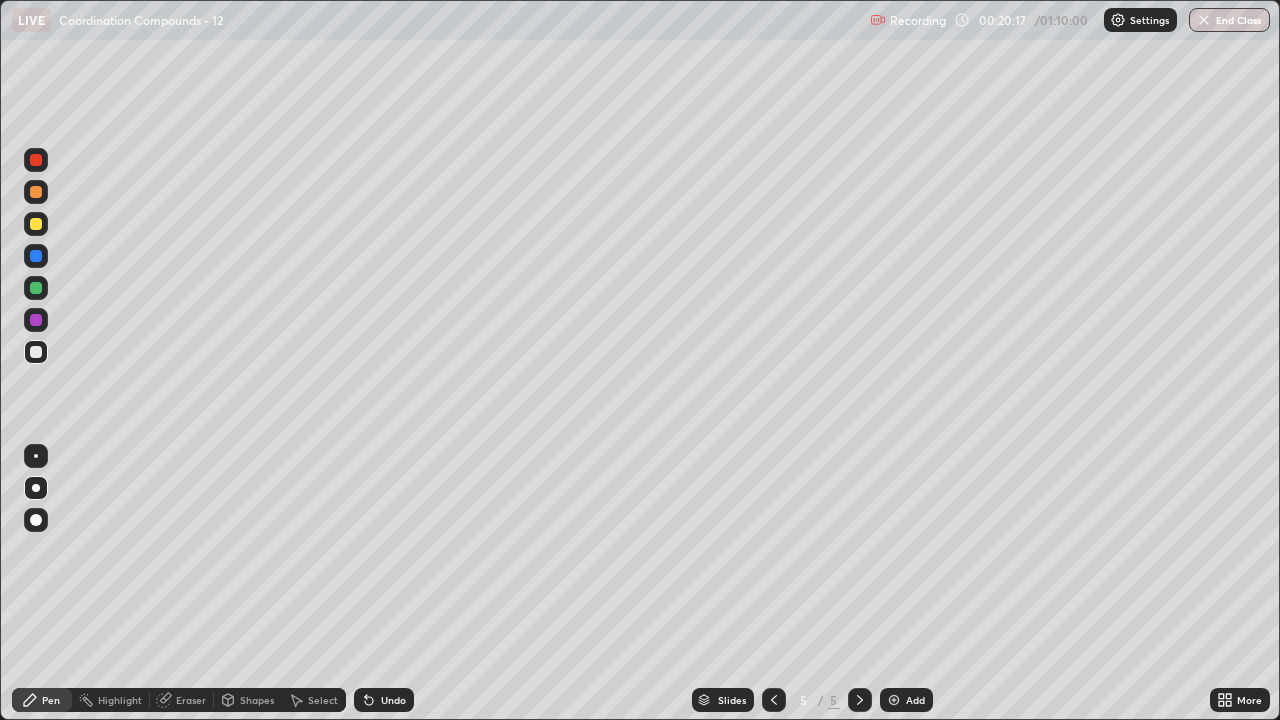 click at bounding box center (36, 288) 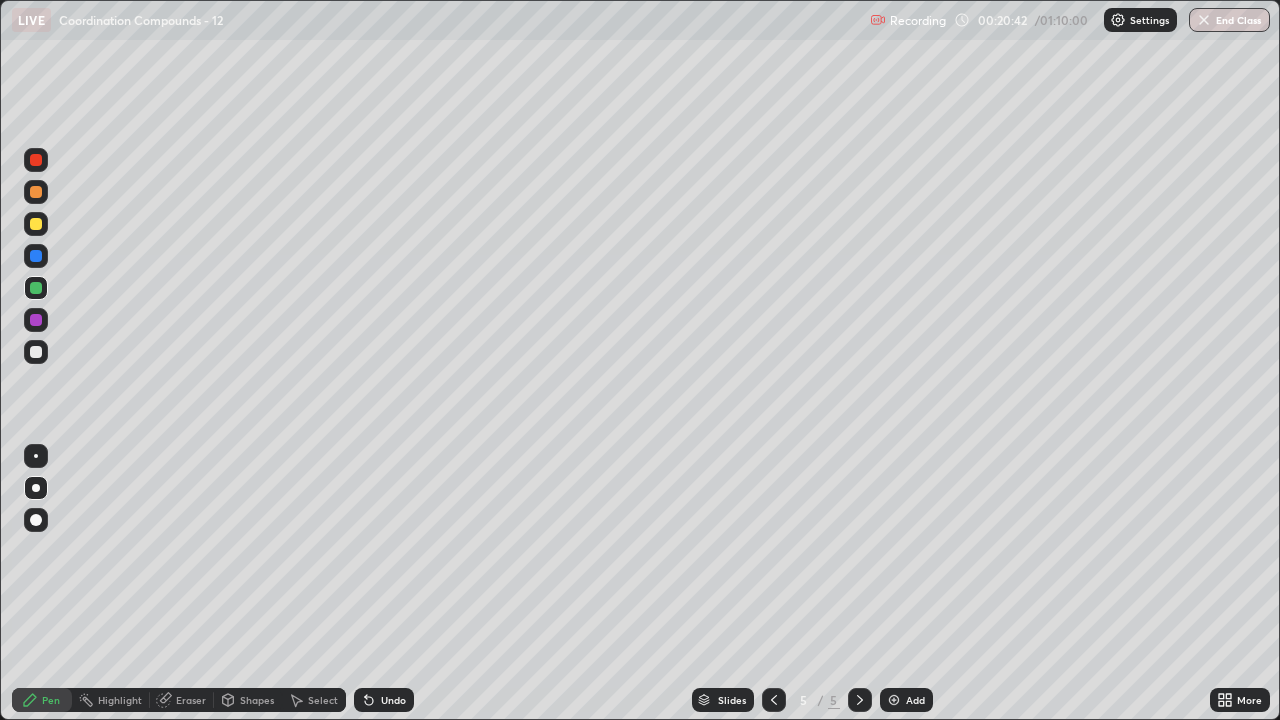 click on "Eraser" at bounding box center [191, 700] 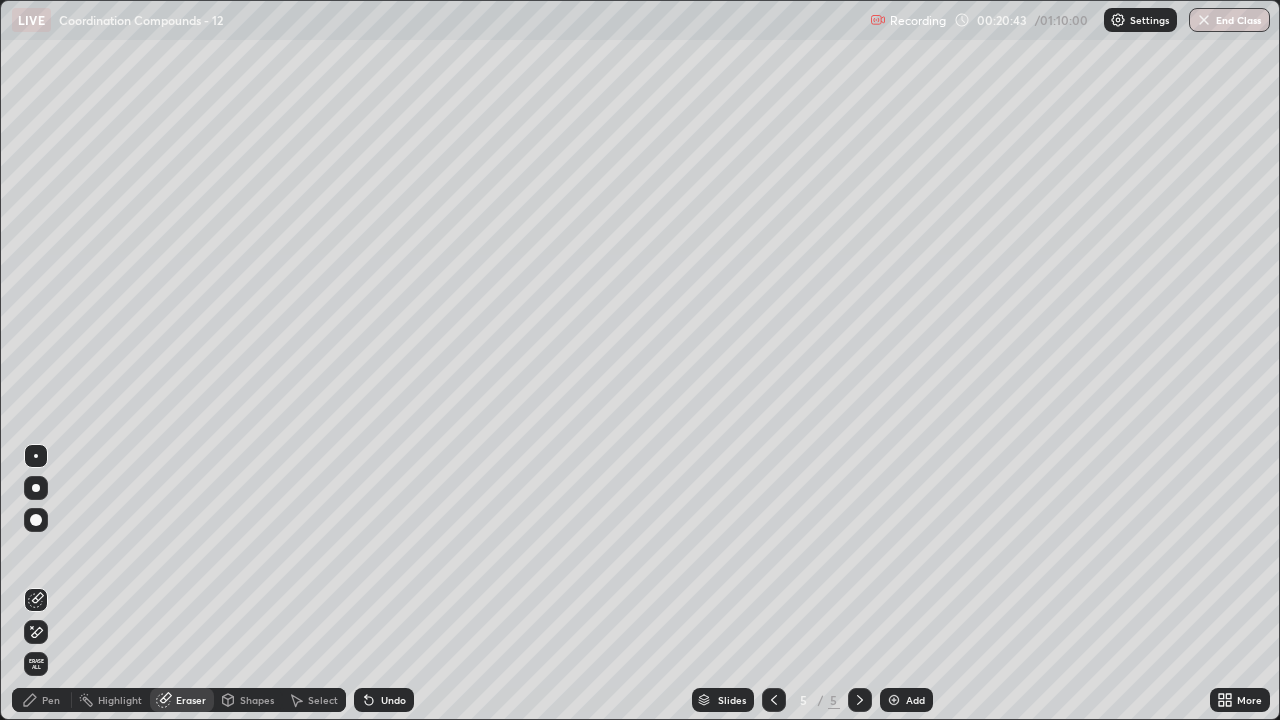 click 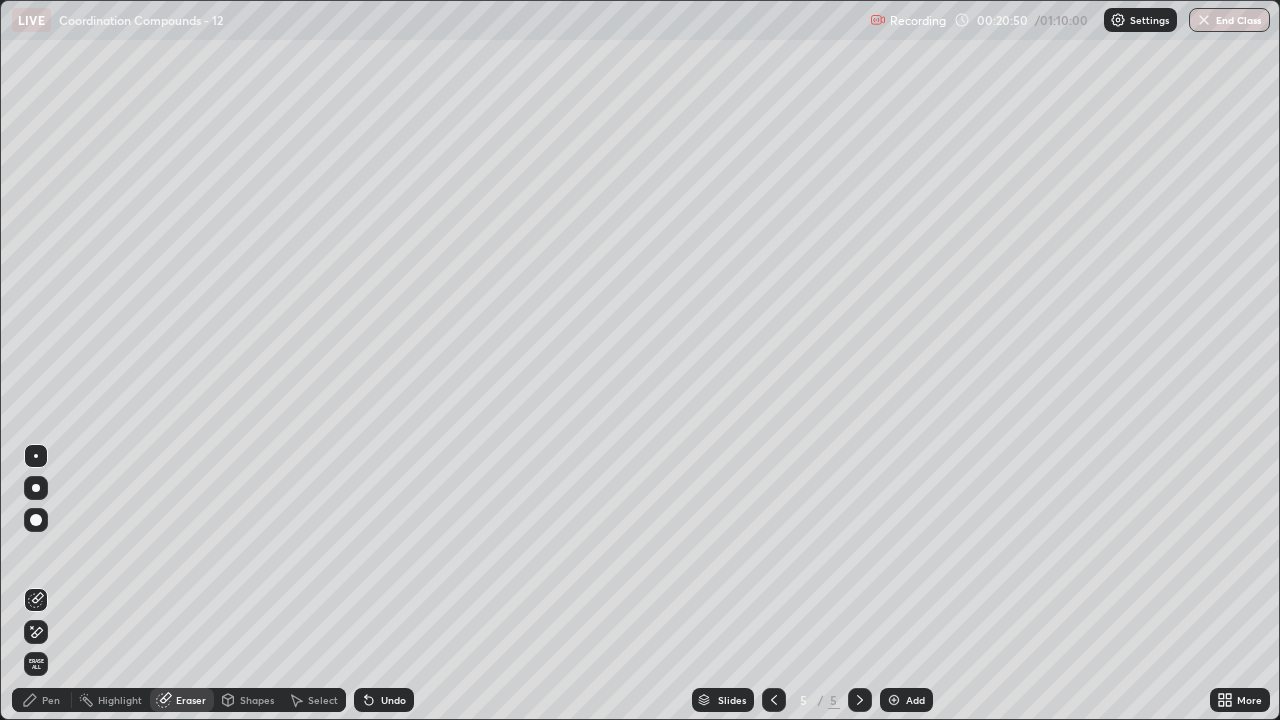 click on "Pen" at bounding box center [51, 700] 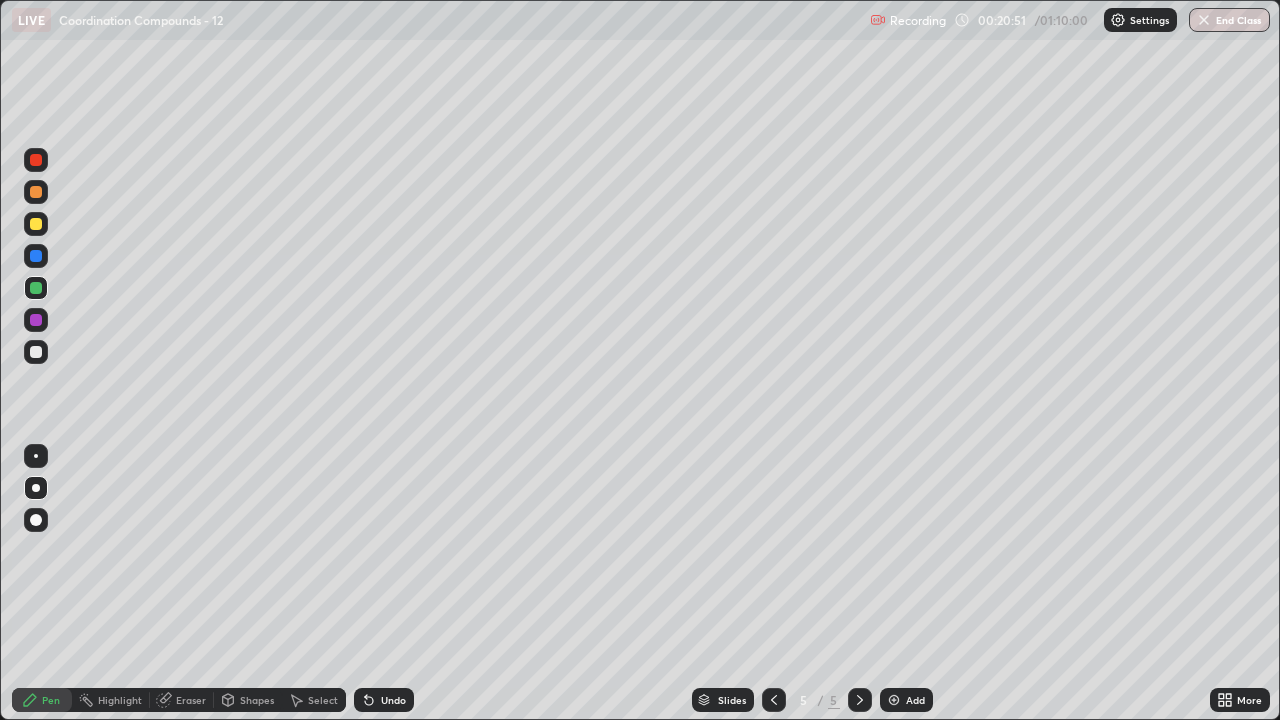 click at bounding box center [36, 352] 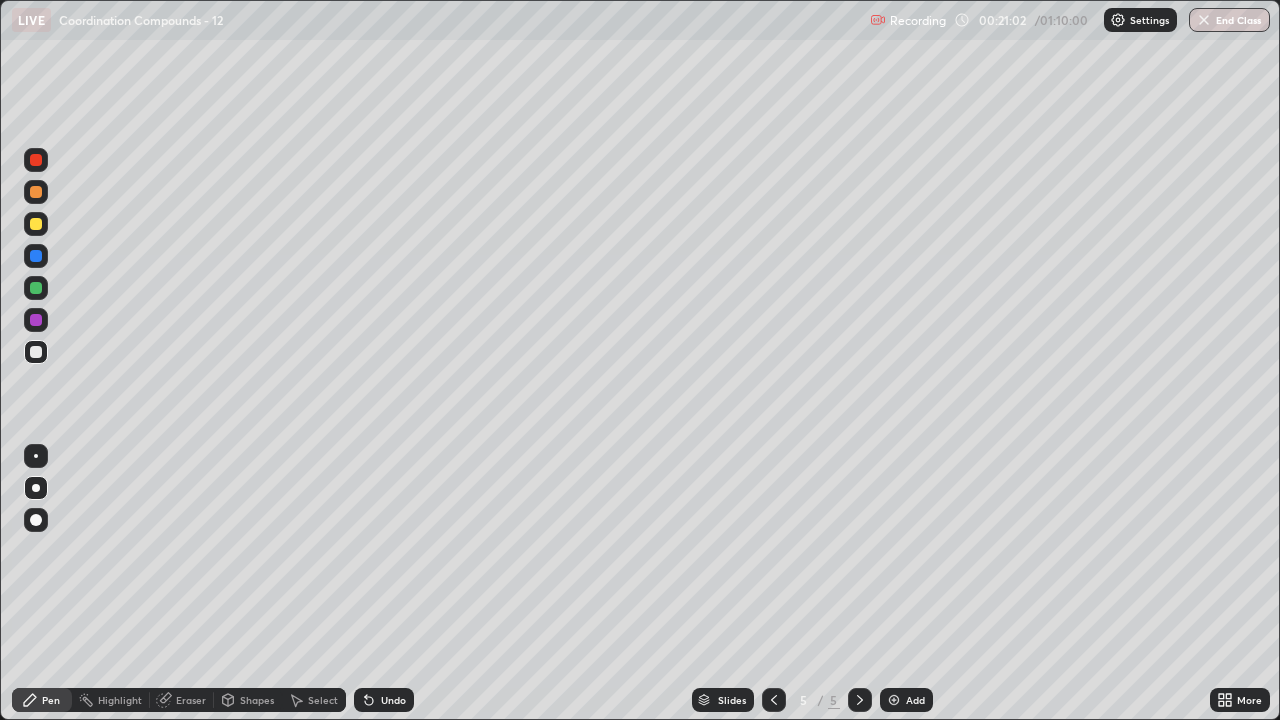 click on "Shapes" at bounding box center (257, 700) 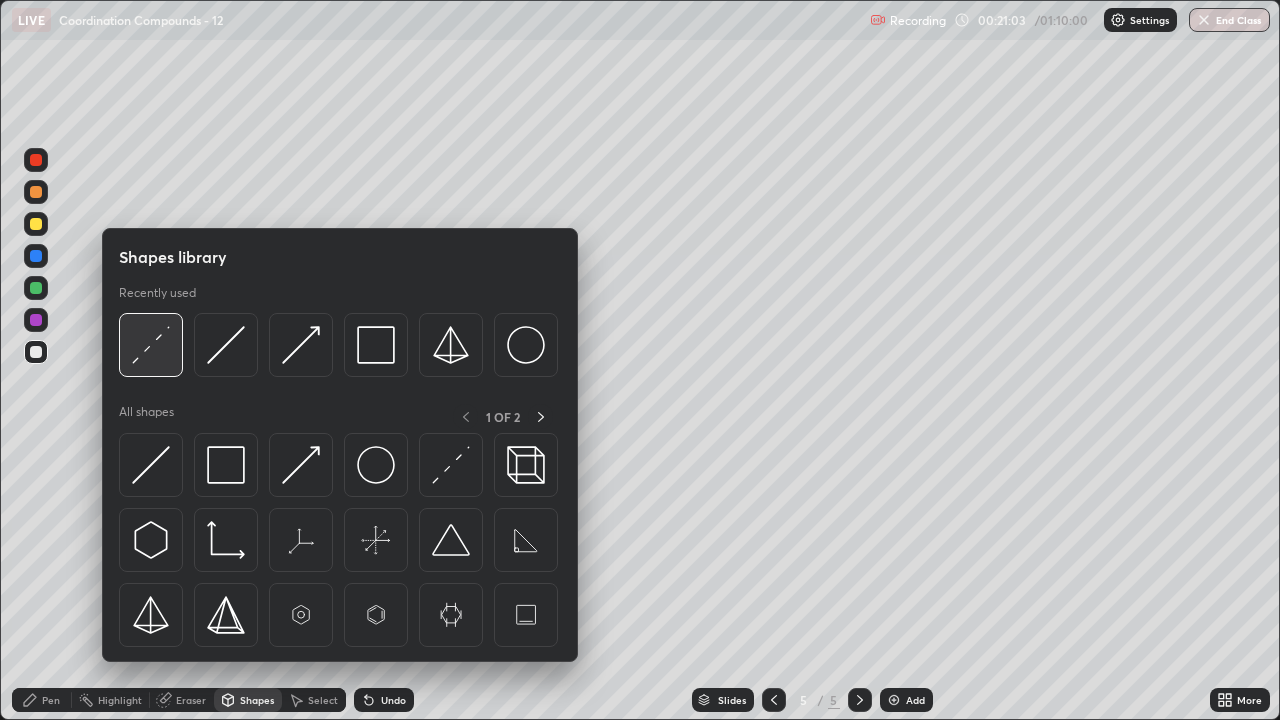 click at bounding box center (151, 345) 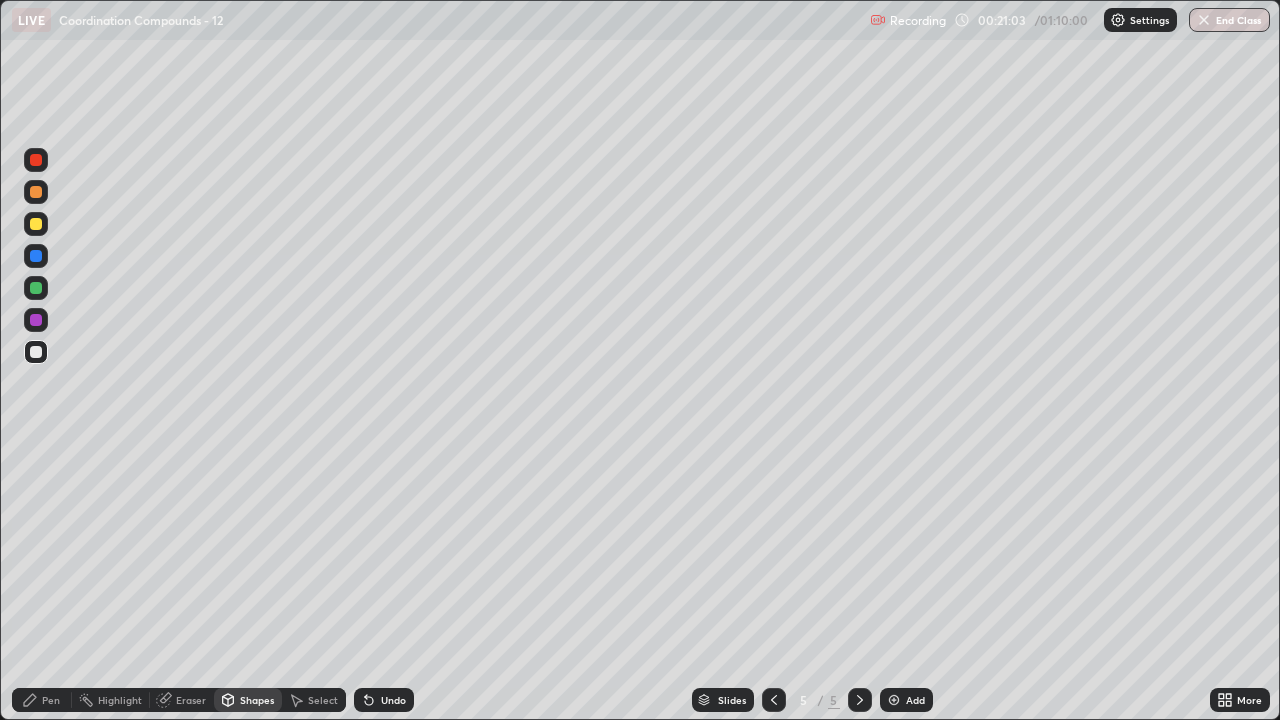 click at bounding box center (36, 224) 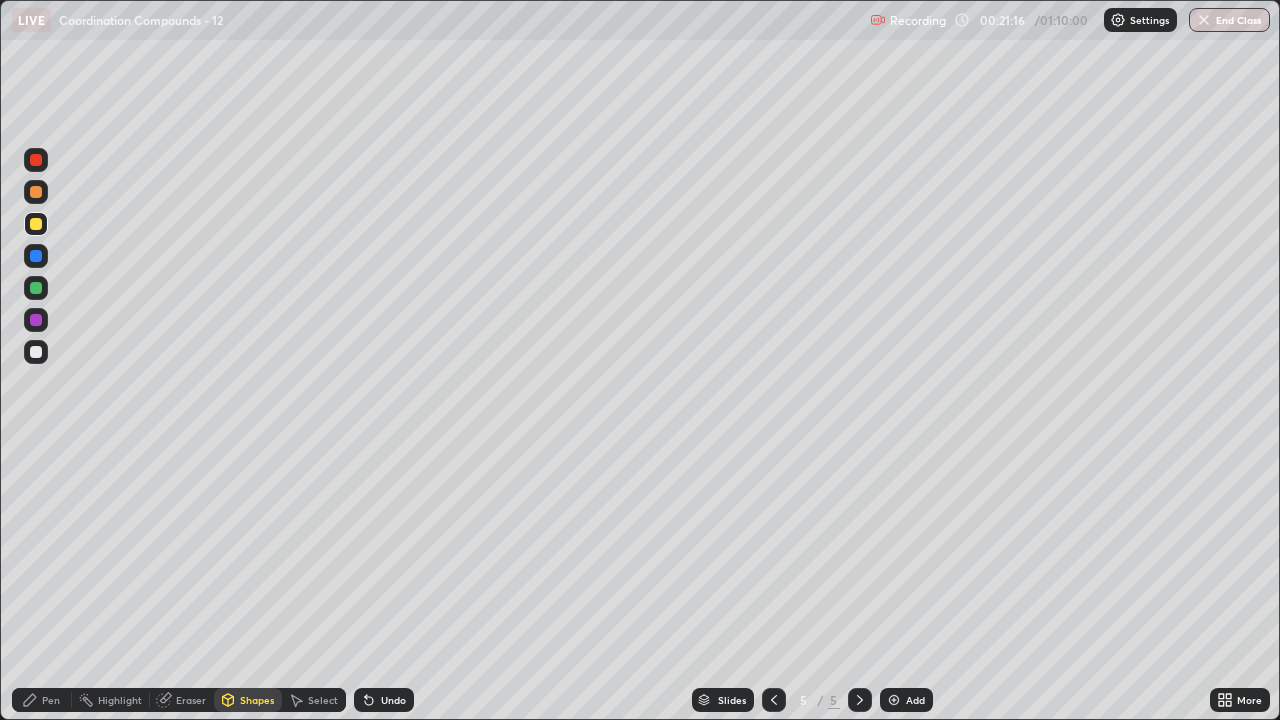 click 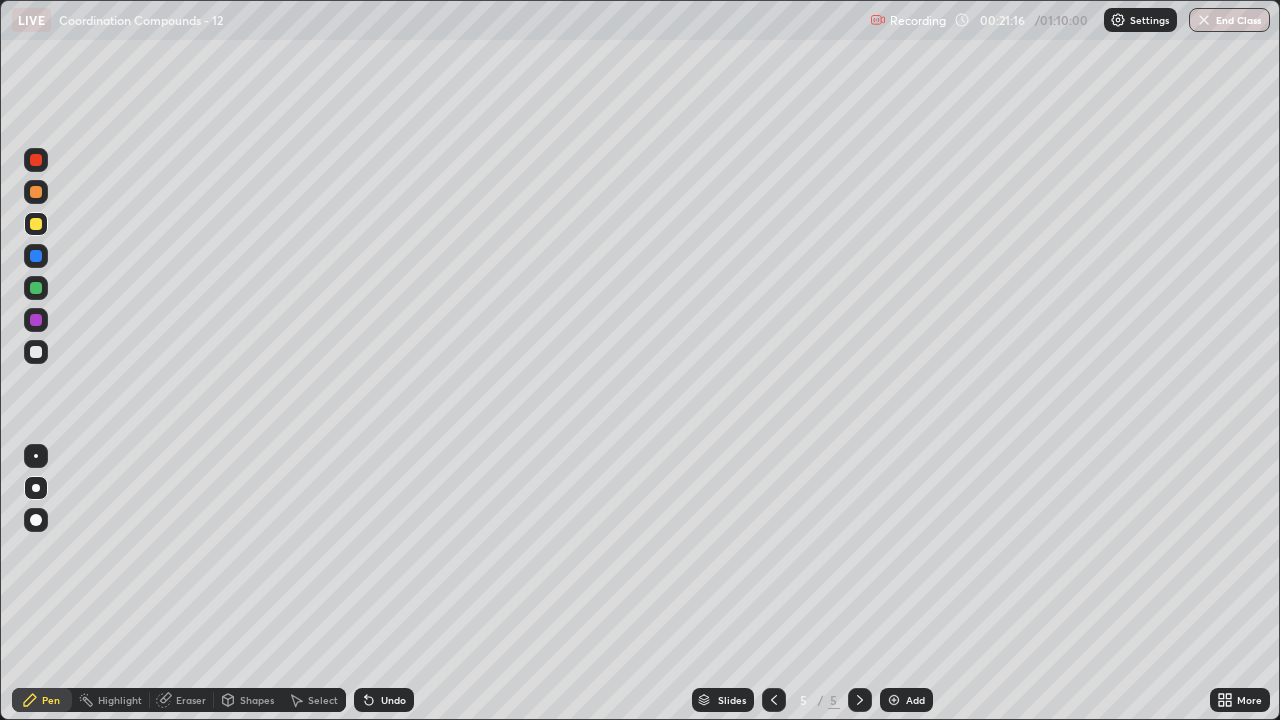 click at bounding box center (36, 192) 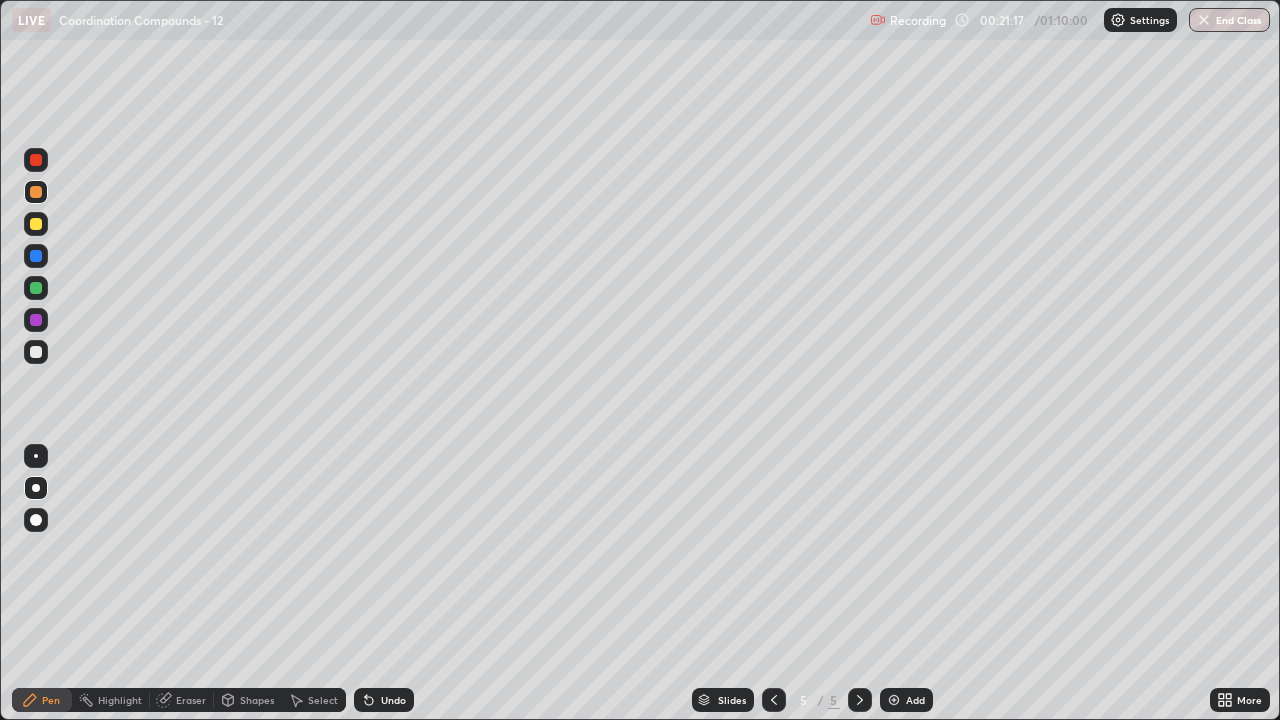 click at bounding box center [36, 192] 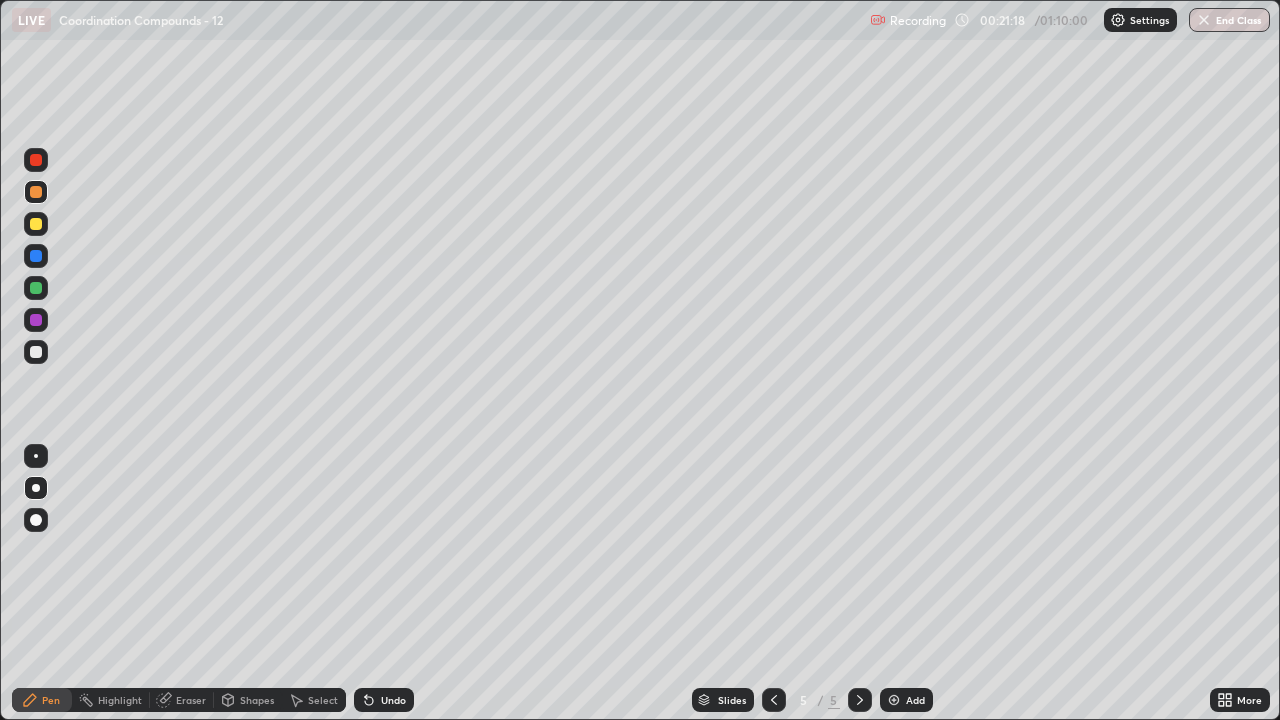 click at bounding box center (36, 160) 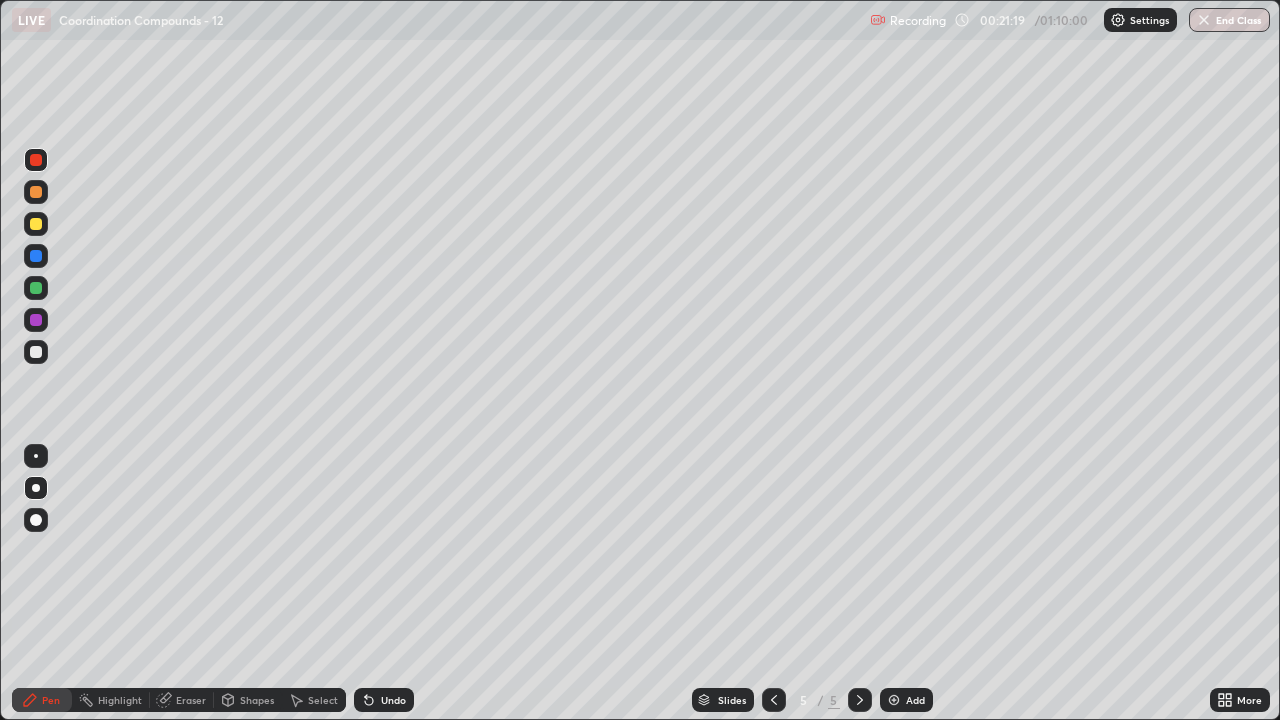 click at bounding box center [36, 520] 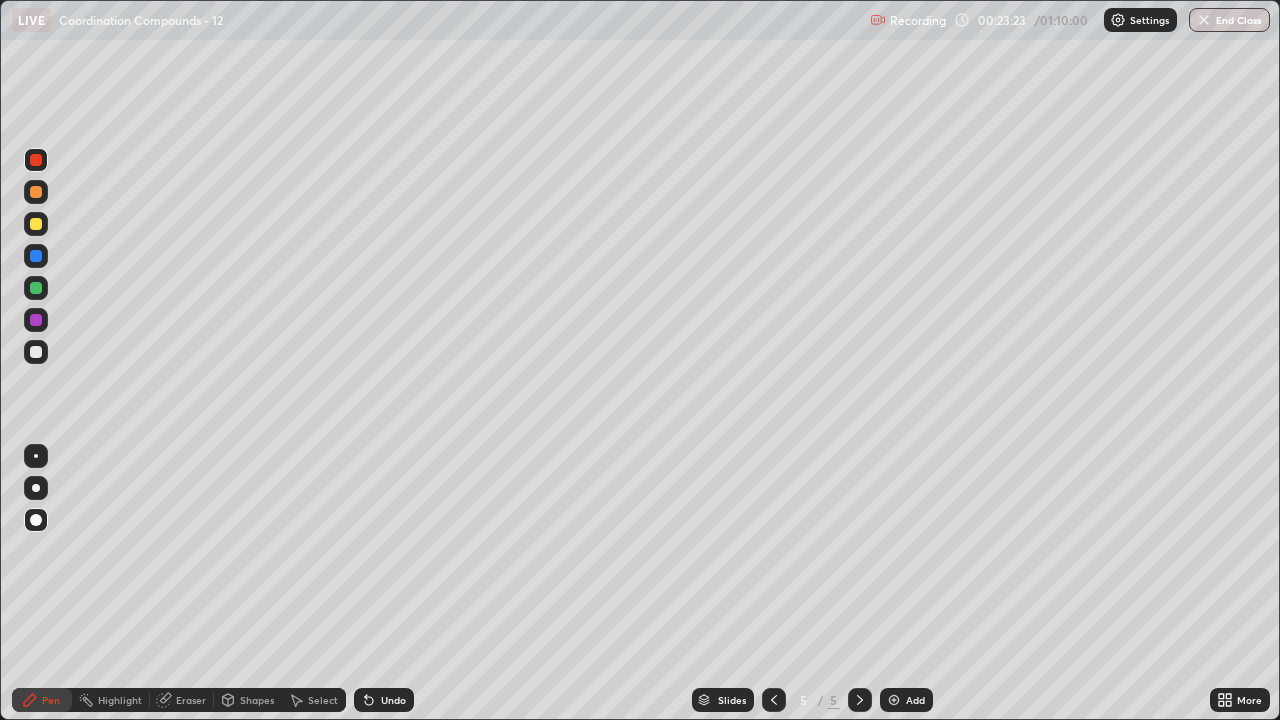 click at bounding box center [36, 288] 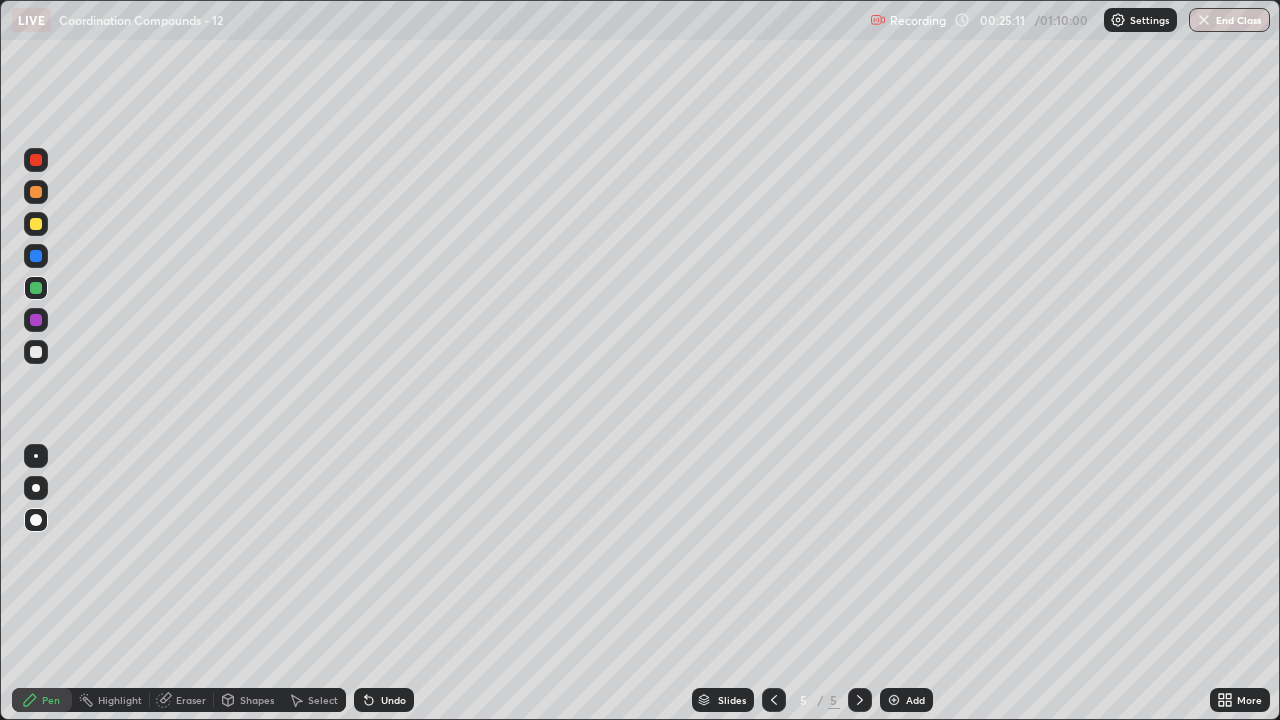 click at bounding box center [36, 352] 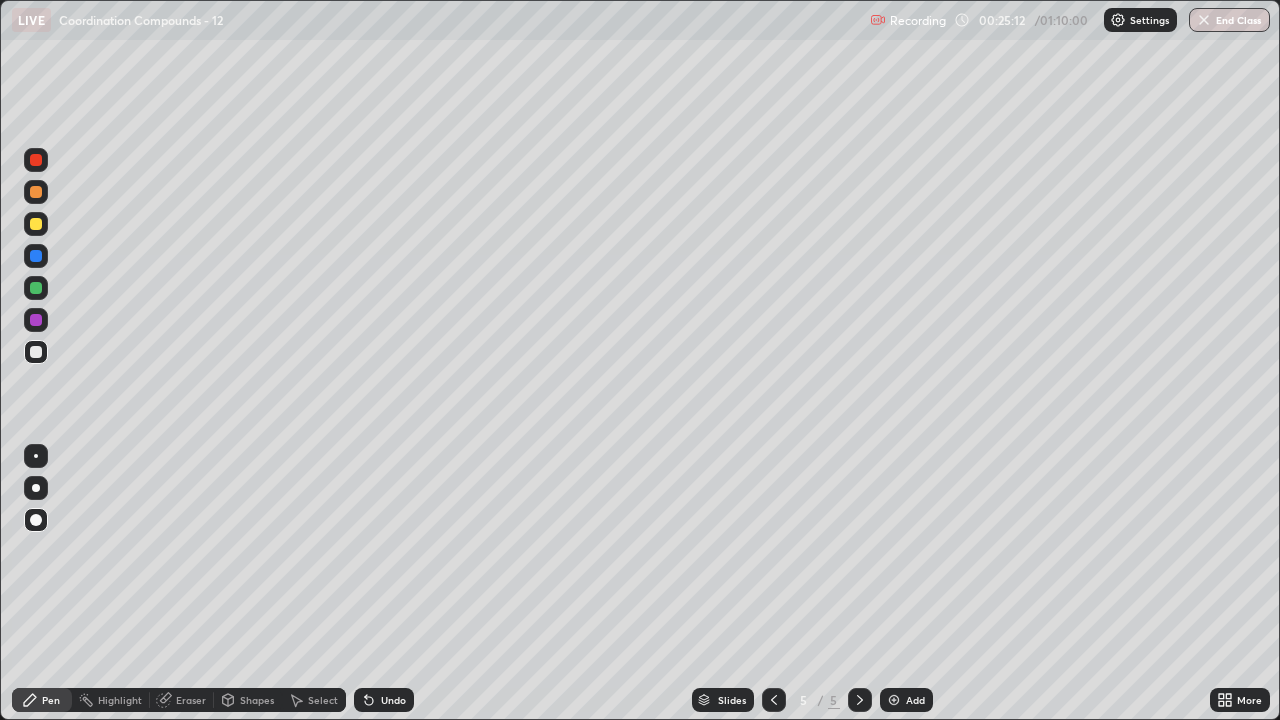 click at bounding box center [36, 352] 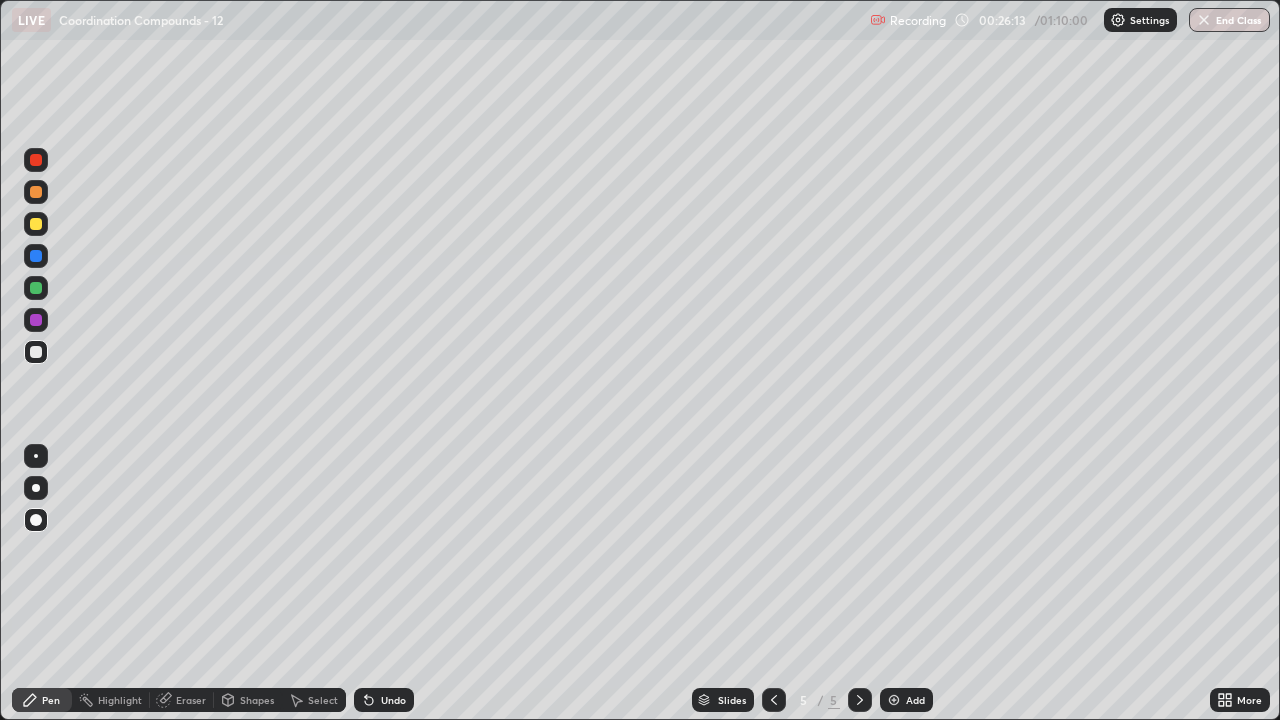 click at bounding box center [36, 224] 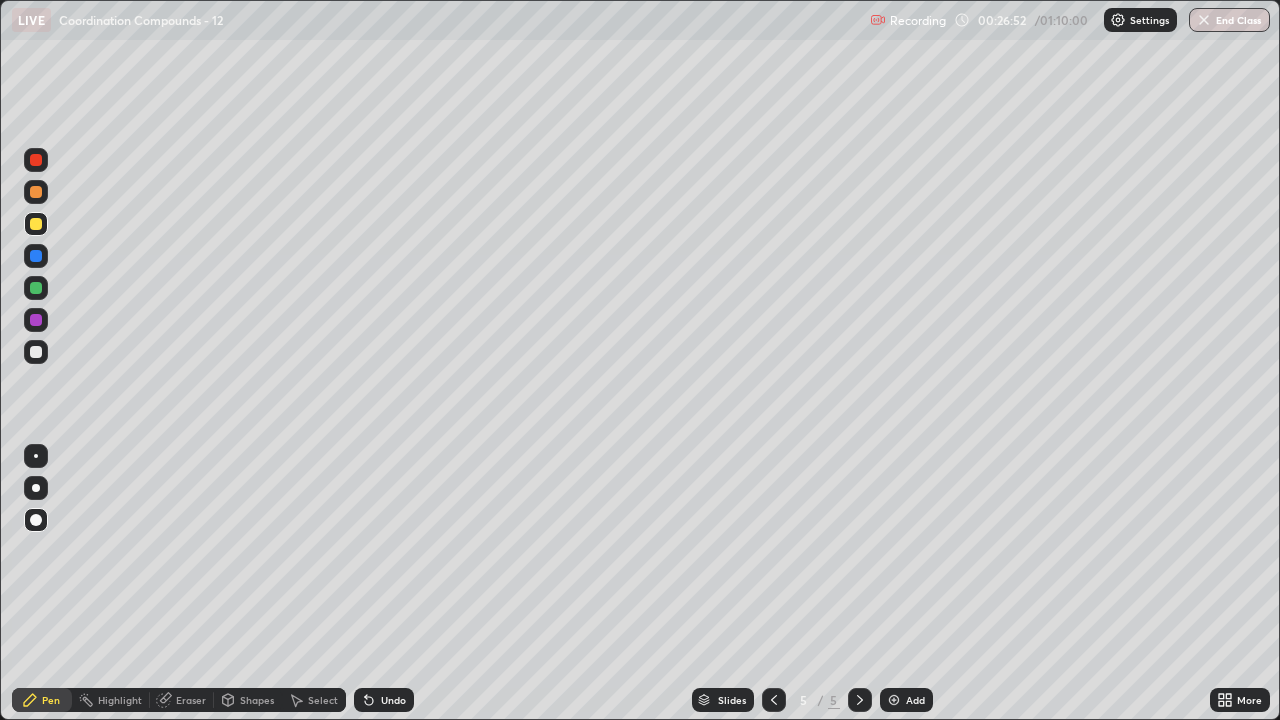 click at bounding box center [36, 352] 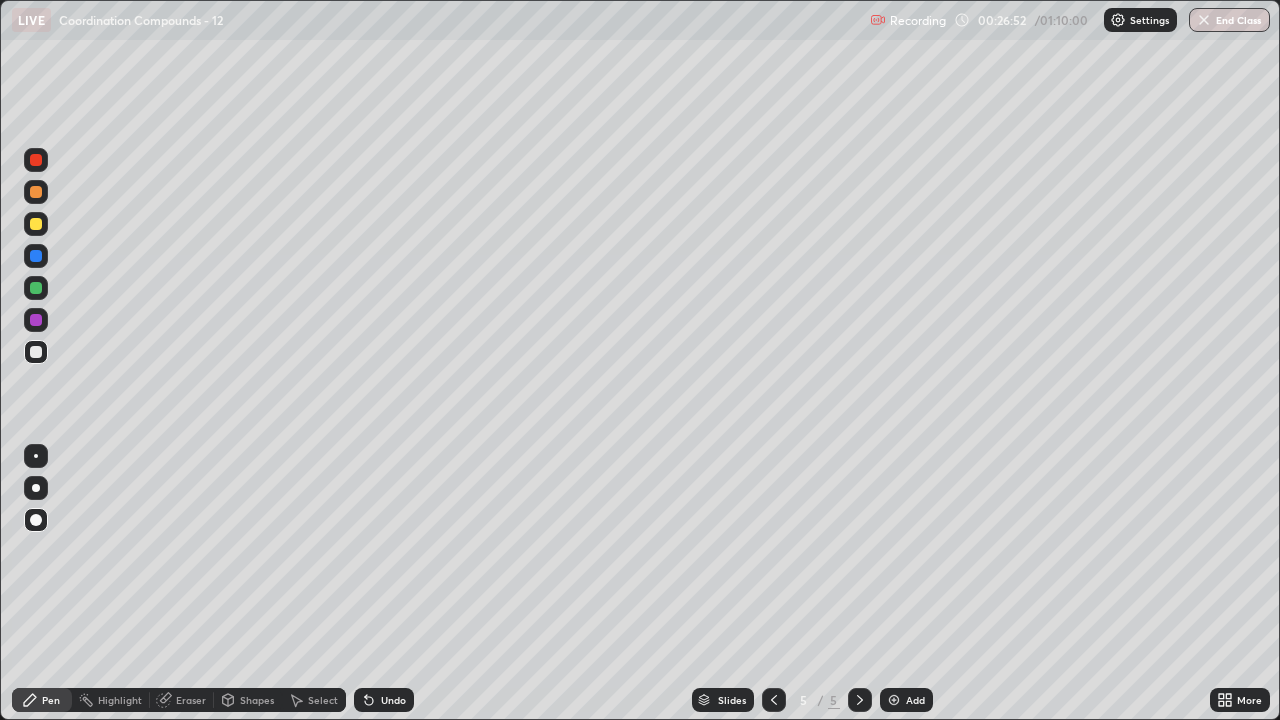 click at bounding box center (36, 352) 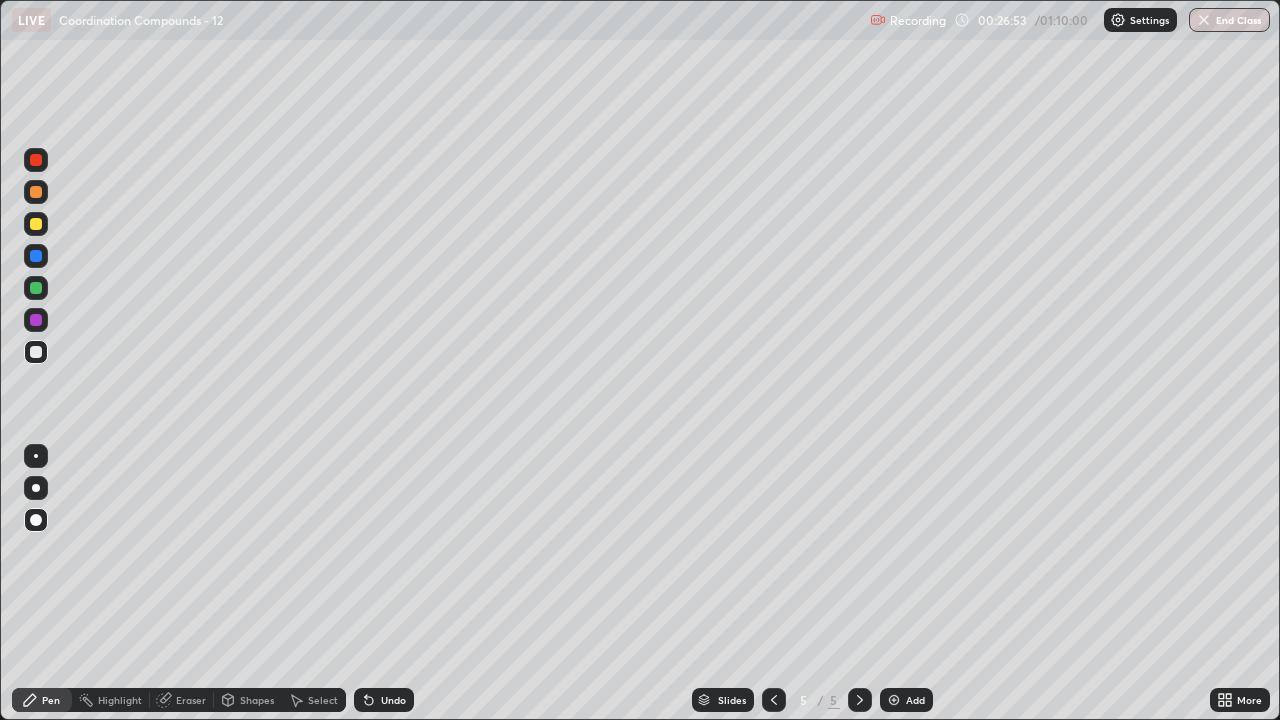 click at bounding box center [36, 224] 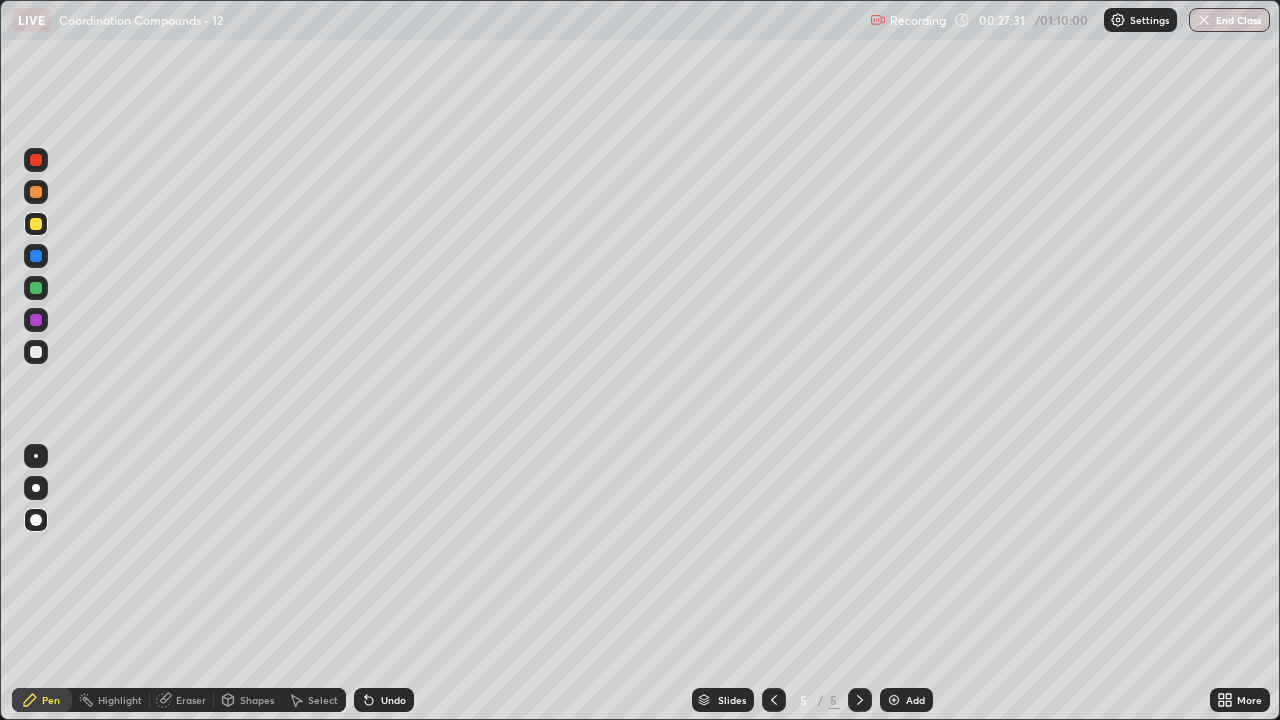 click at bounding box center (894, 700) 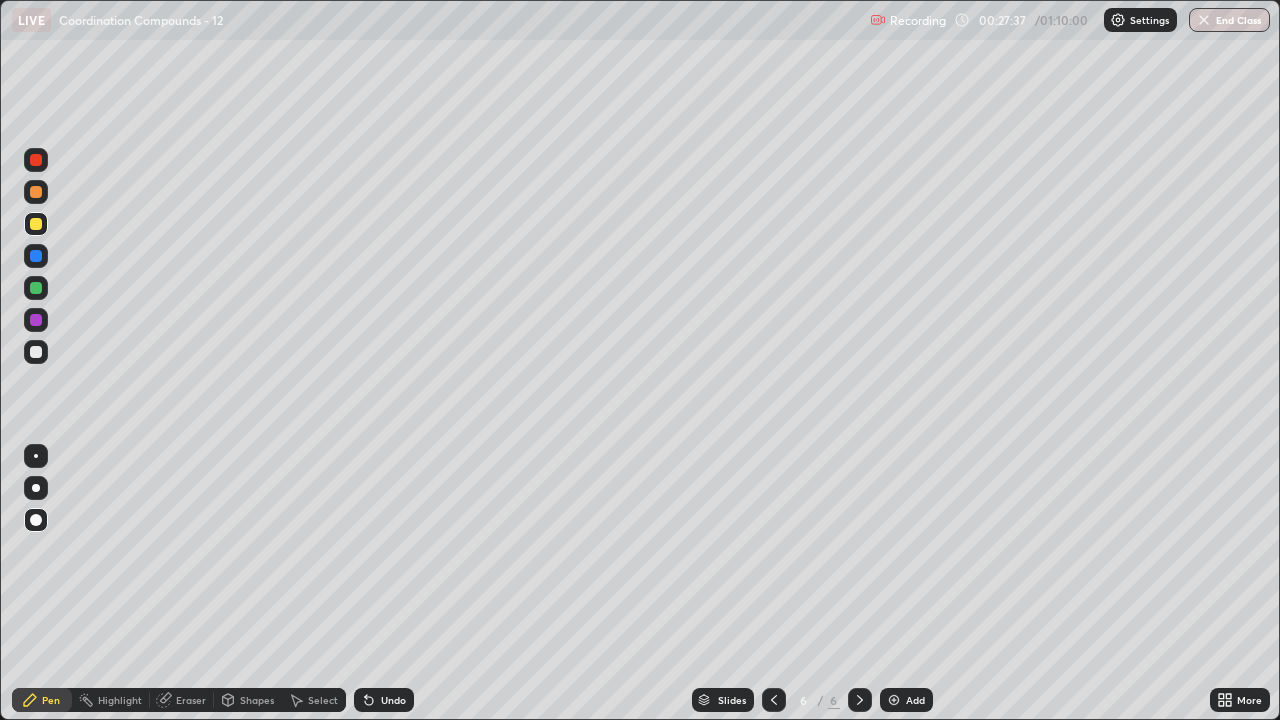 click at bounding box center [36, 488] 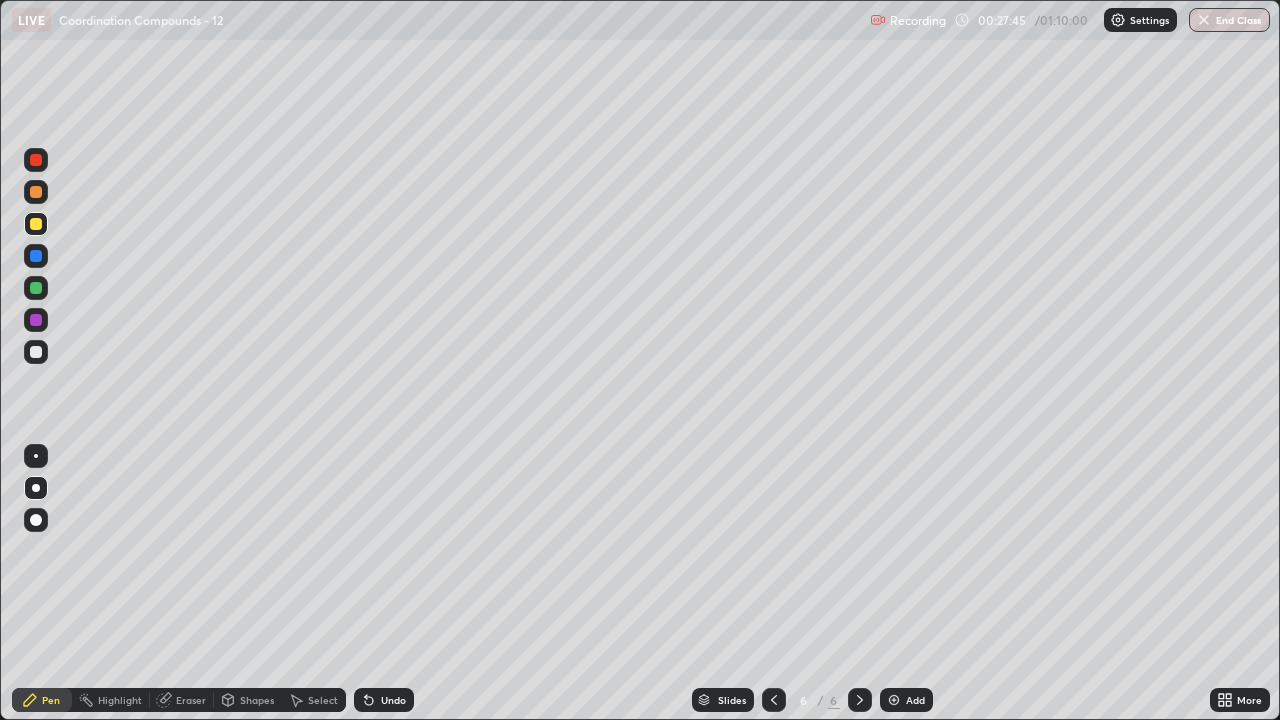 click at bounding box center [36, 520] 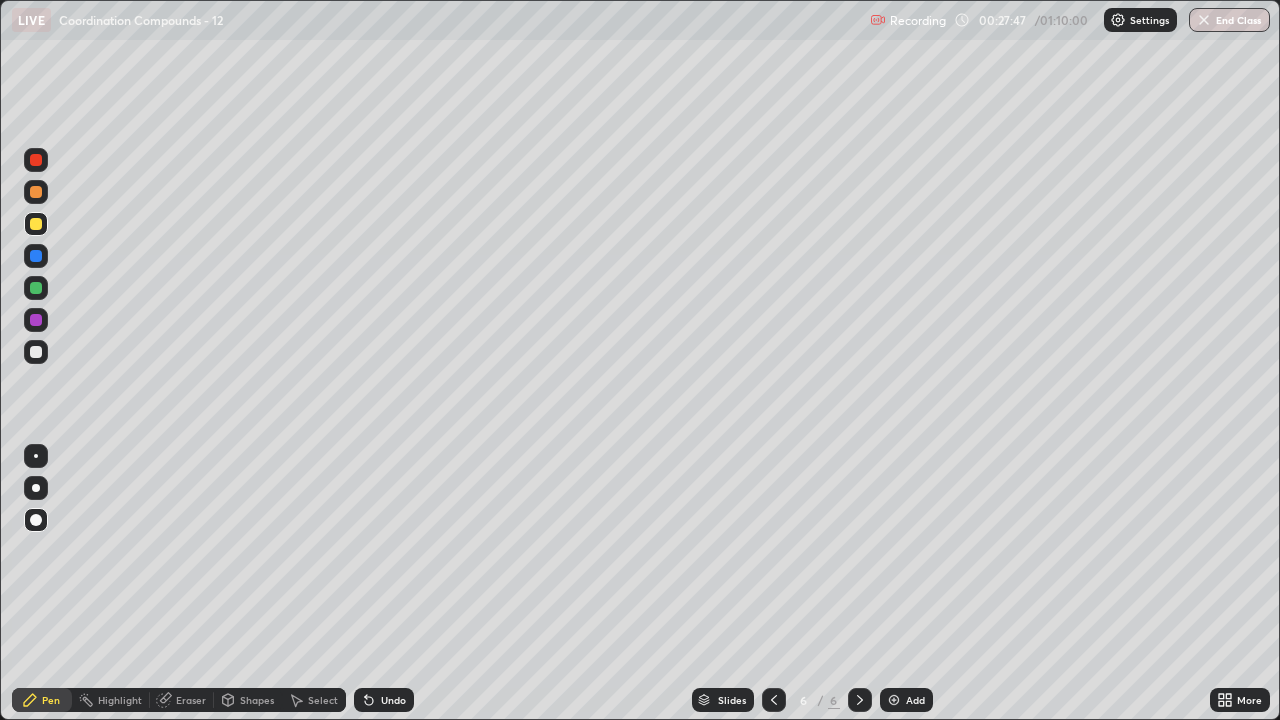 click at bounding box center [36, 352] 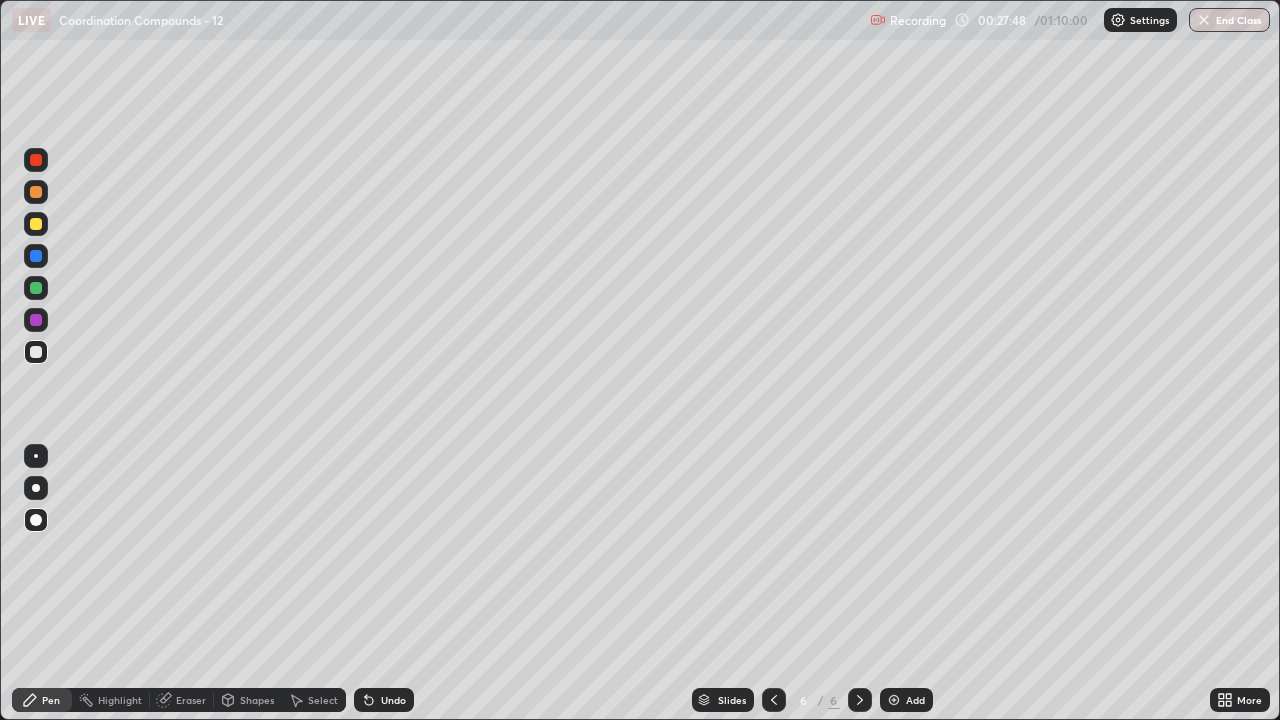 click at bounding box center [36, 488] 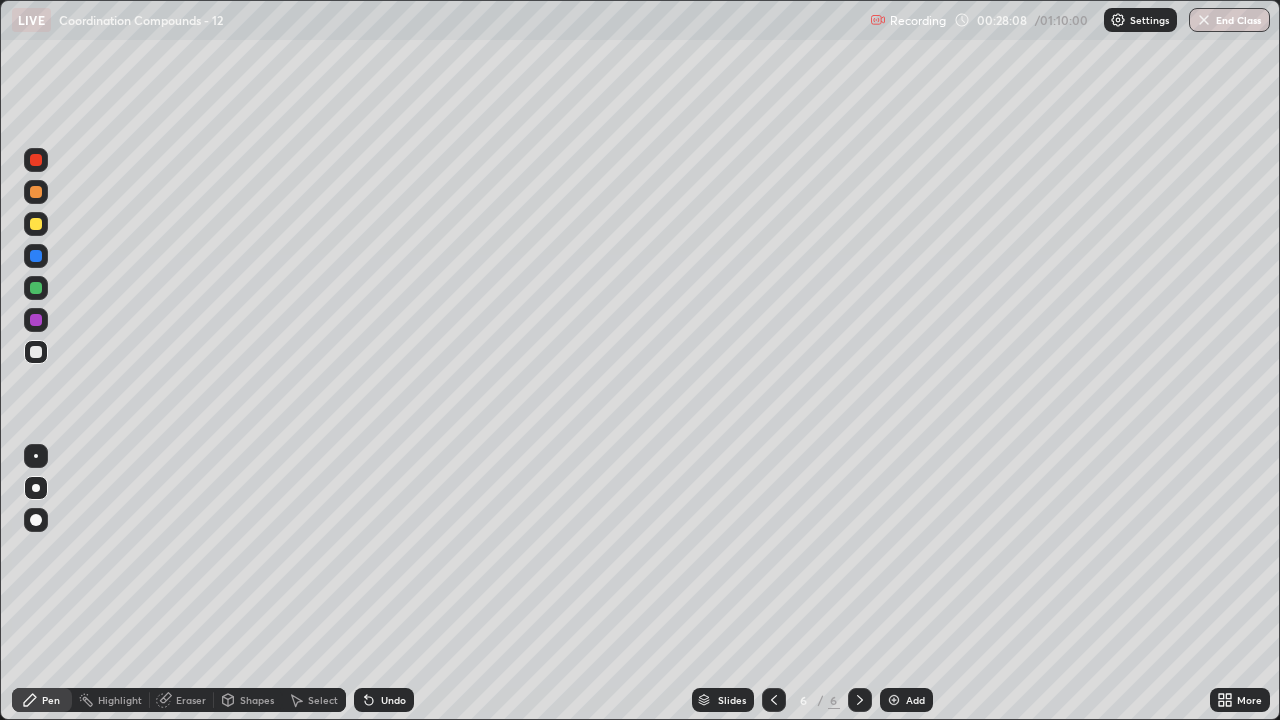 click on "Undo" at bounding box center (393, 700) 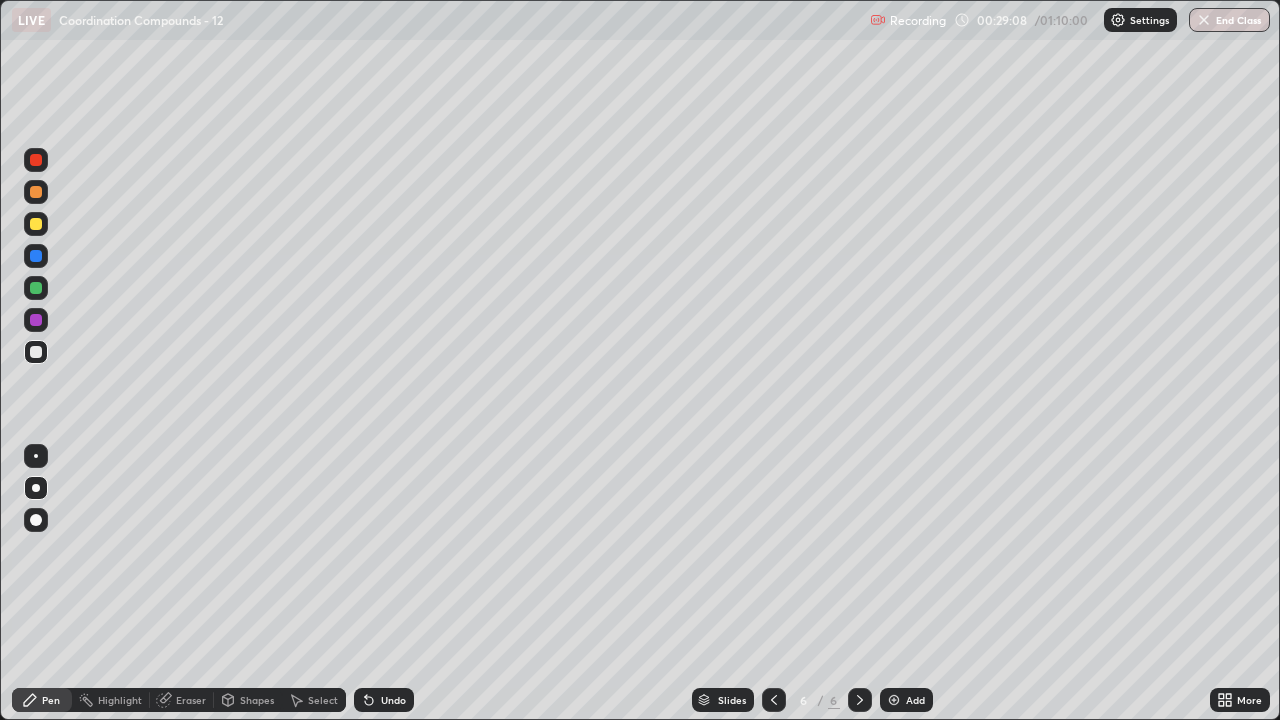 click 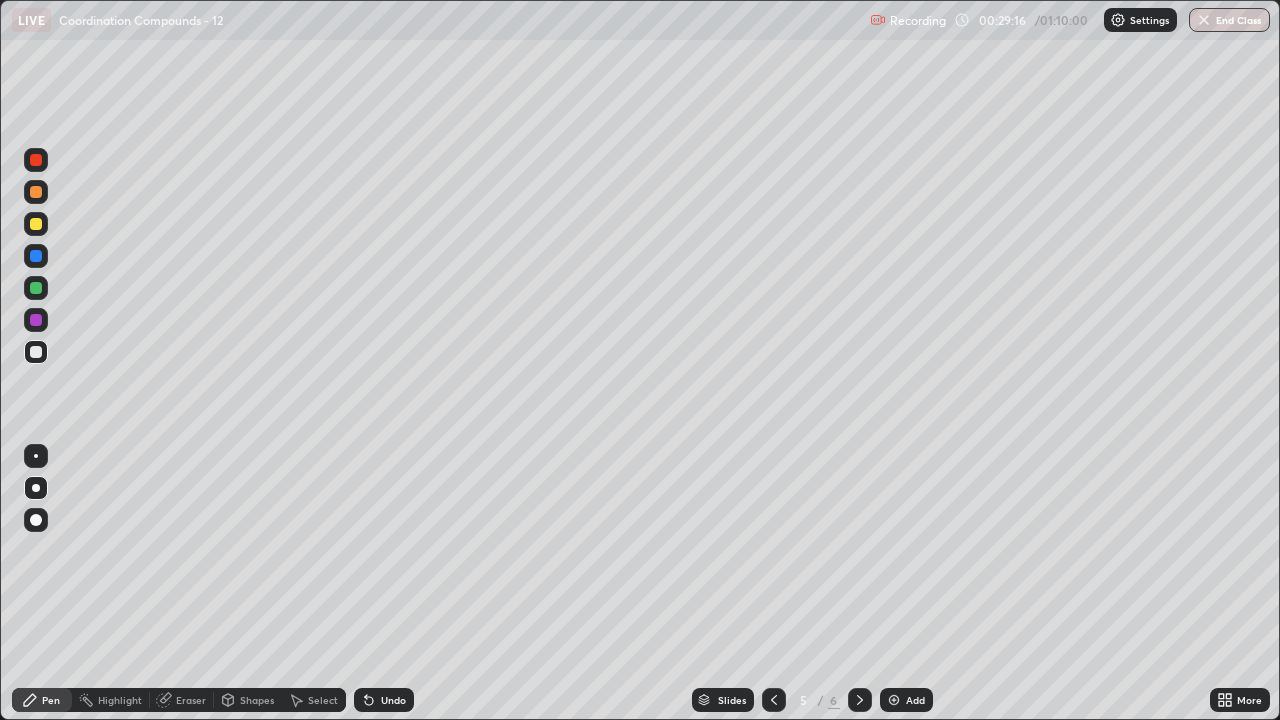 click 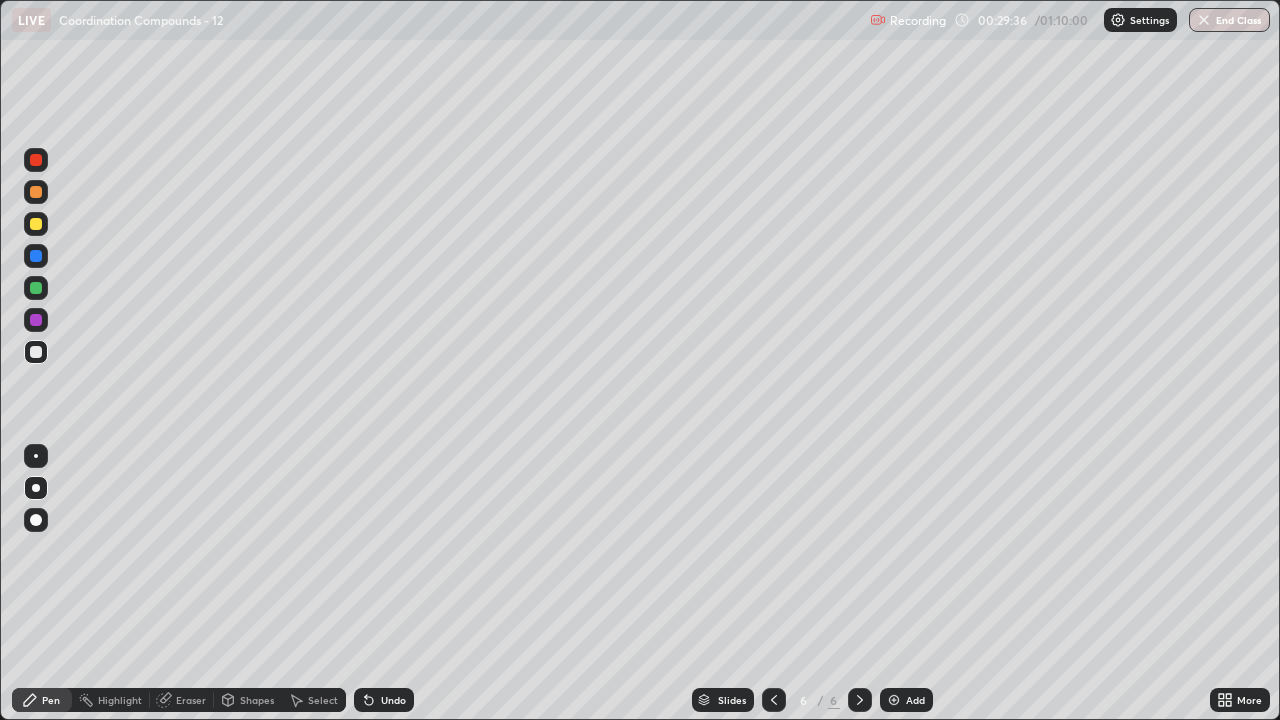 click at bounding box center (36, 288) 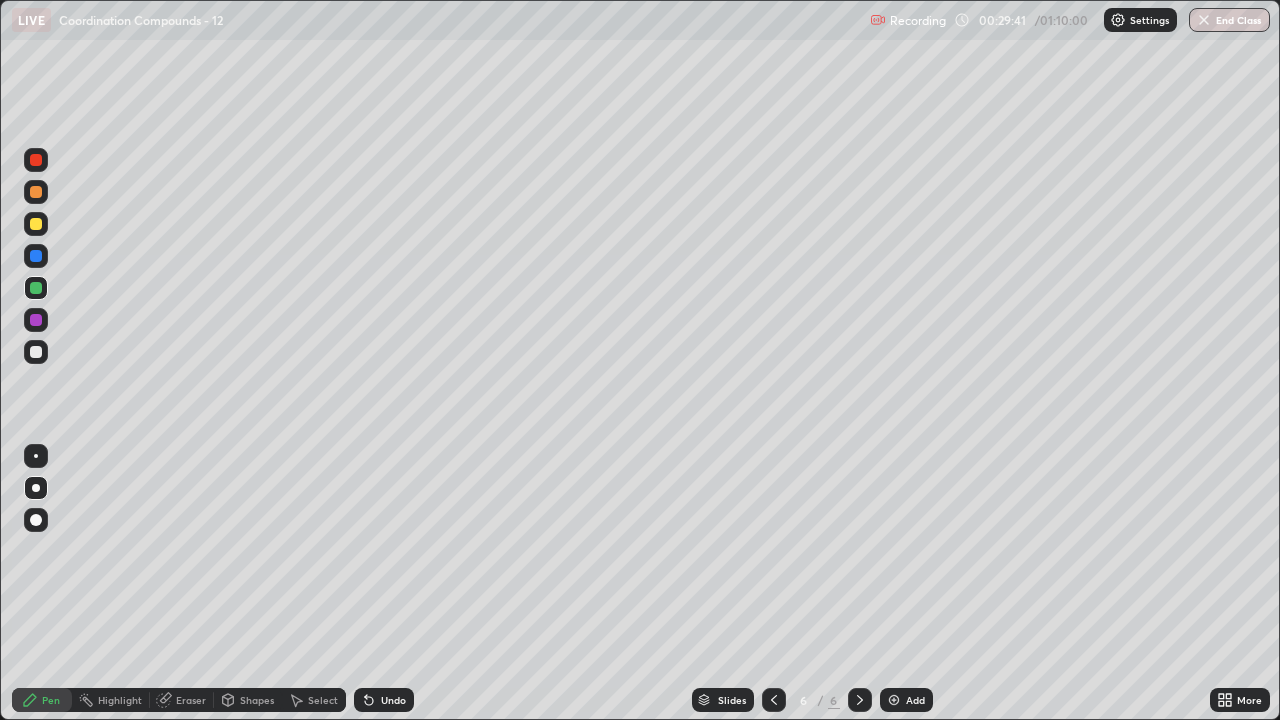 click at bounding box center [36, 320] 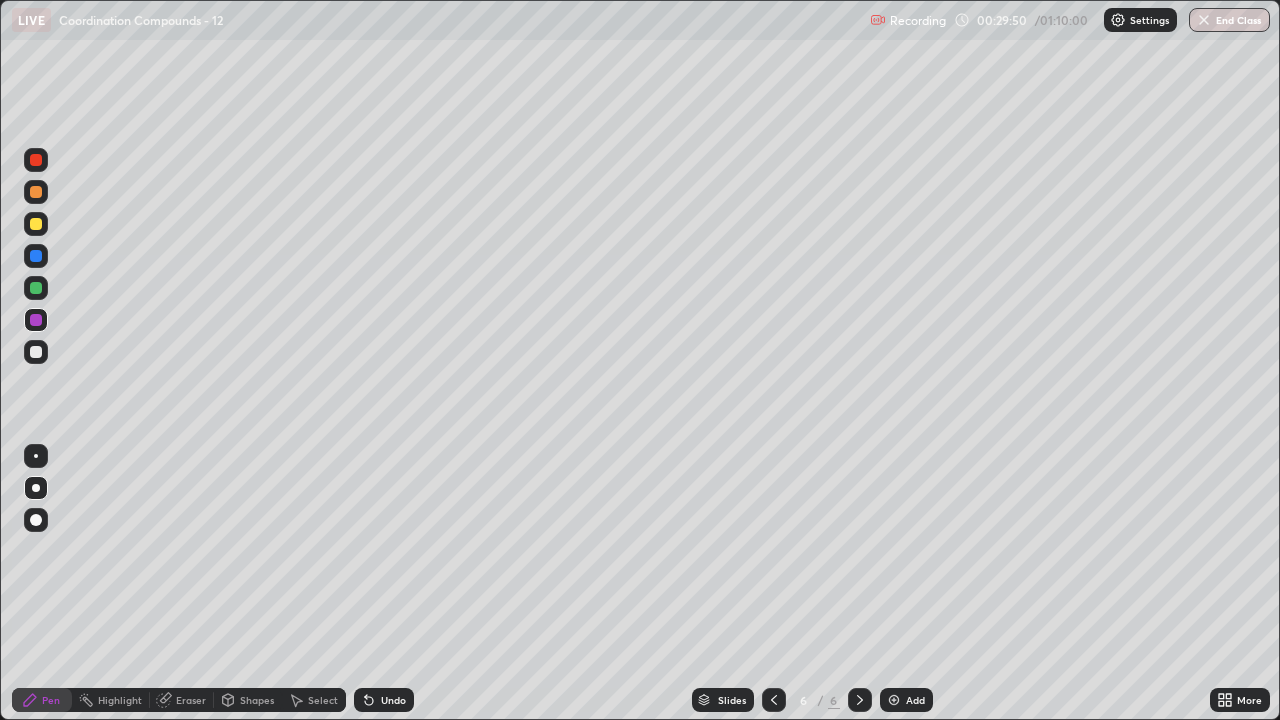 click at bounding box center [36, 288] 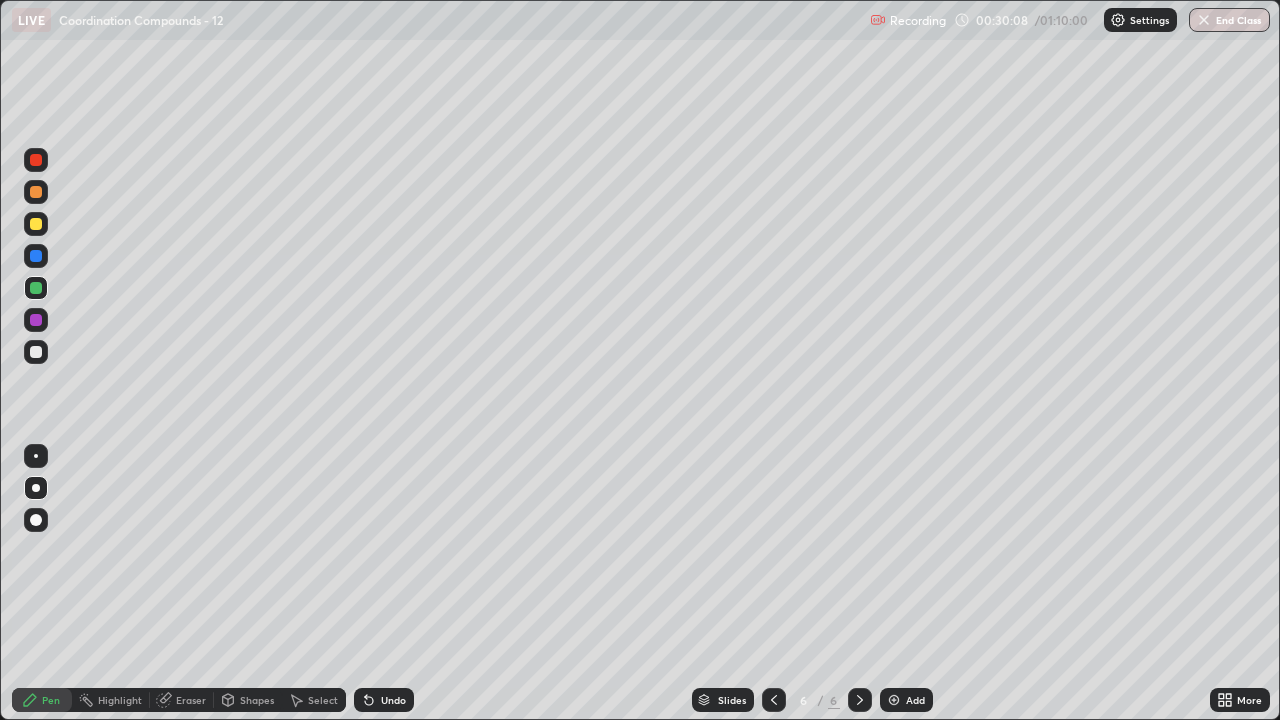 click at bounding box center (36, 224) 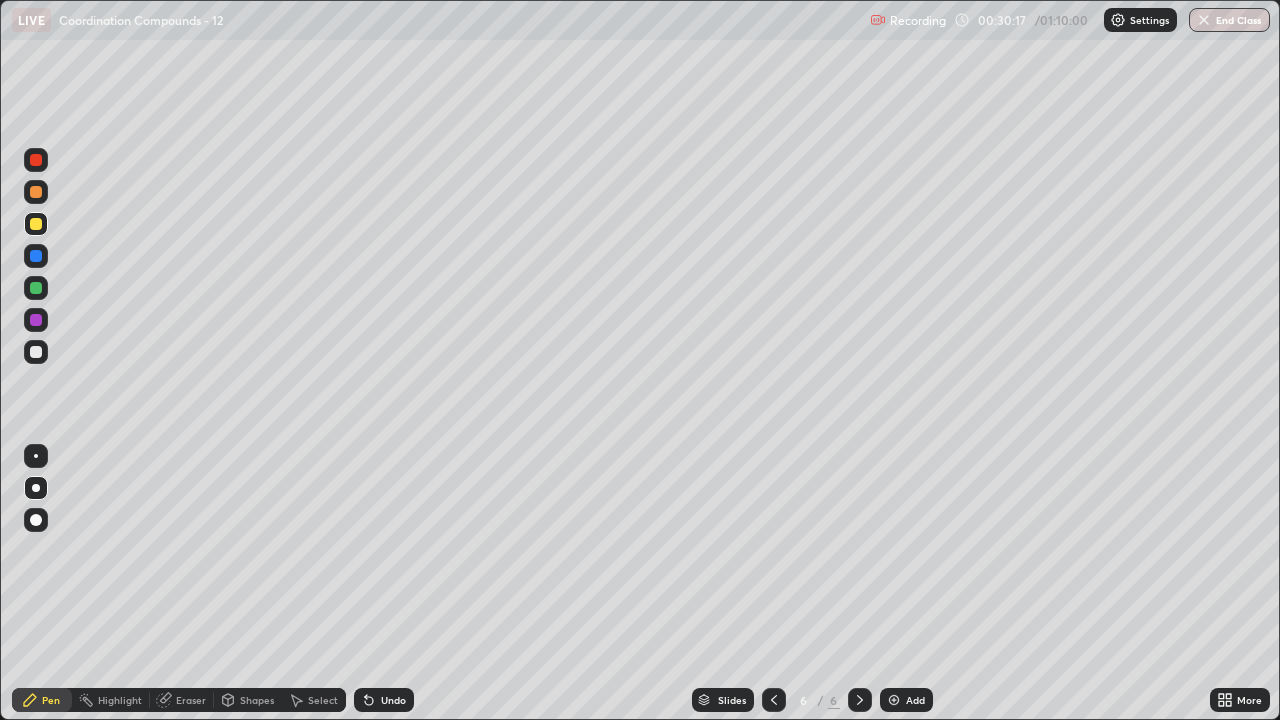 click at bounding box center [36, 192] 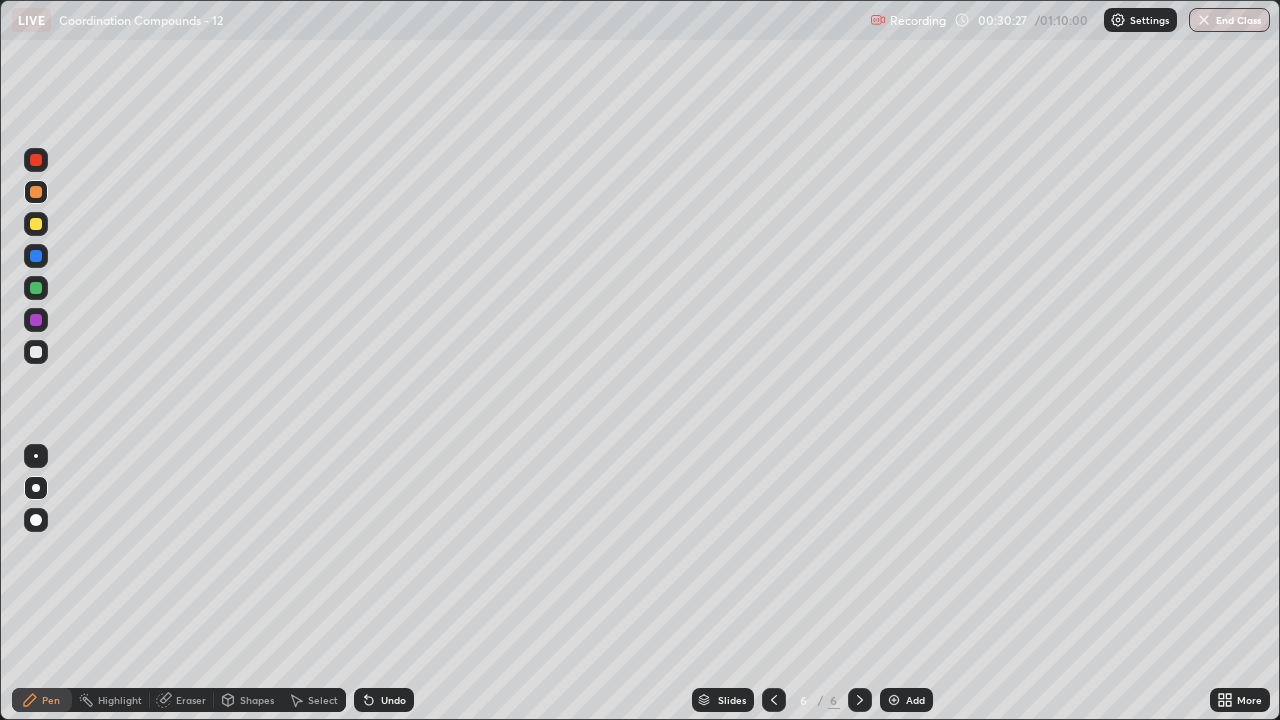 click at bounding box center [36, 256] 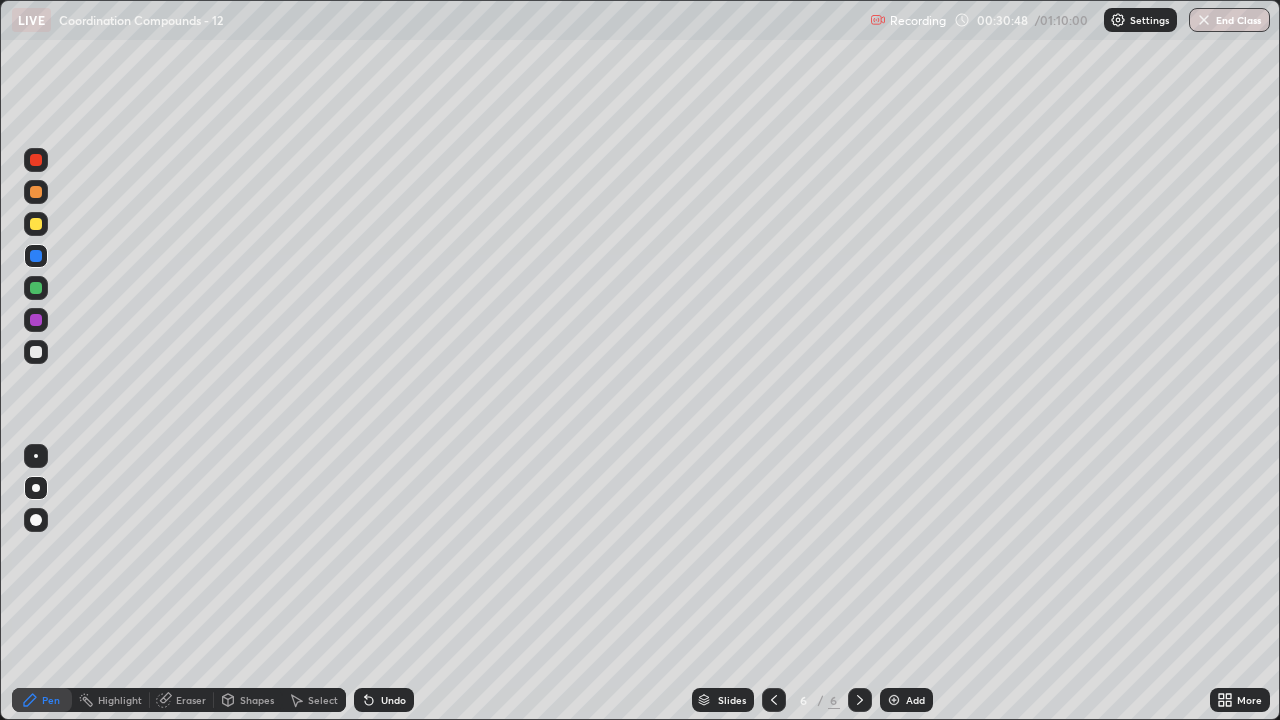 click at bounding box center (36, 352) 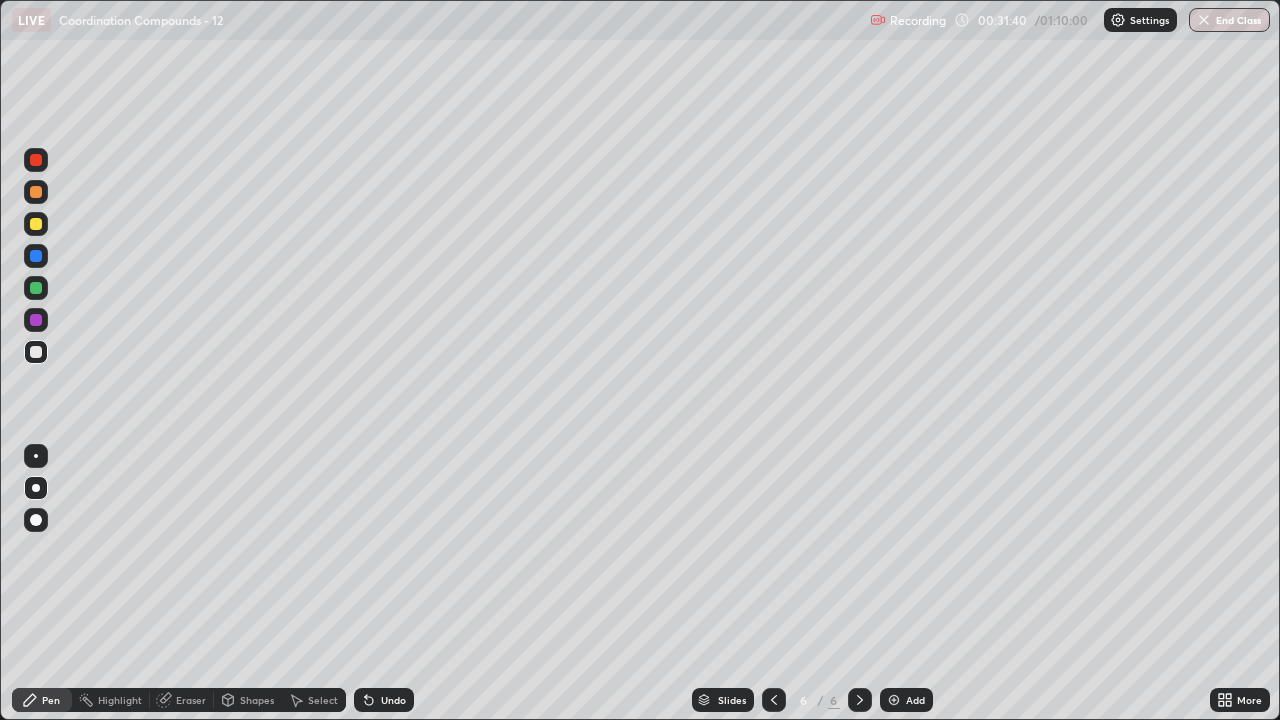 click at bounding box center [36, 288] 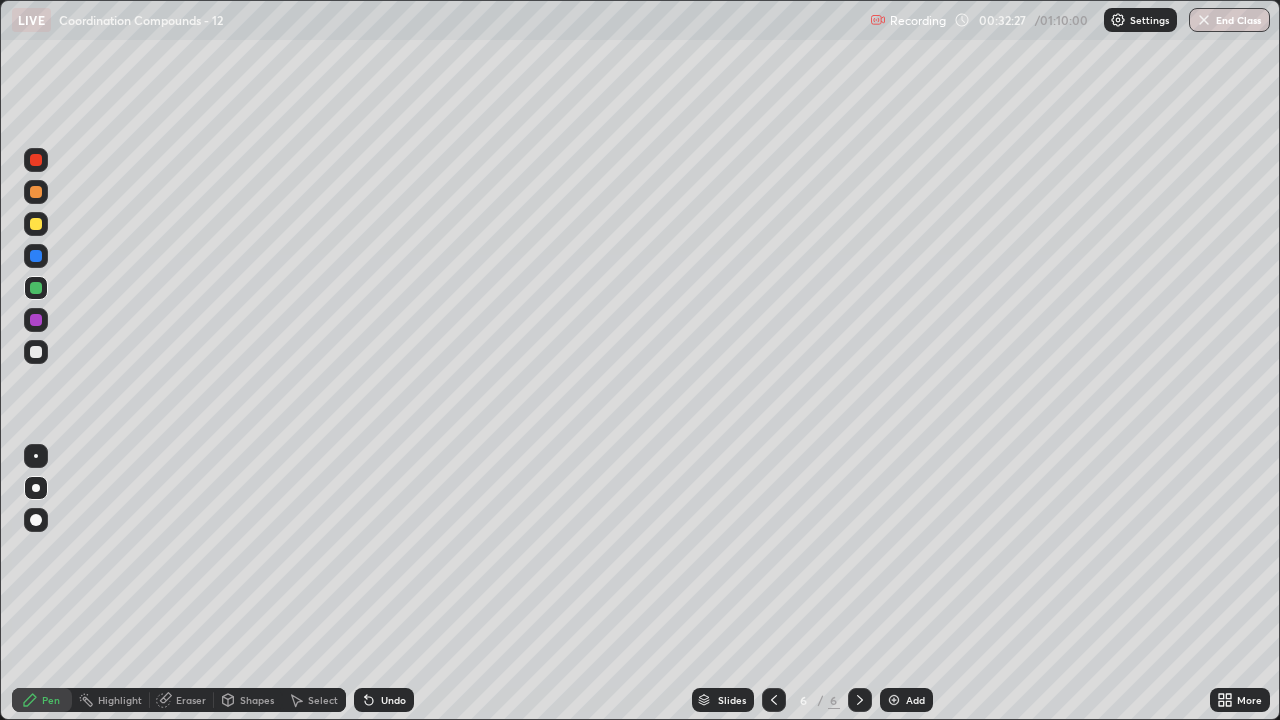 click at bounding box center (36, 224) 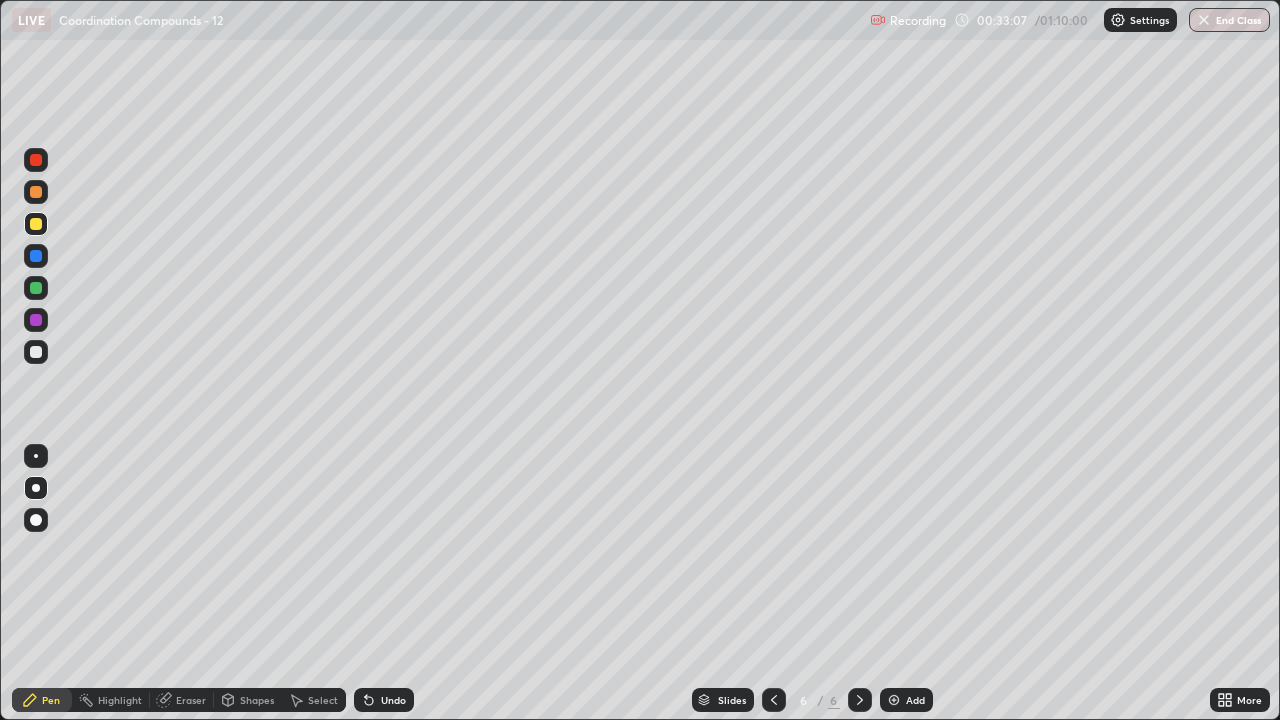 click on "Add" at bounding box center [906, 700] 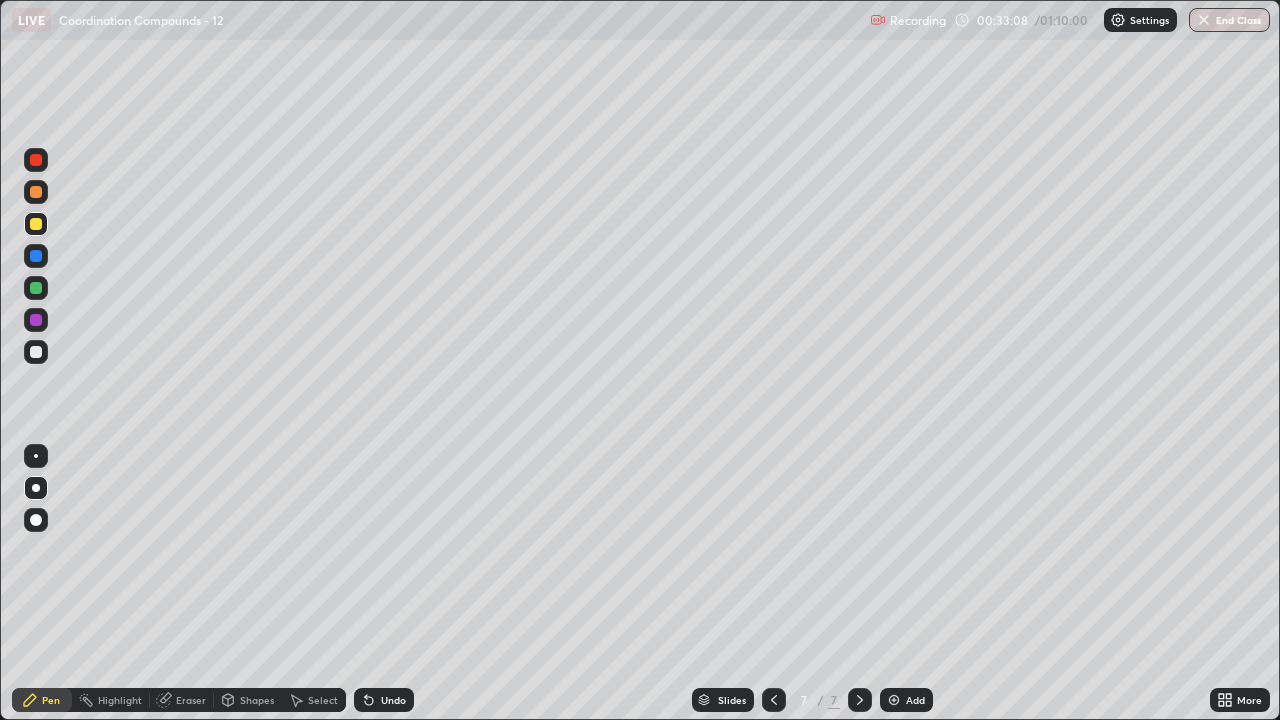 click at bounding box center (36, 352) 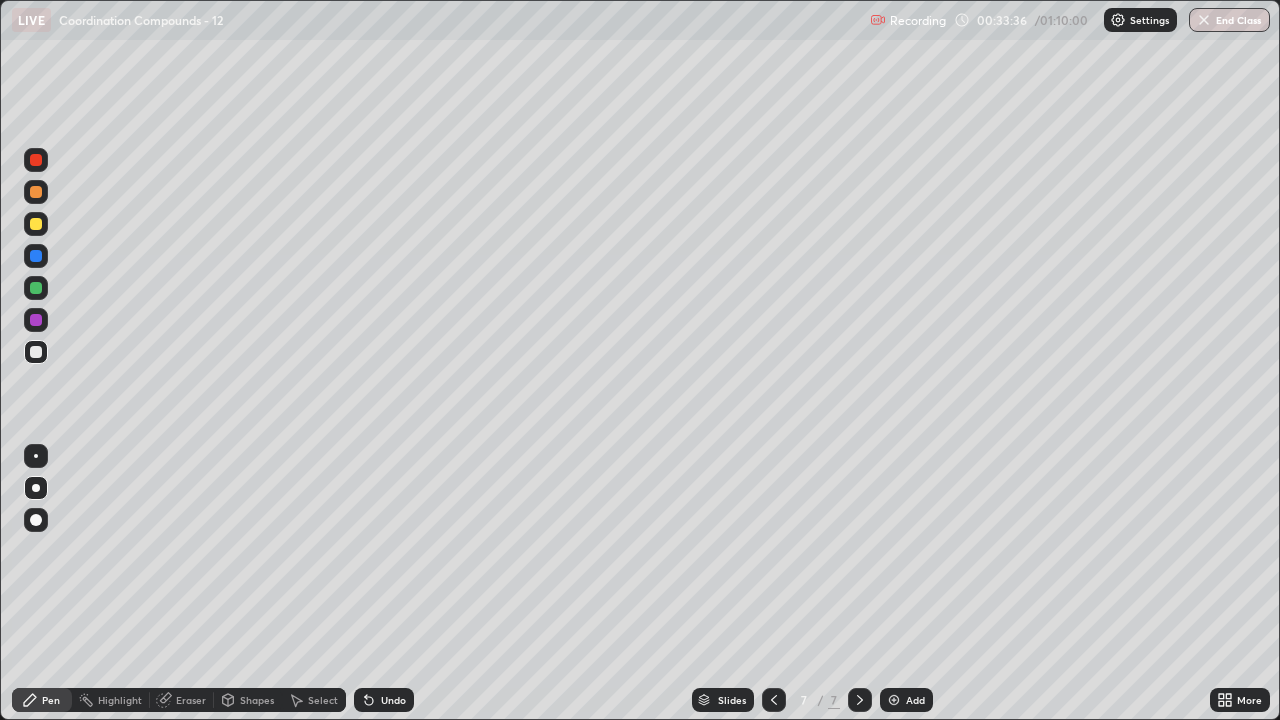 click 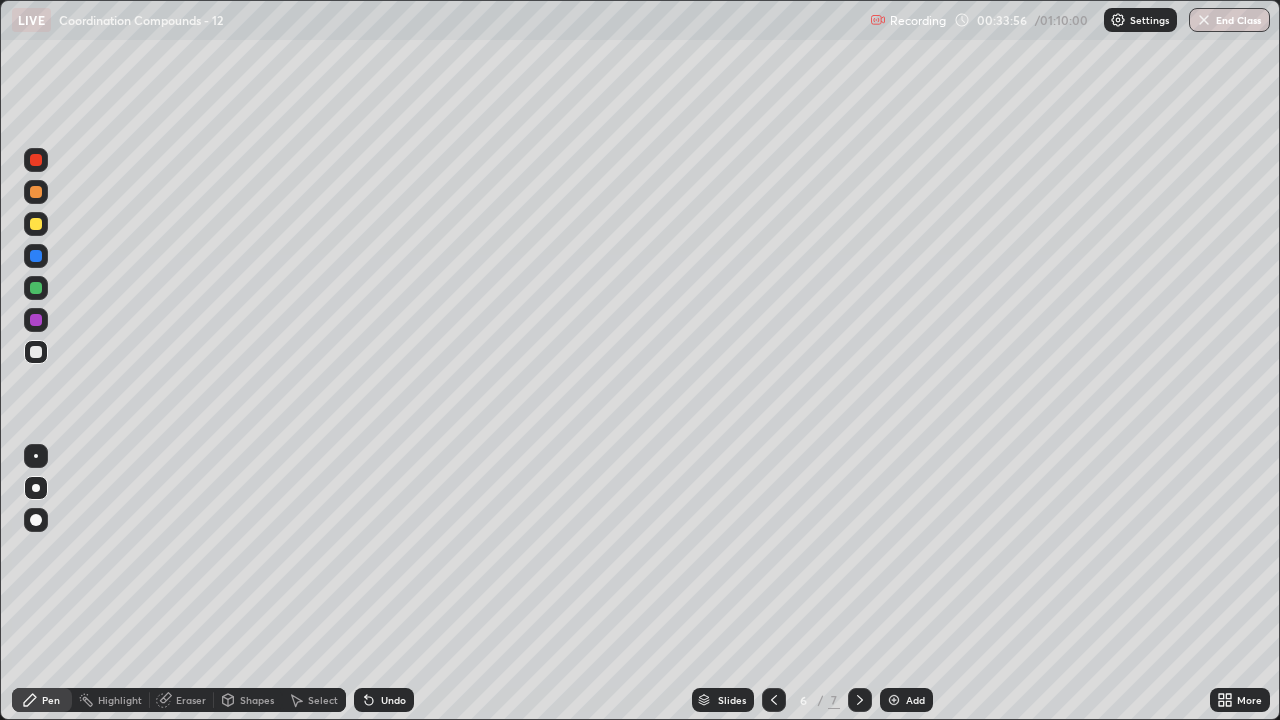 click at bounding box center (36, 160) 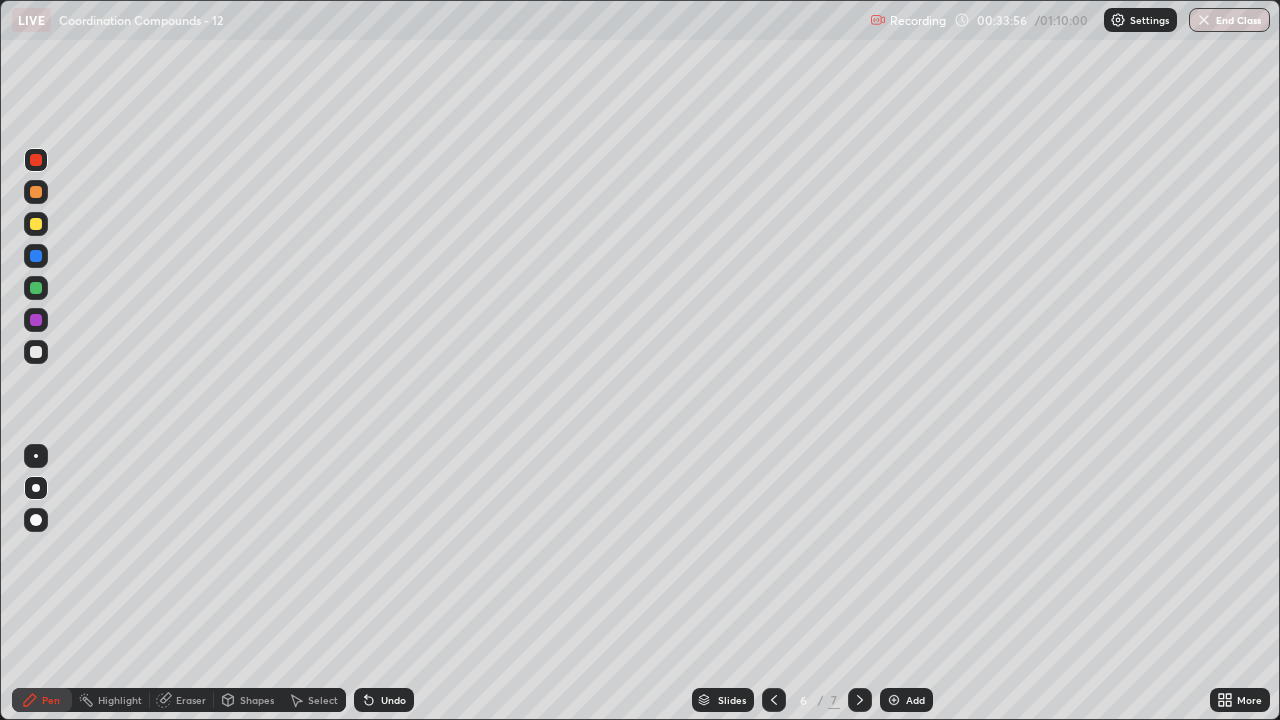 click at bounding box center (36, 160) 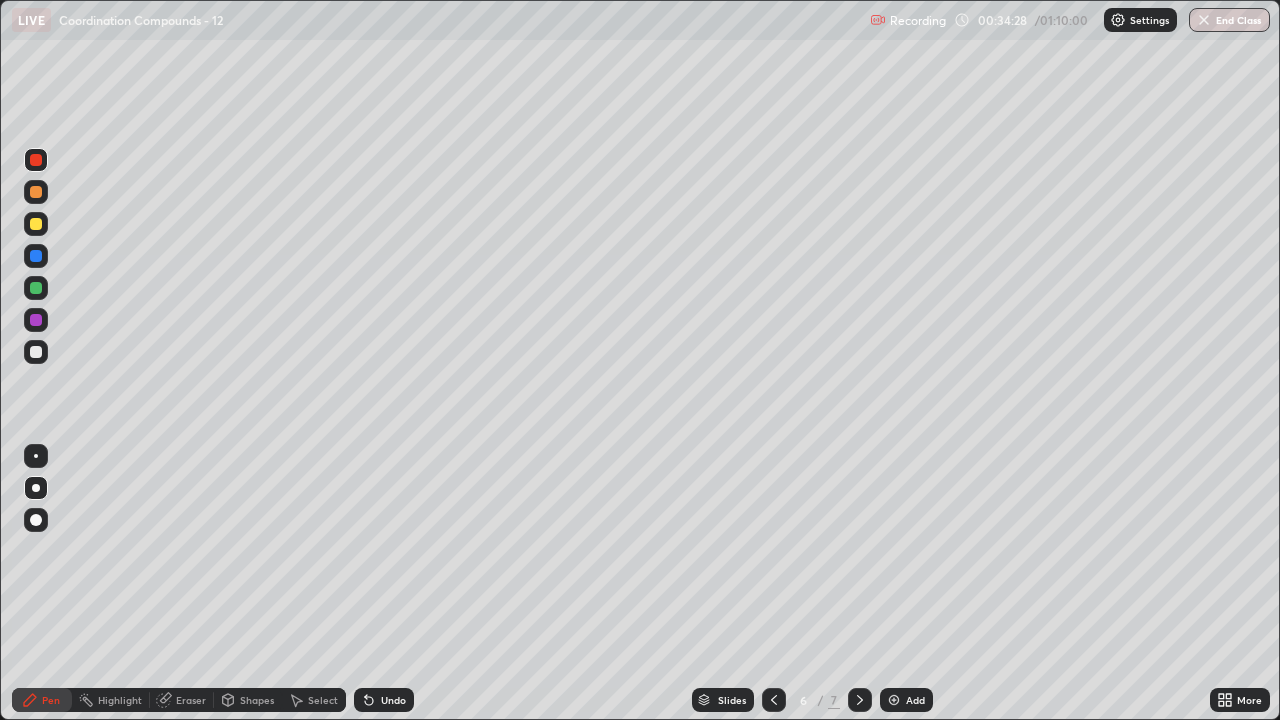 click 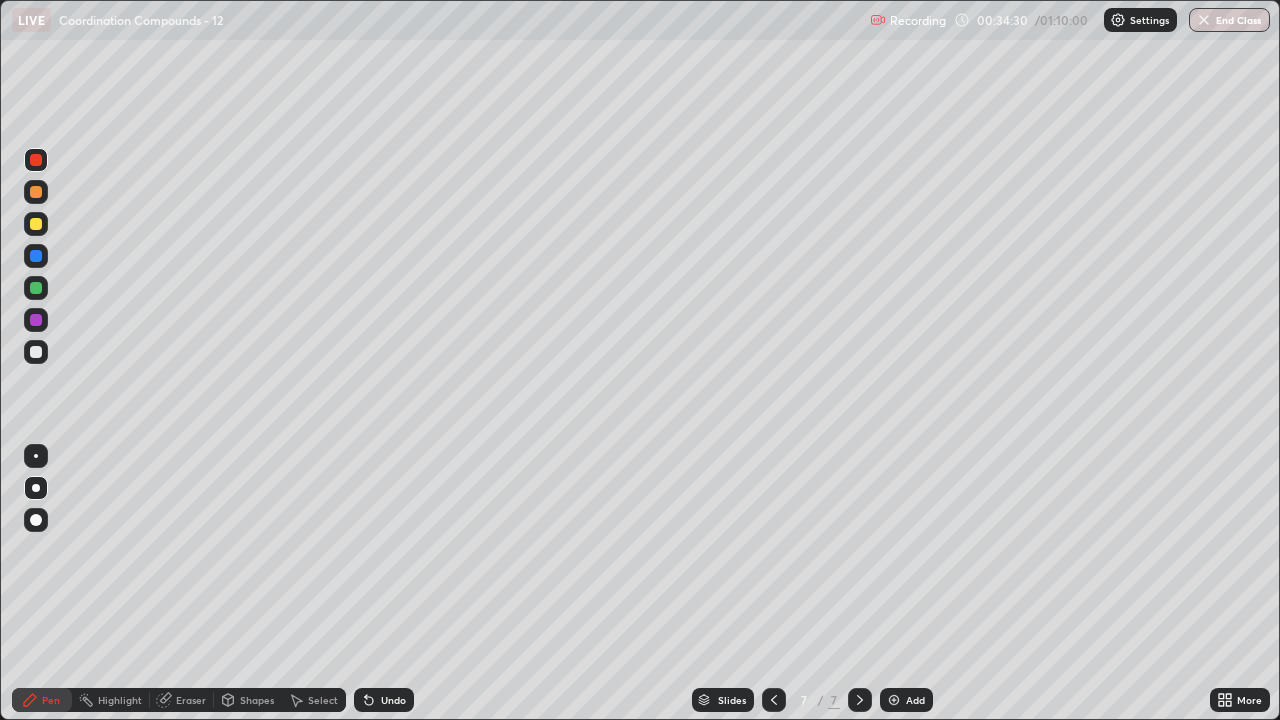 click at bounding box center (36, 352) 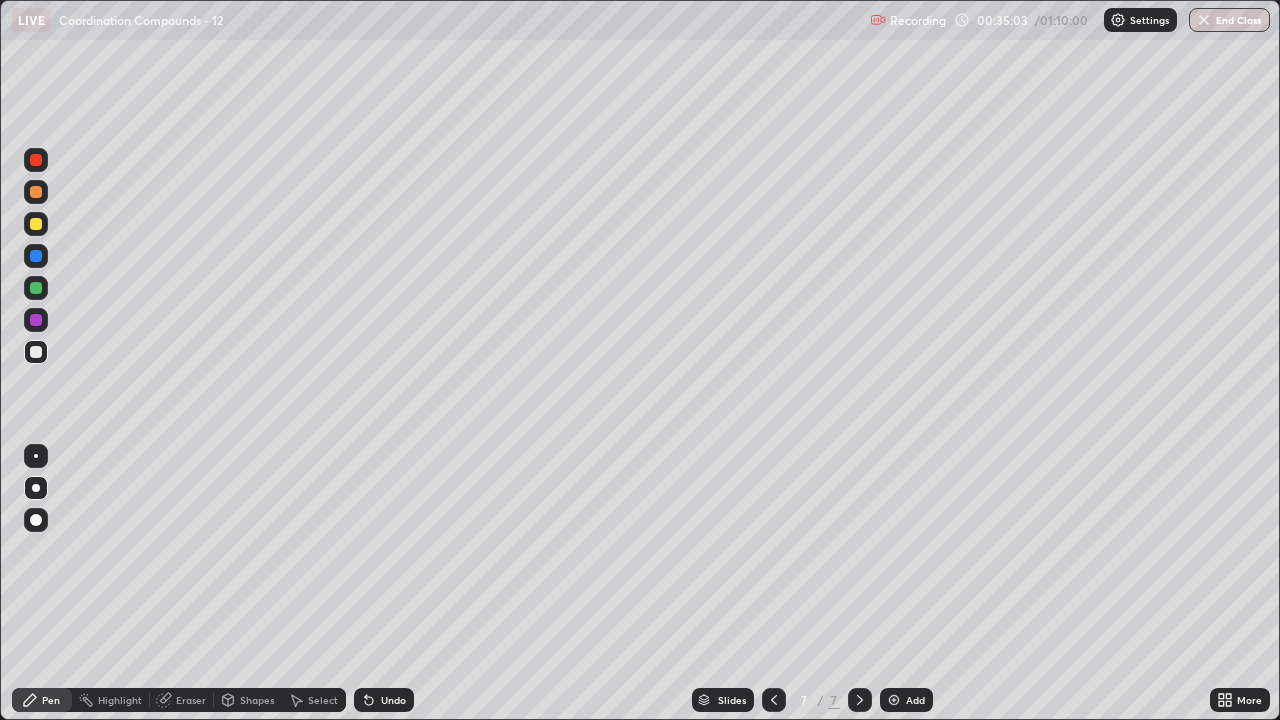 click at bounding box center [36, 288] 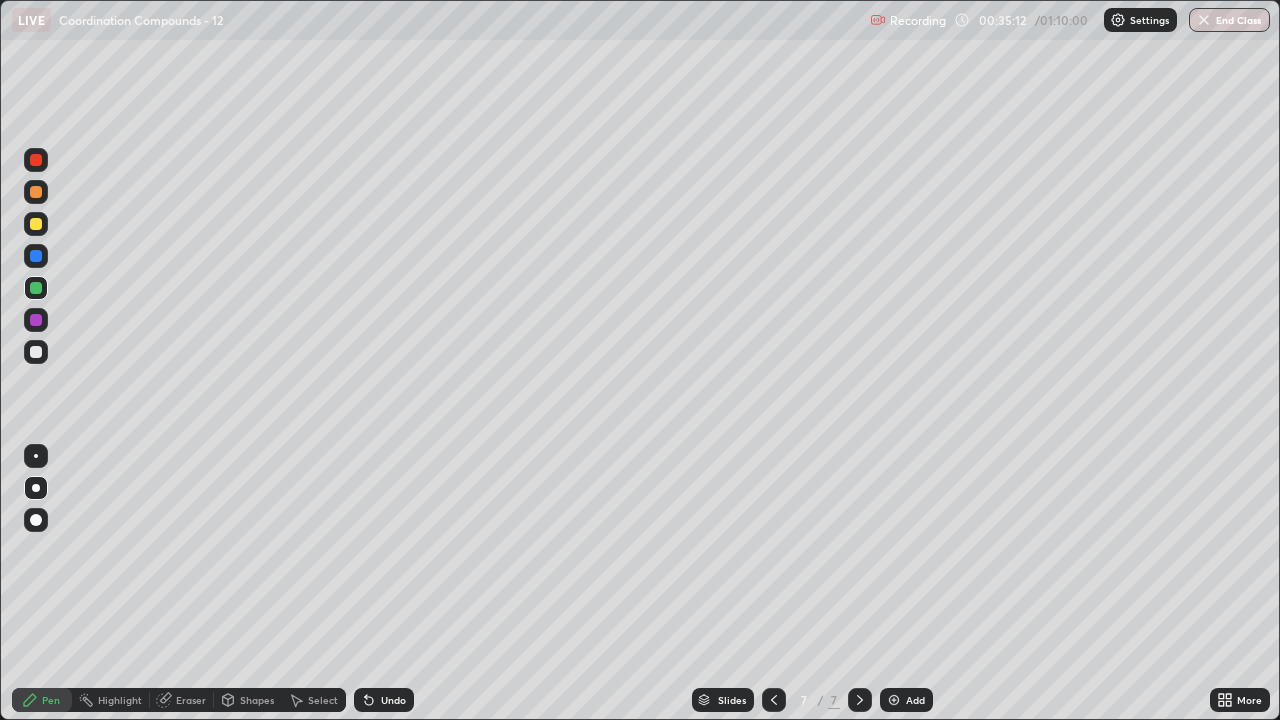 click at bounding box center [36, 288] 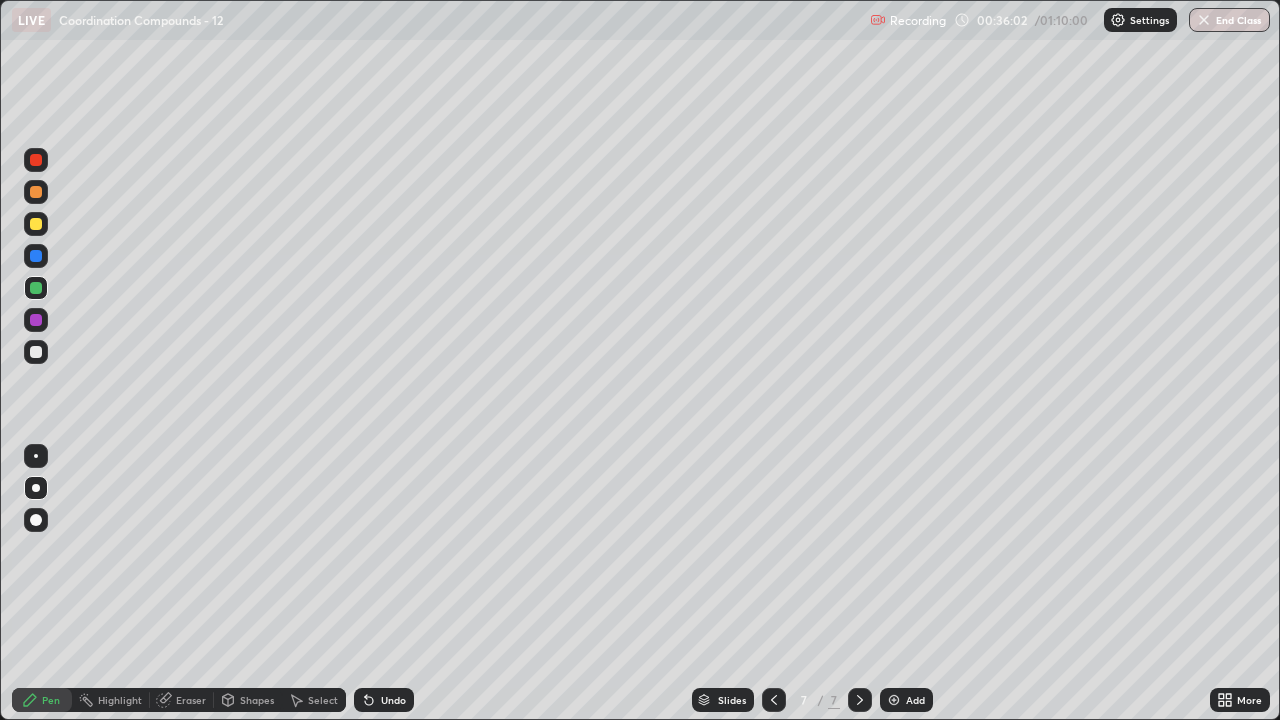 click at bounding box center (774, 700) 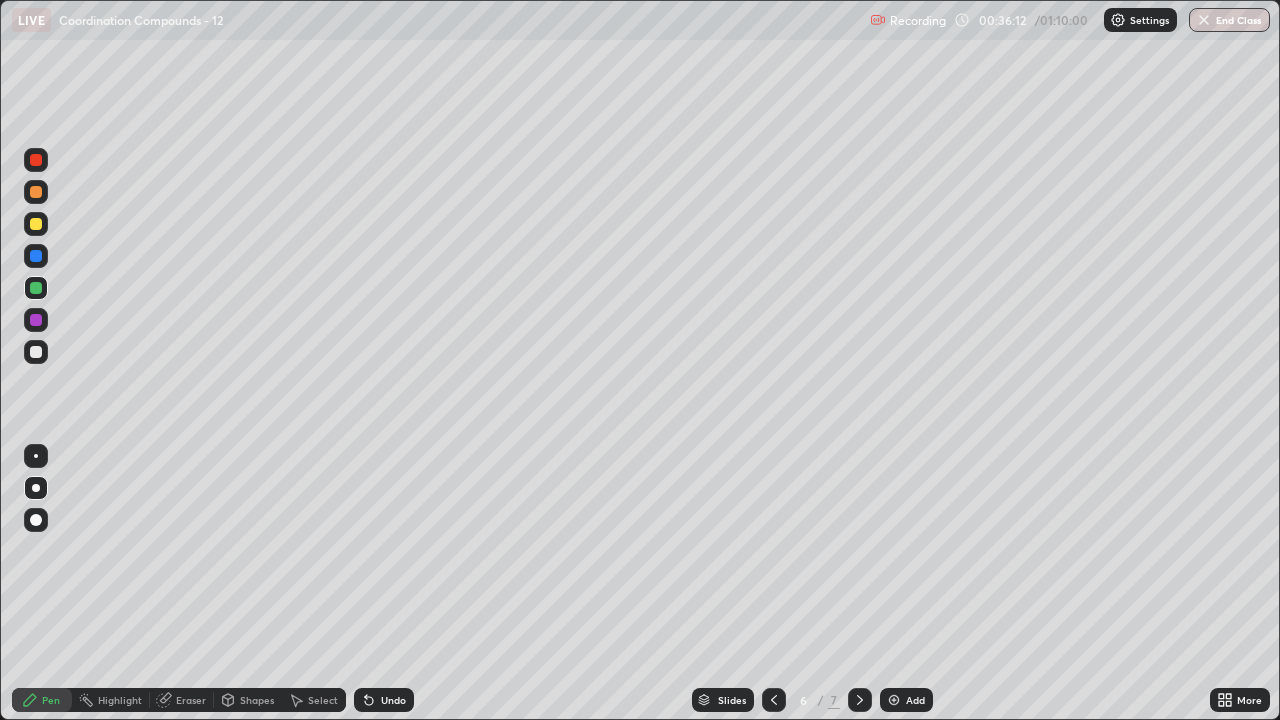 click at bounding box center [860, 700] 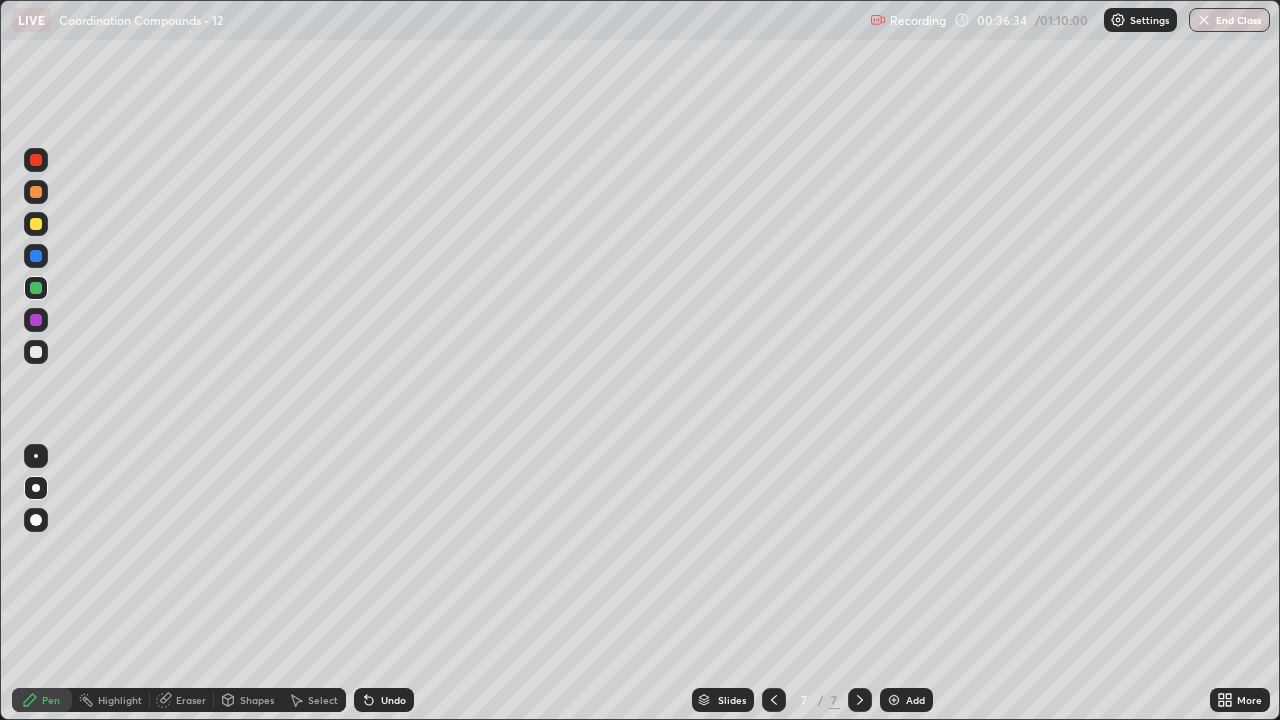 click at bounding box center (36, 224) 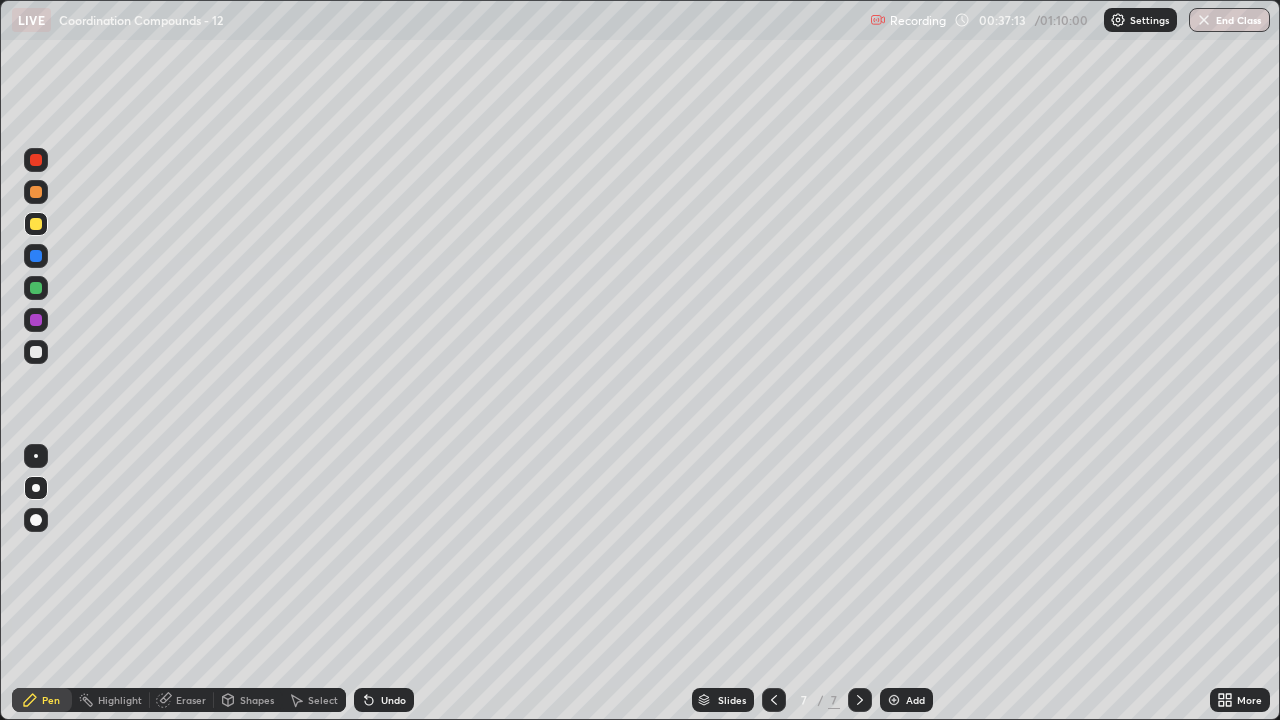 click 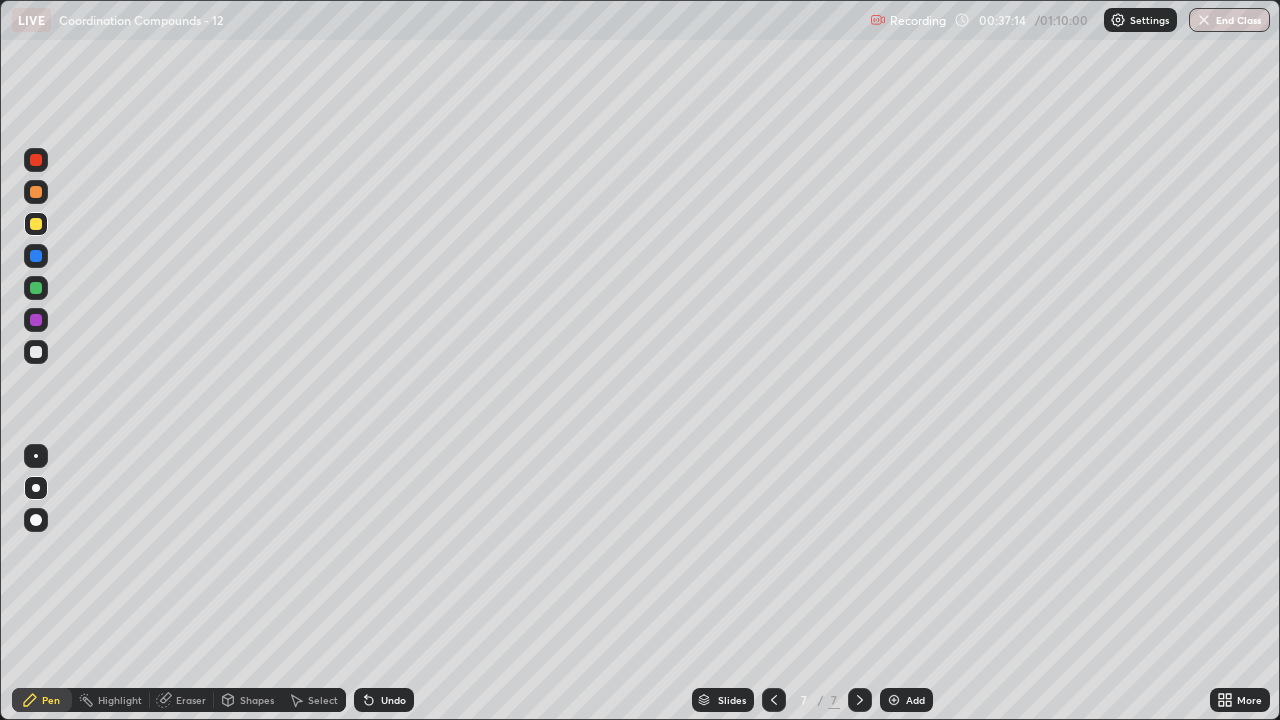click at bounding box center [36, 256] 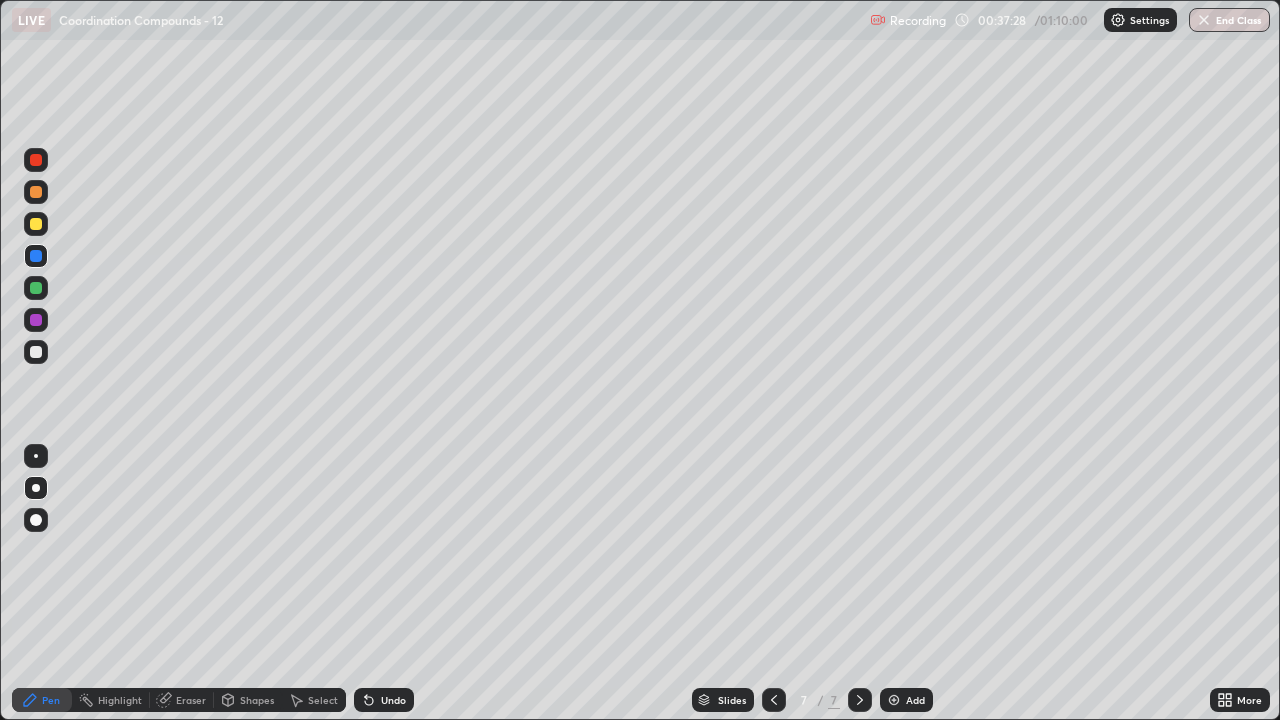 click on "Undo" at bounding box center (393, 700) 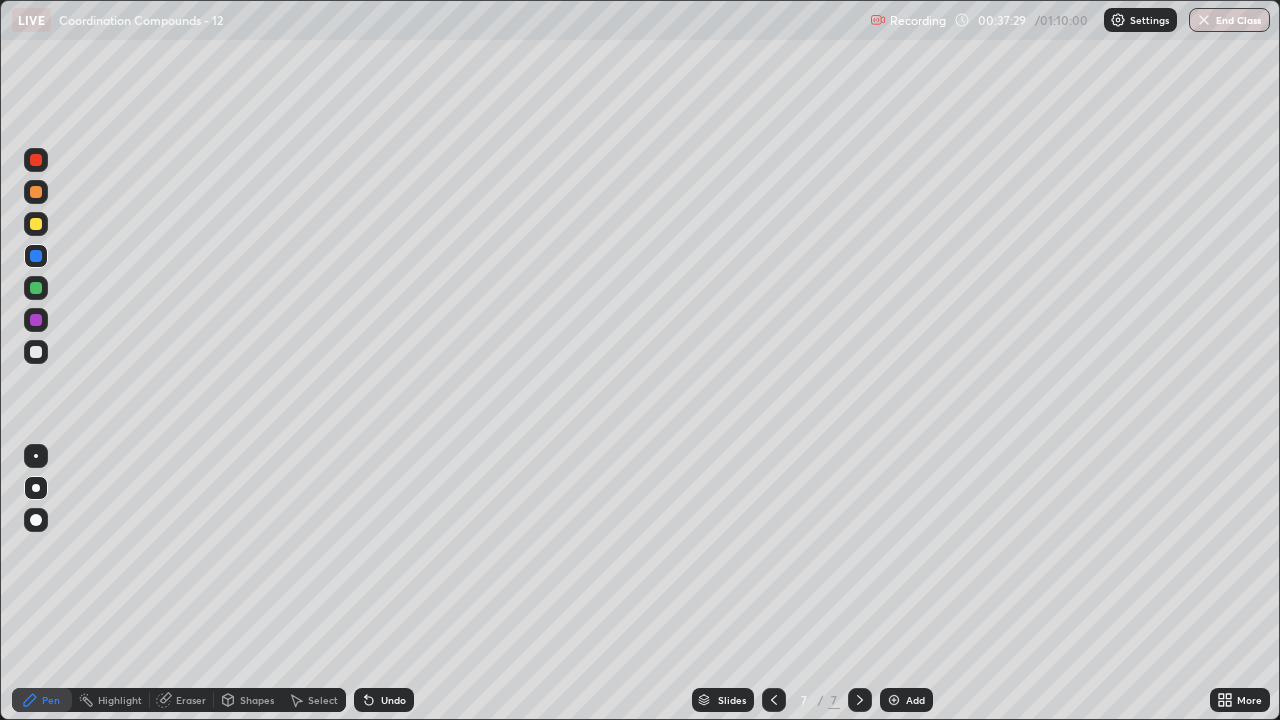 click on "Undo" at bounding box center (393, 700) 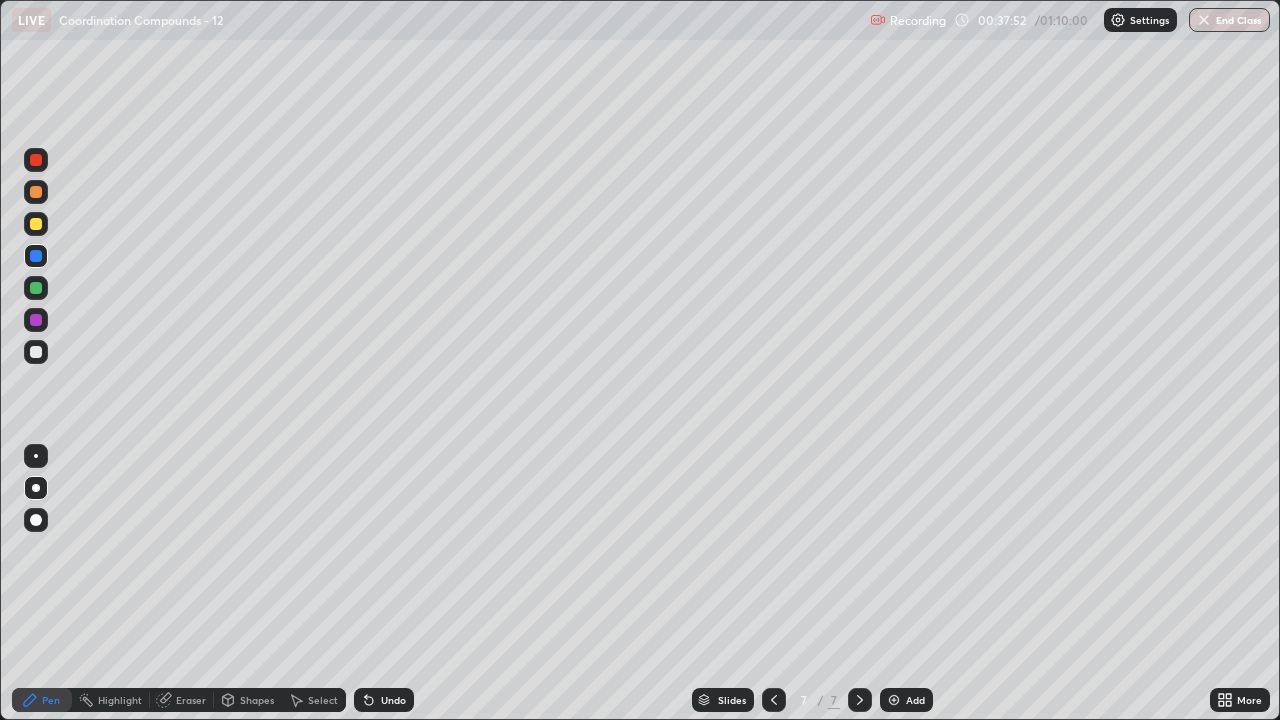 click at bounding box center [36, 256] 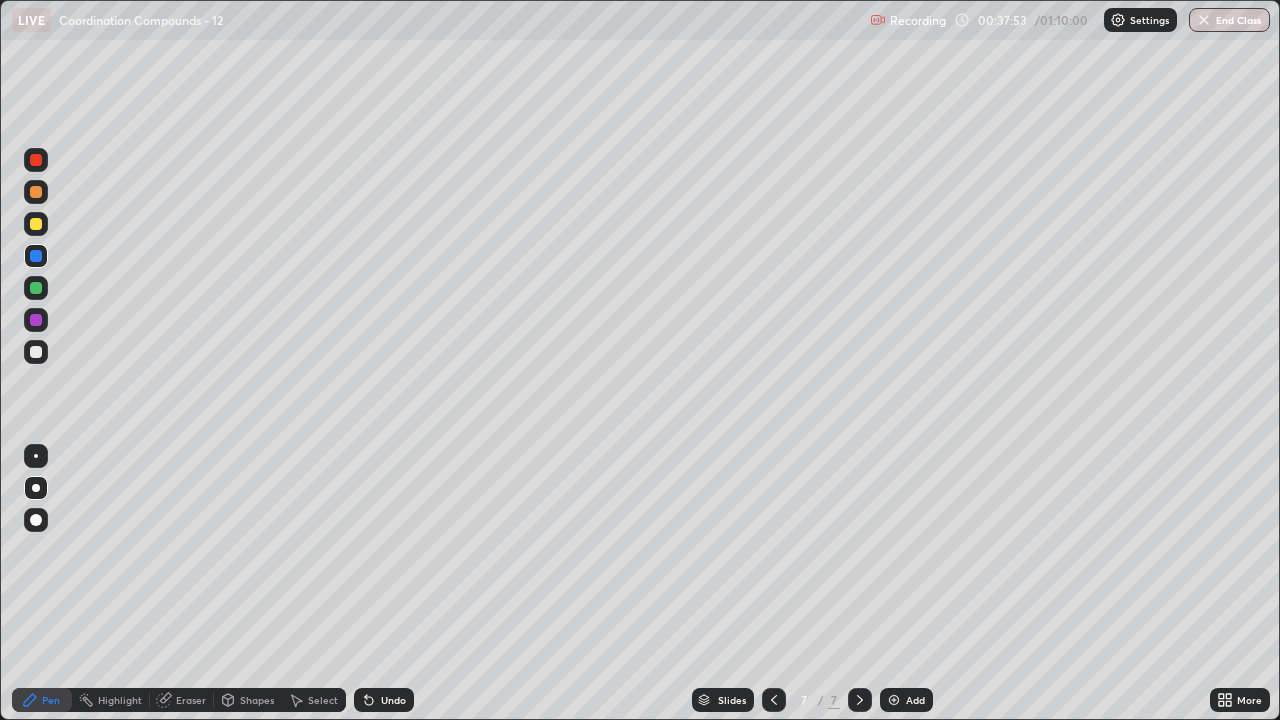 click at bounding box center [36, 320] 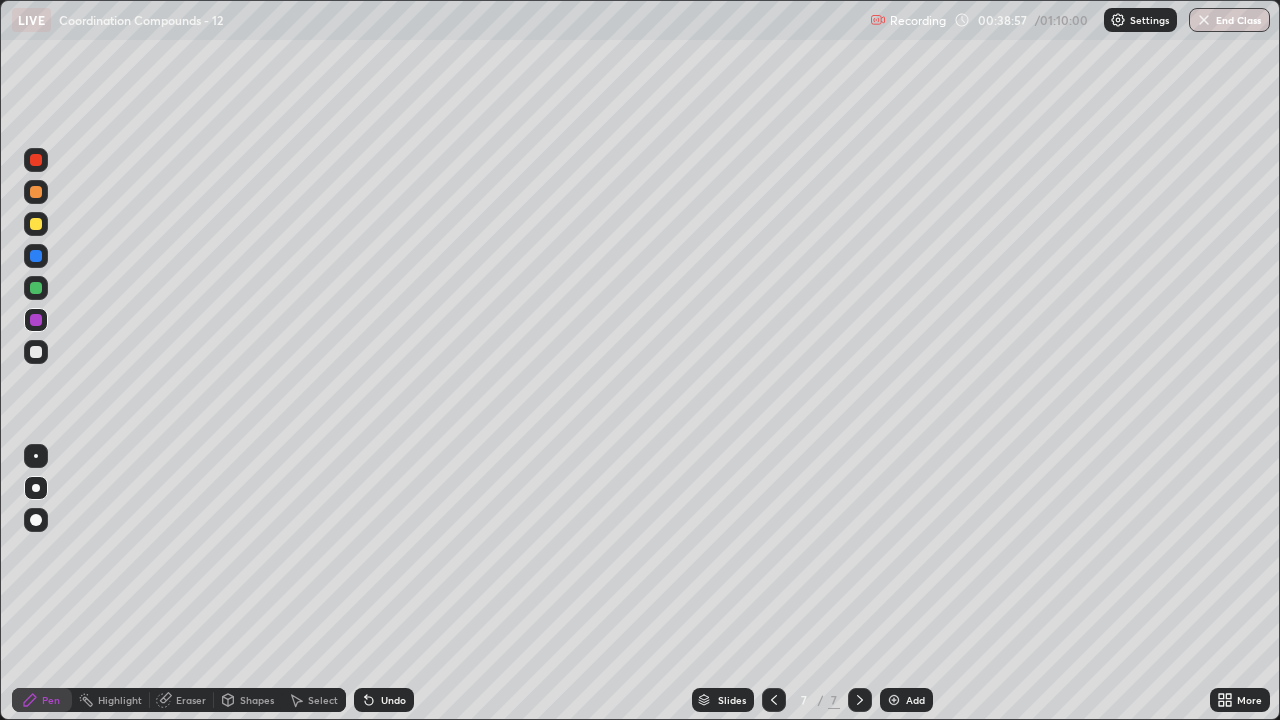 click at bounding box center [36, 224] 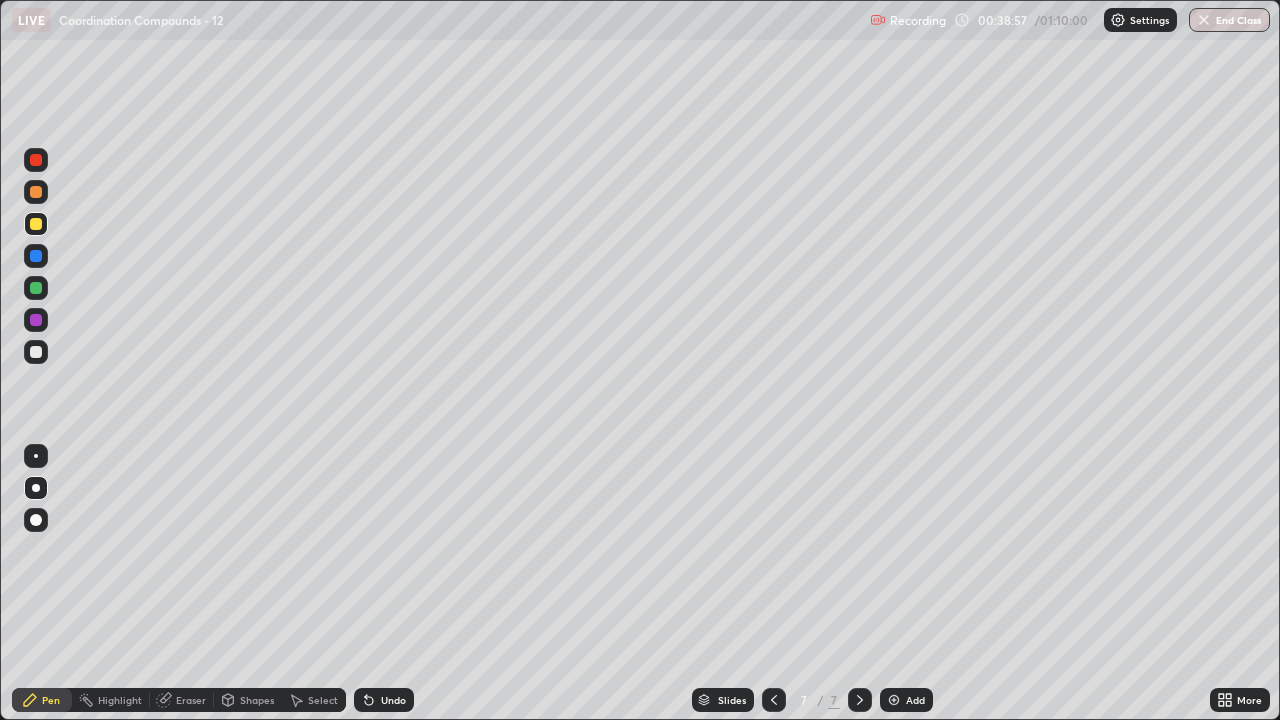 click at bounding box center [36, 224] 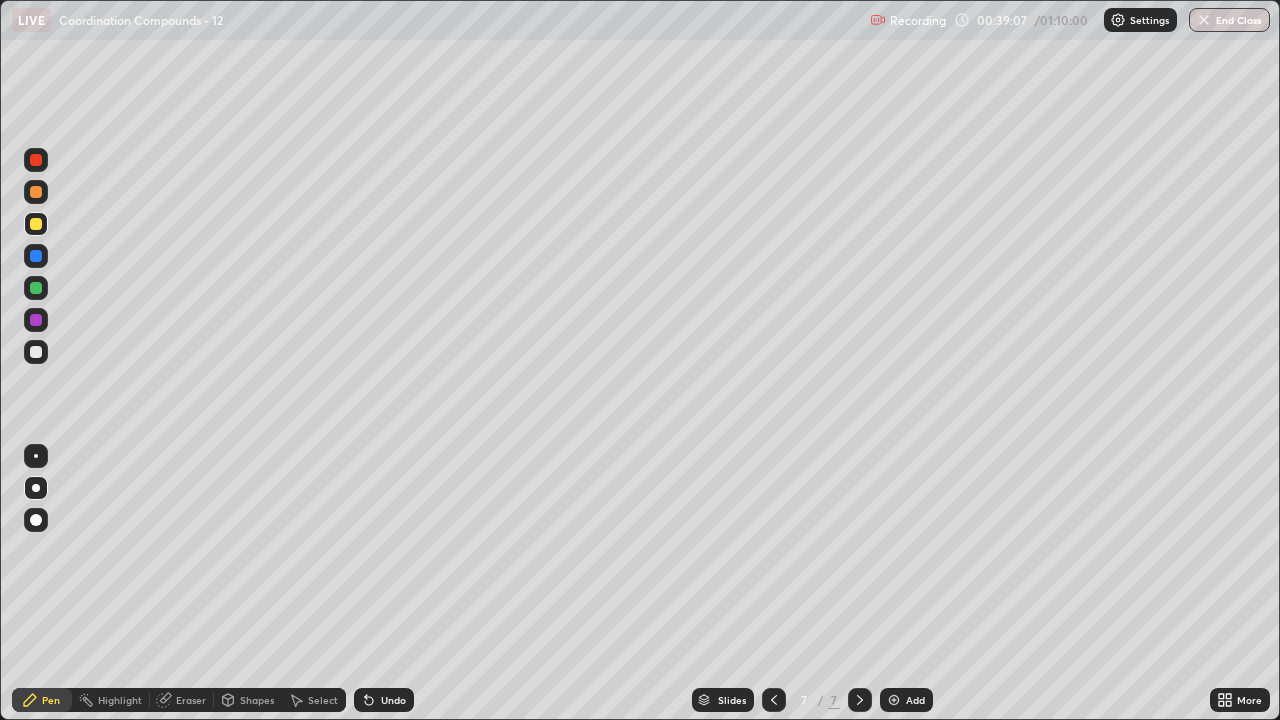 click at bounding box center (36, 352) 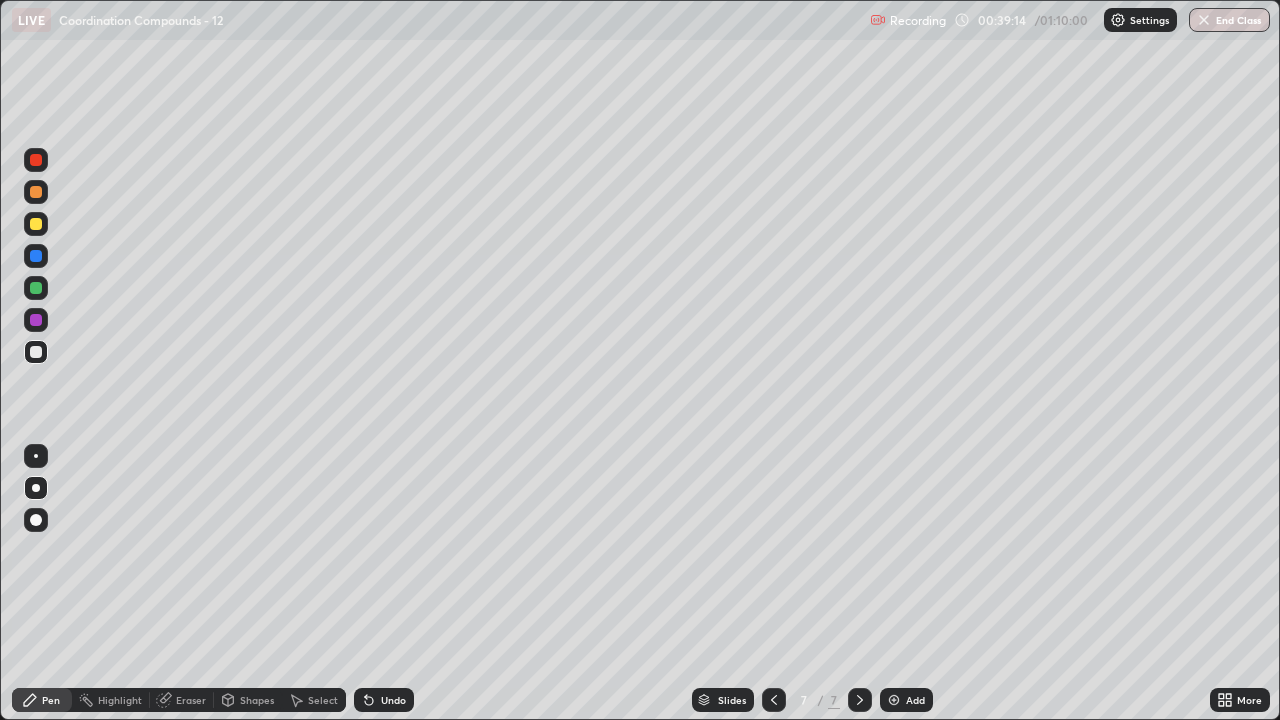 click at bounding box center (36, 192) 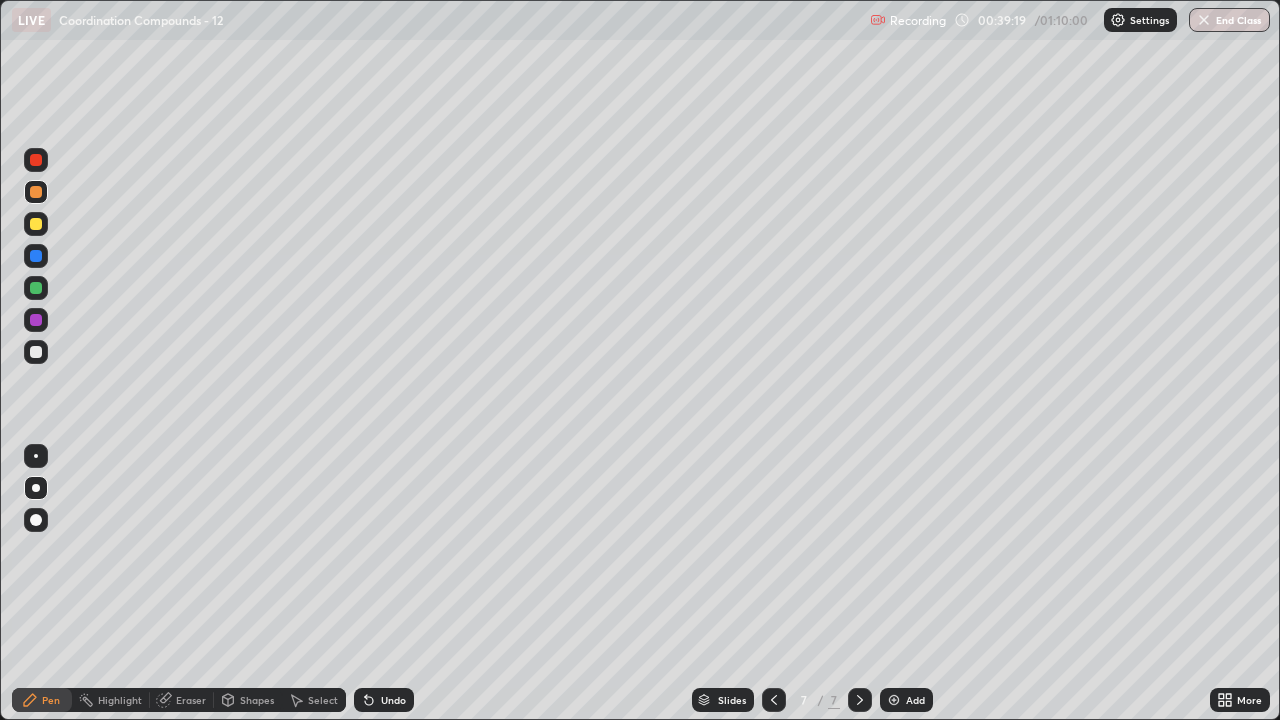 click at bounding box center (36, 256) 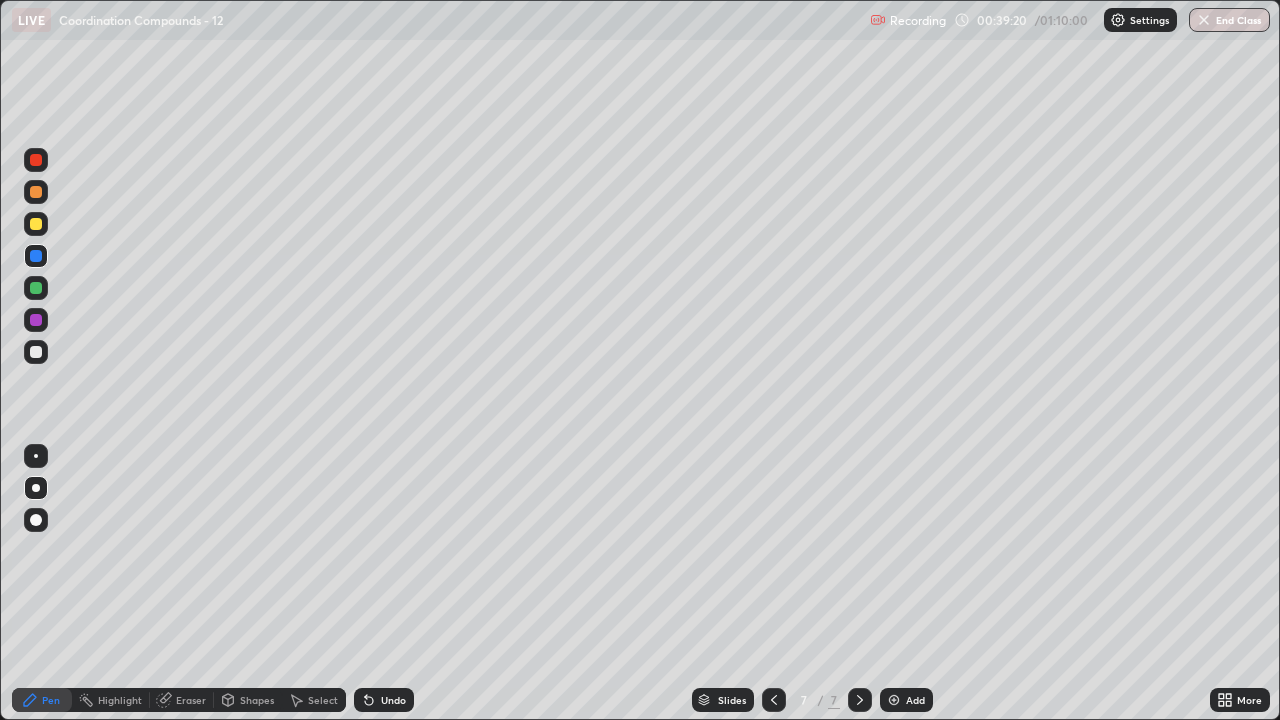 click at bounding box center (36, 256) 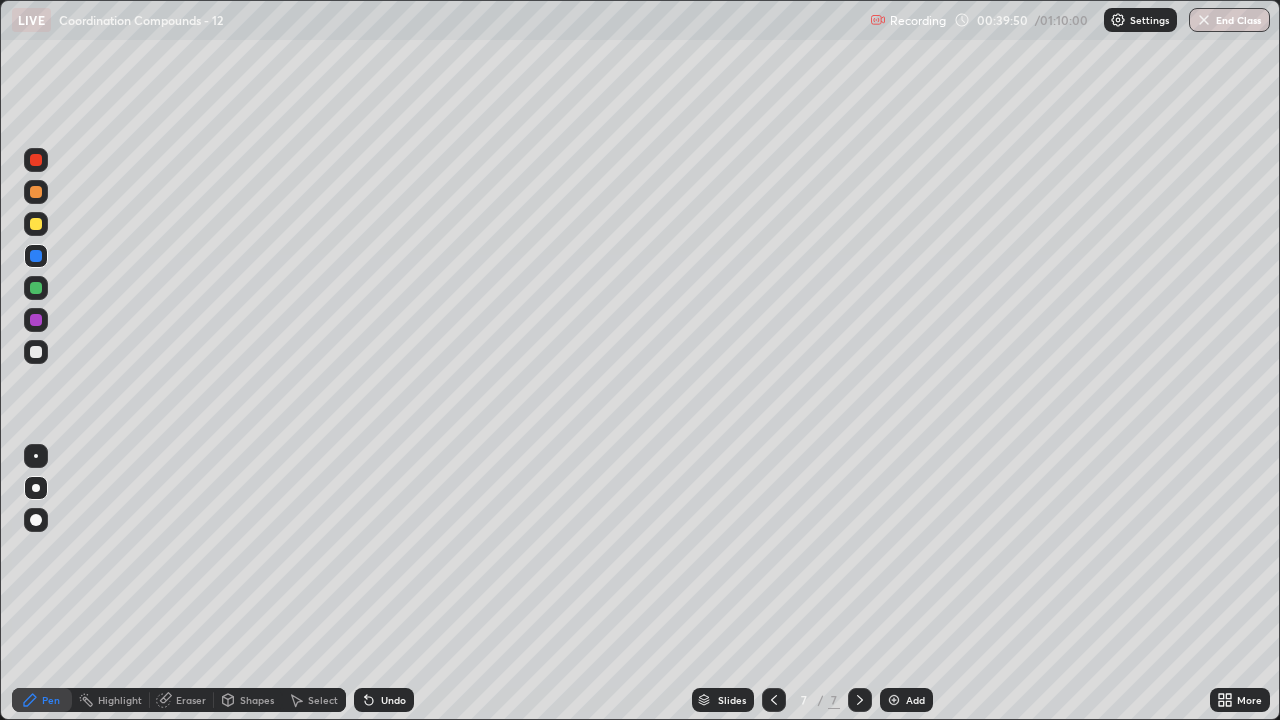 click on "Undo" at bounding box center [393, 700] 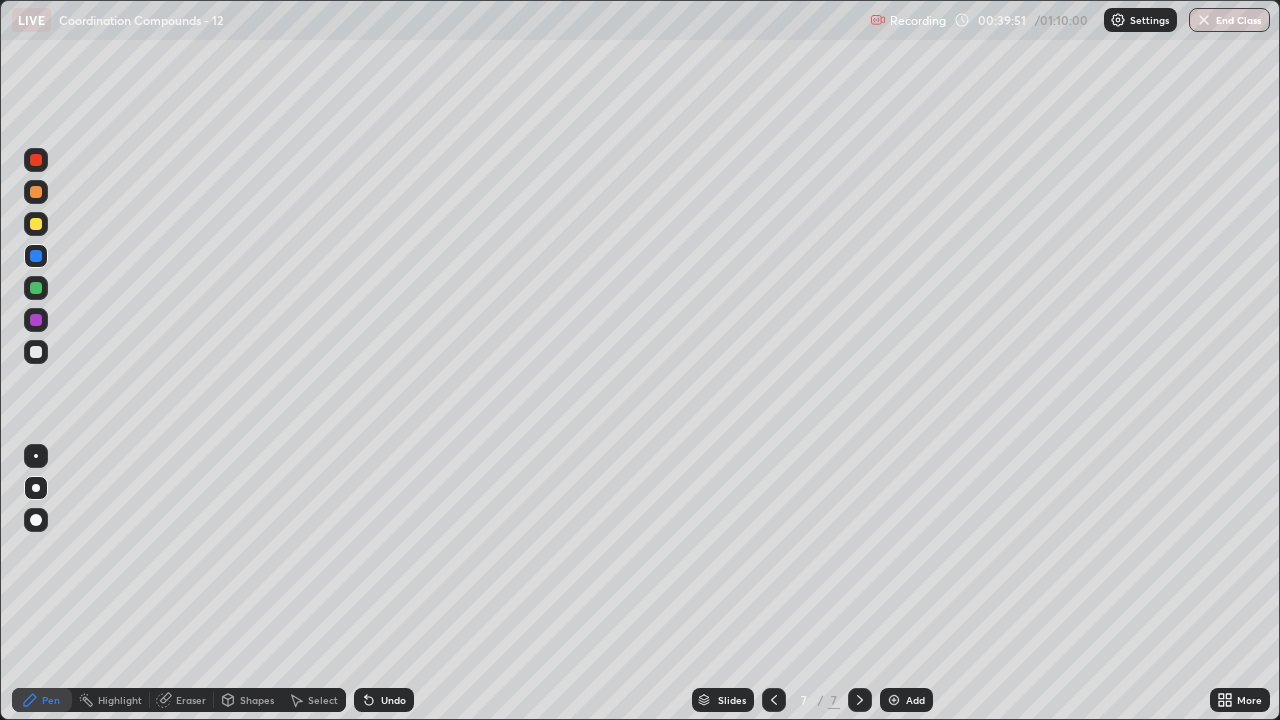 click at bounding box center [36, 352] 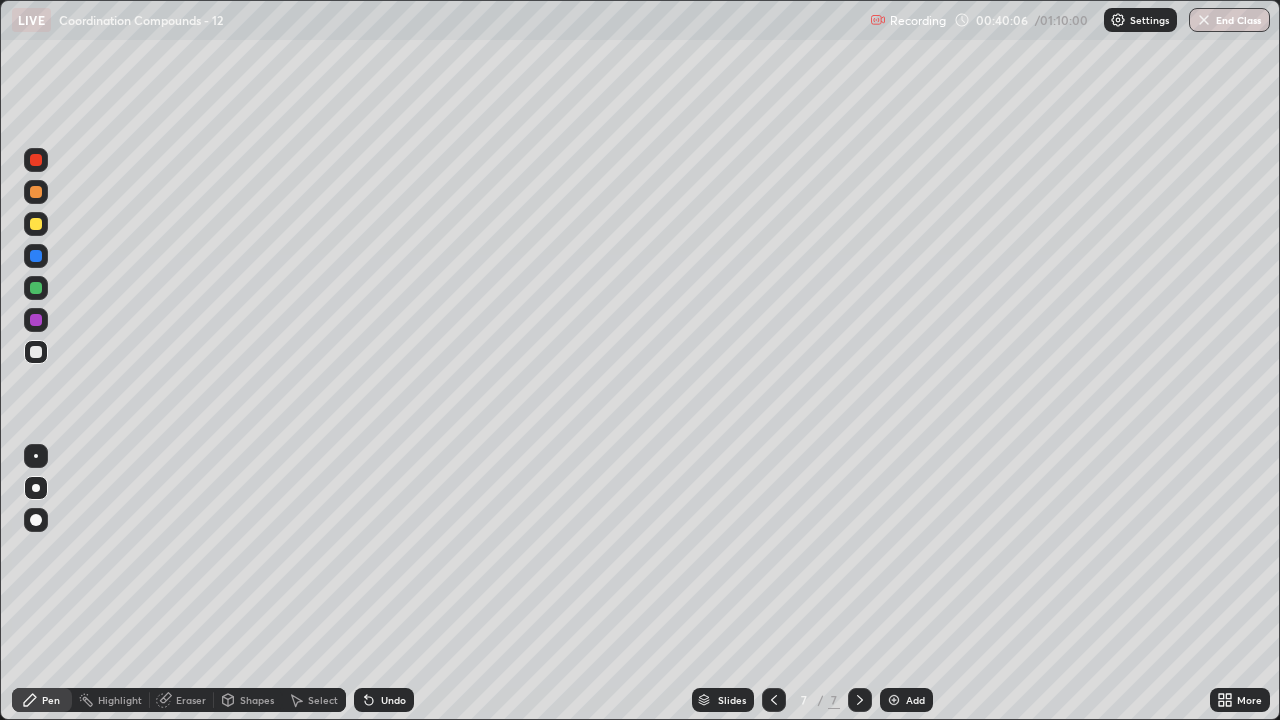 click at bounding box center (36, 160) 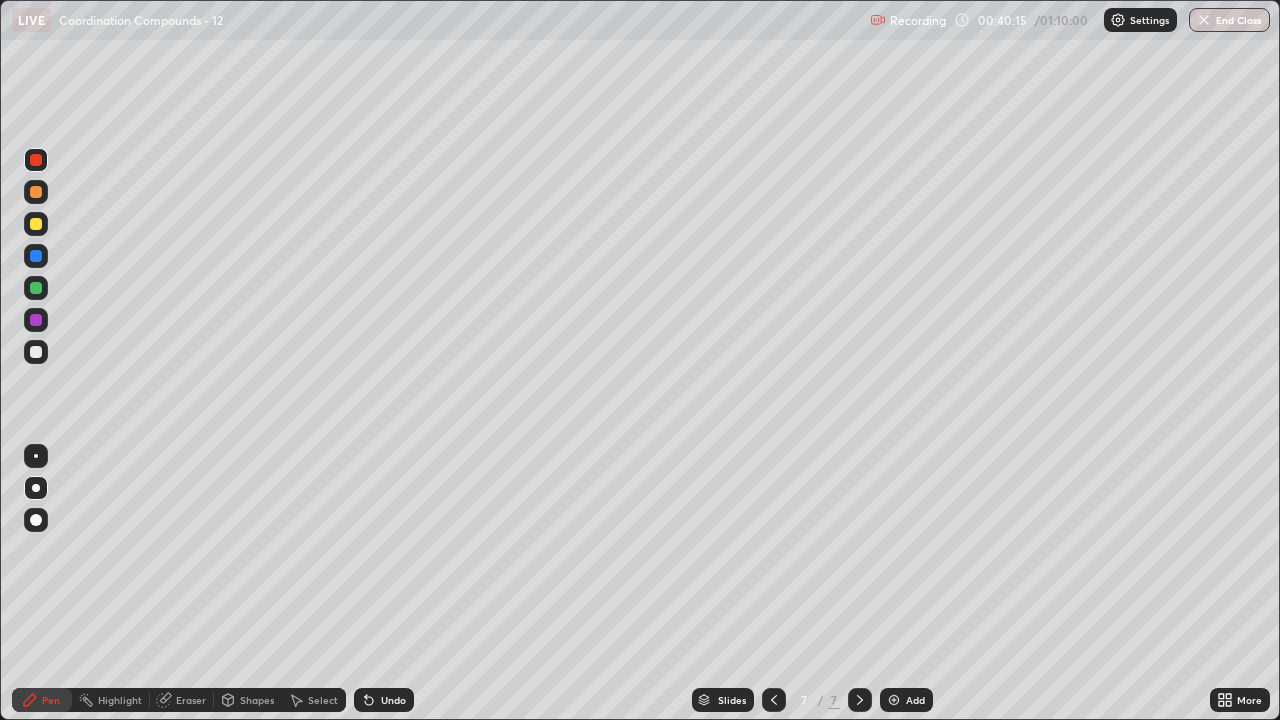 click at bounding box center (36, 352) 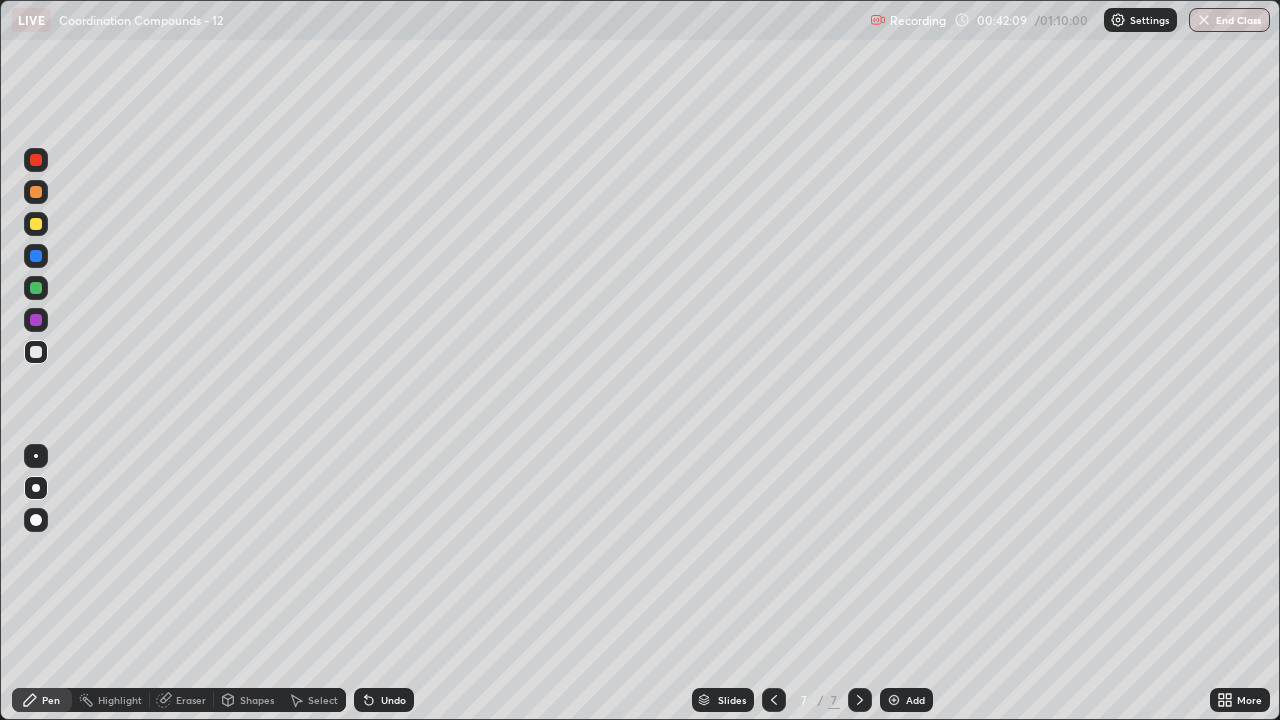 click at bounding box center [36, 256] 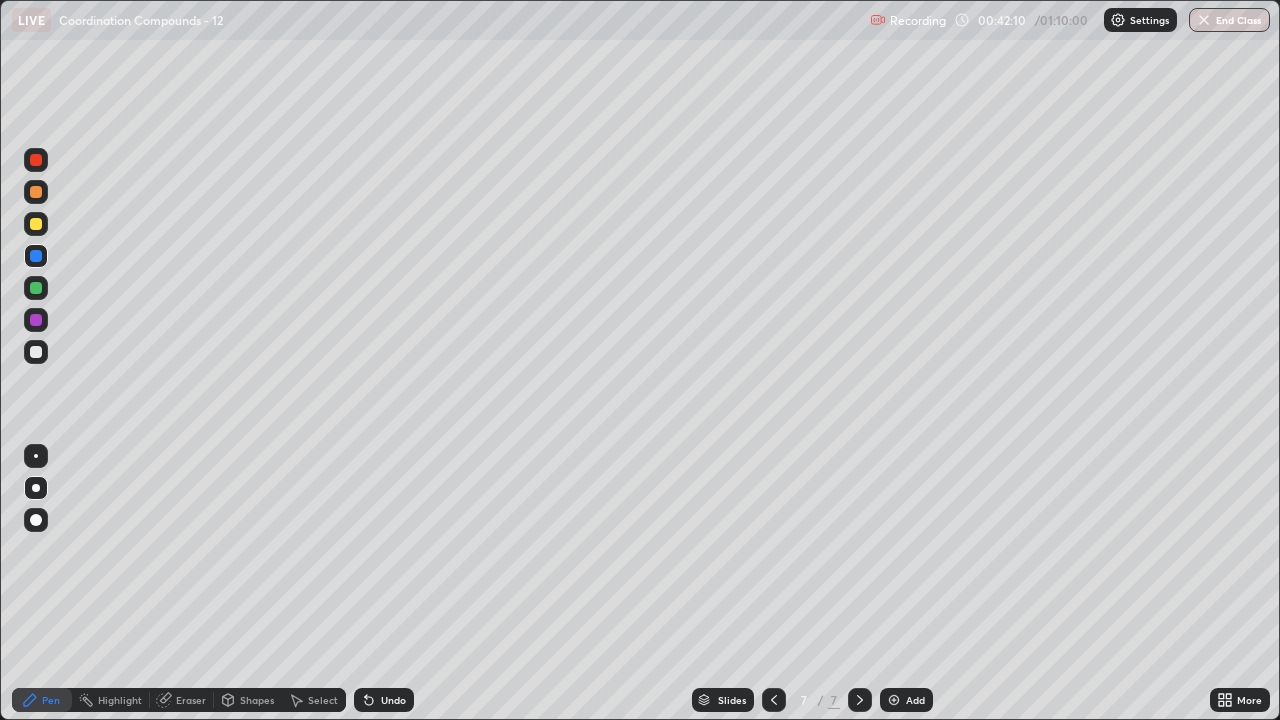 click at bounding box center [36, 352] 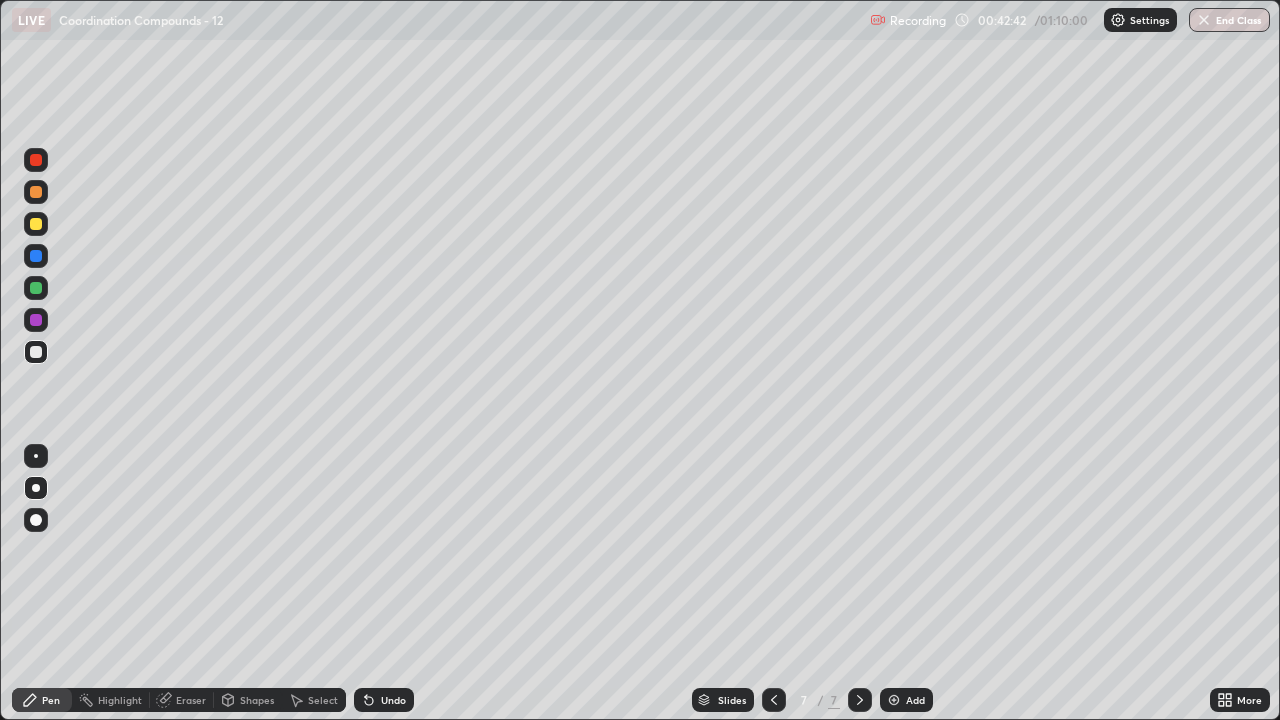 click at bounding box center (36, 224) 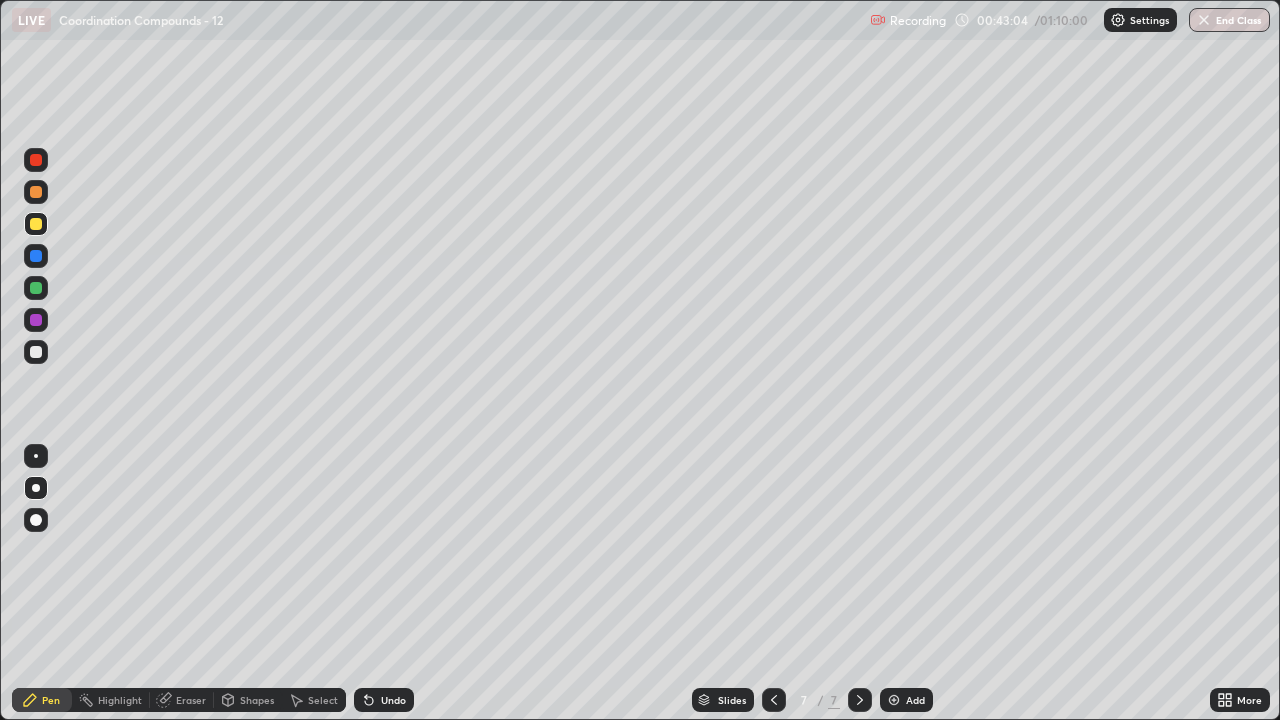 click at bounding box center (36, 256) 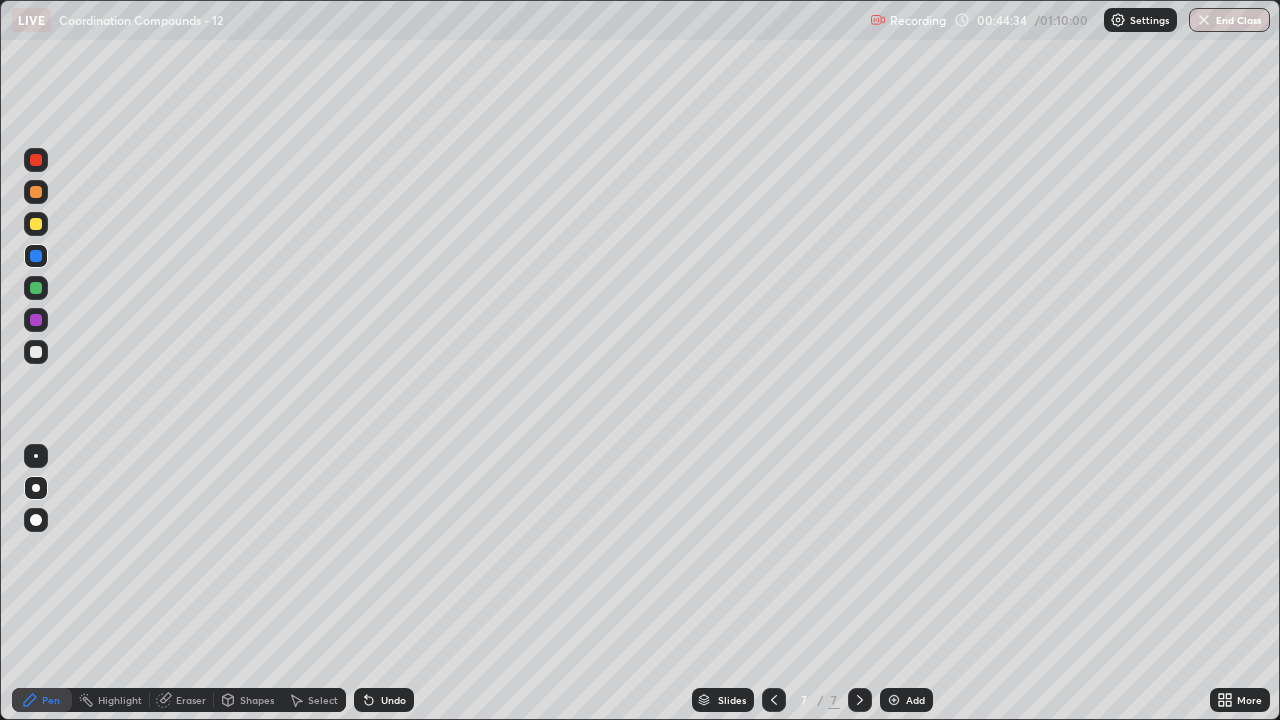 click at bounding box center [36, 256] 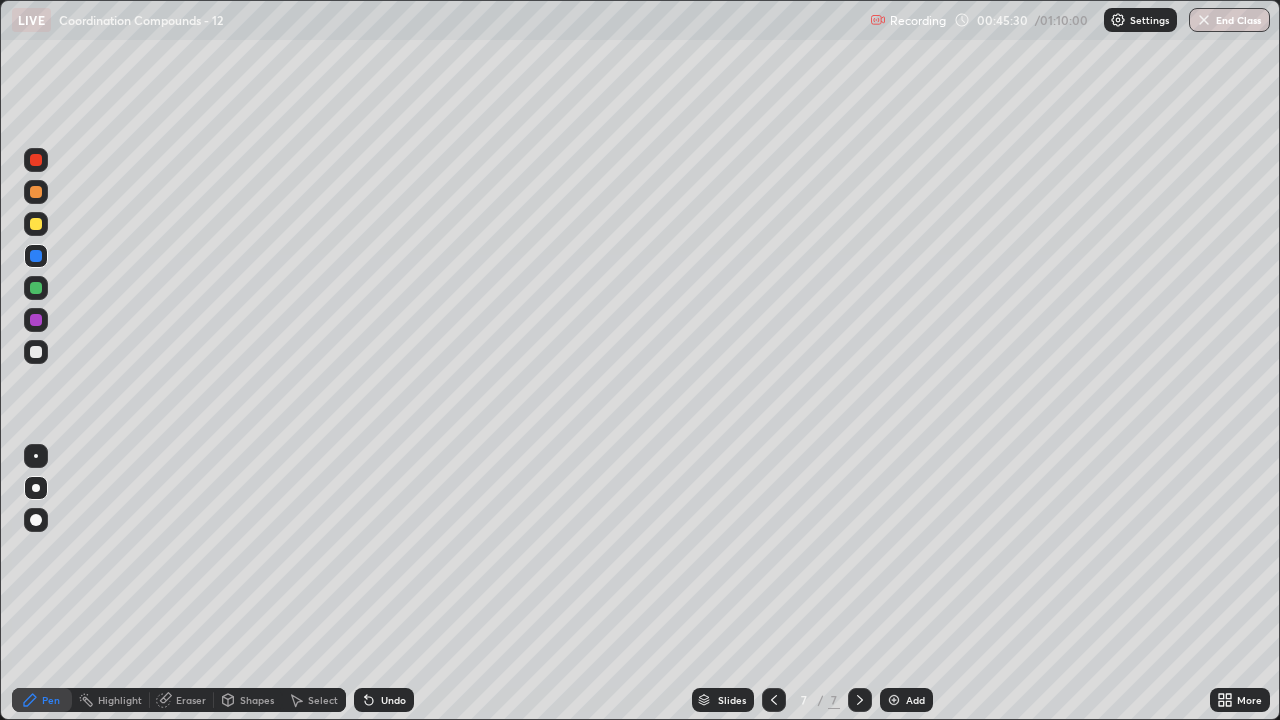 click at bounding box center (36, 160) 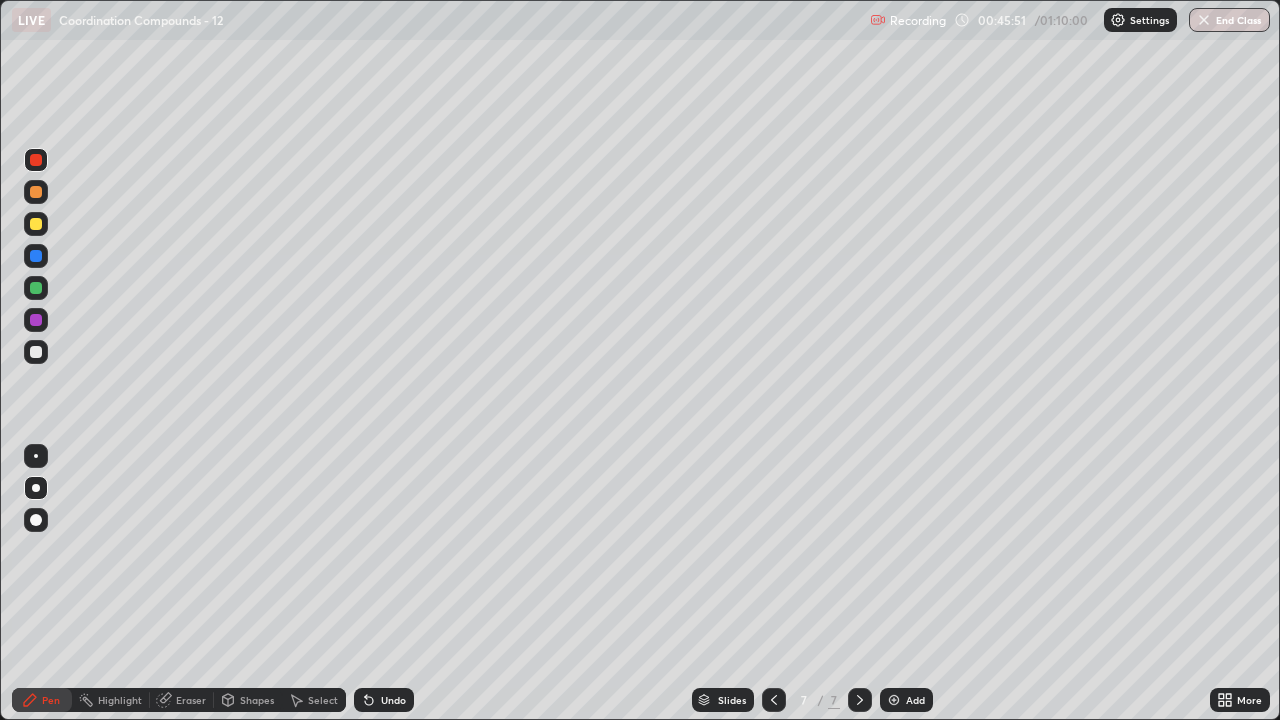 click at bounding box center (36, 352) 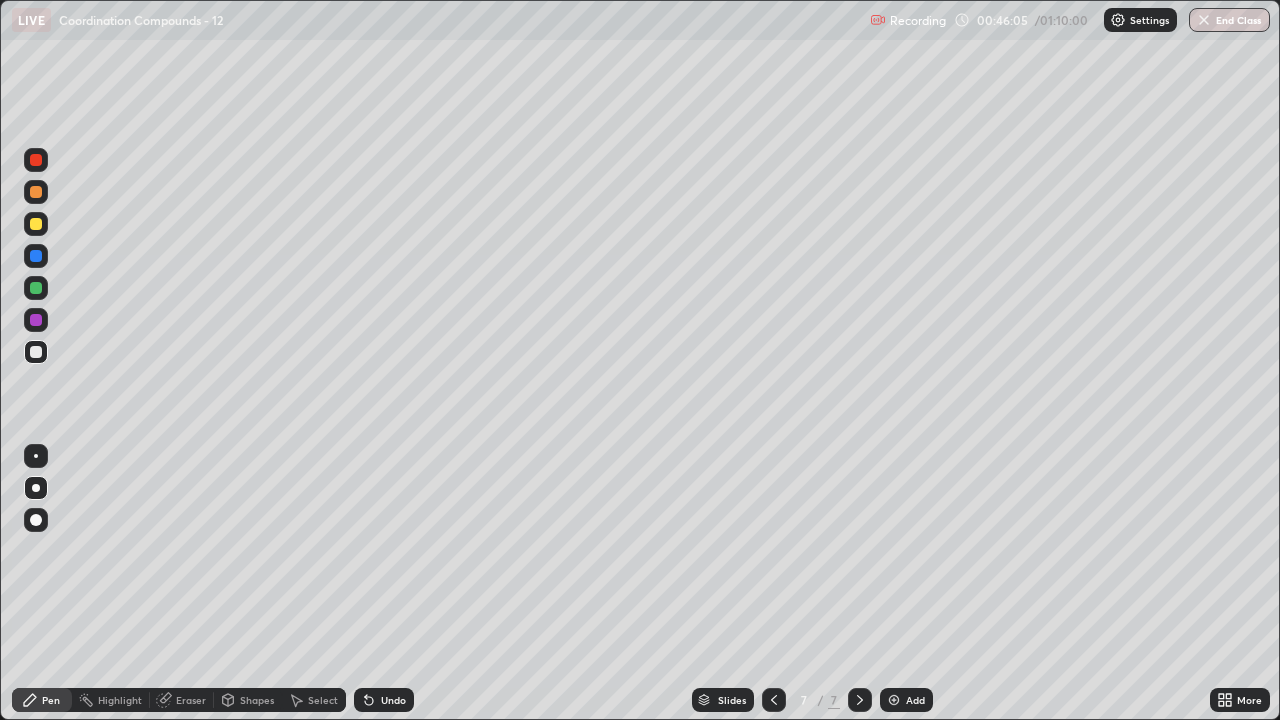click at bounding box center [36, 288] 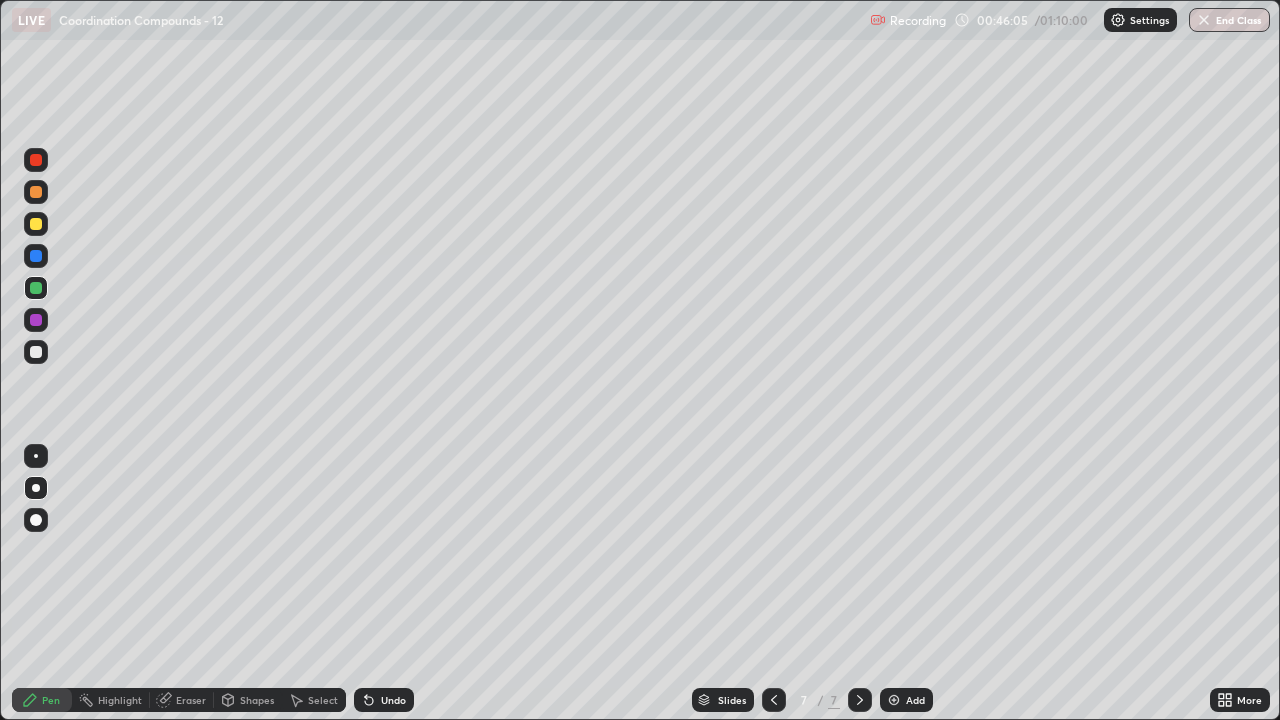 click at bounding box center (36, 288) 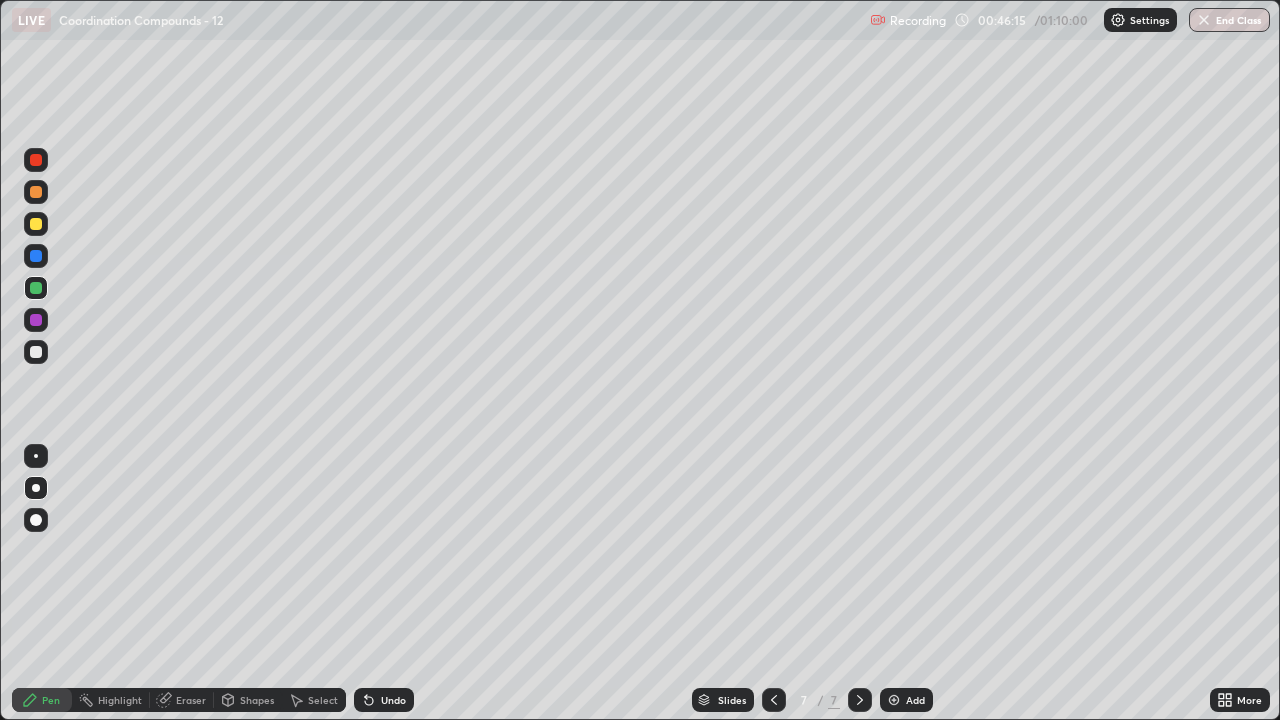 click at bounding box center [36, 288] 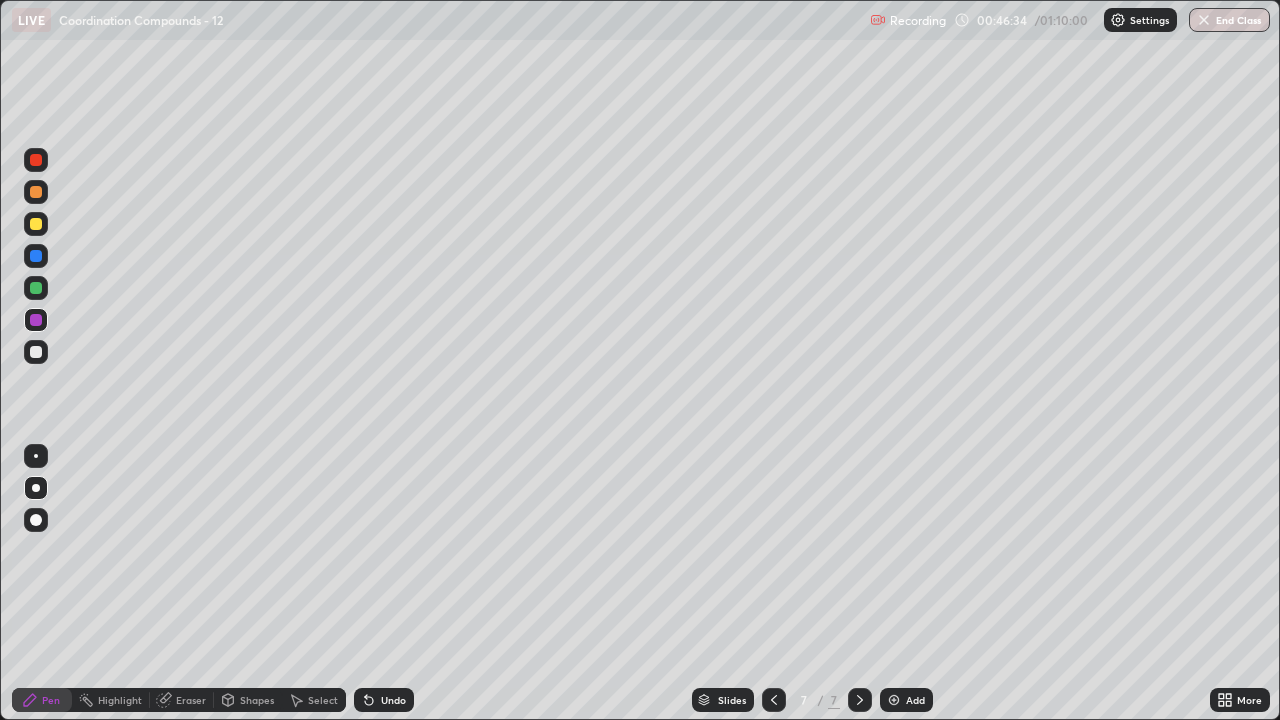 click at bounding box center (36, 288) 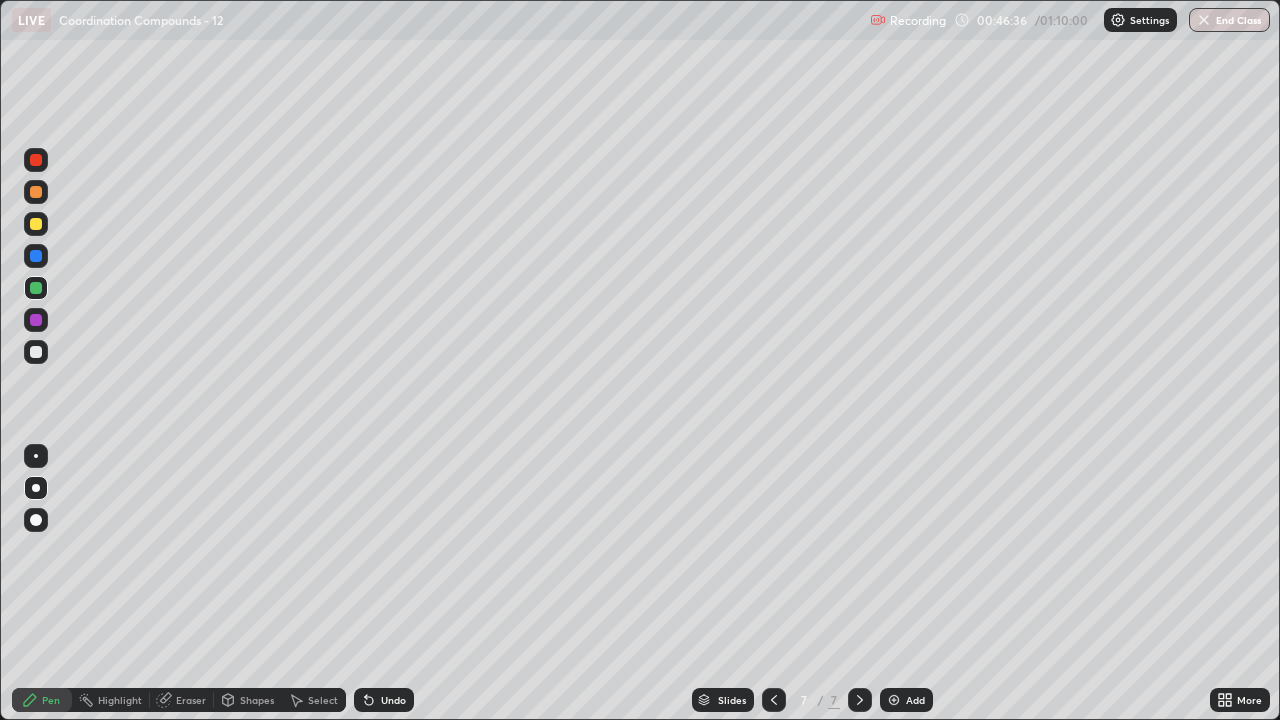 click at bounding box center (36, 352) 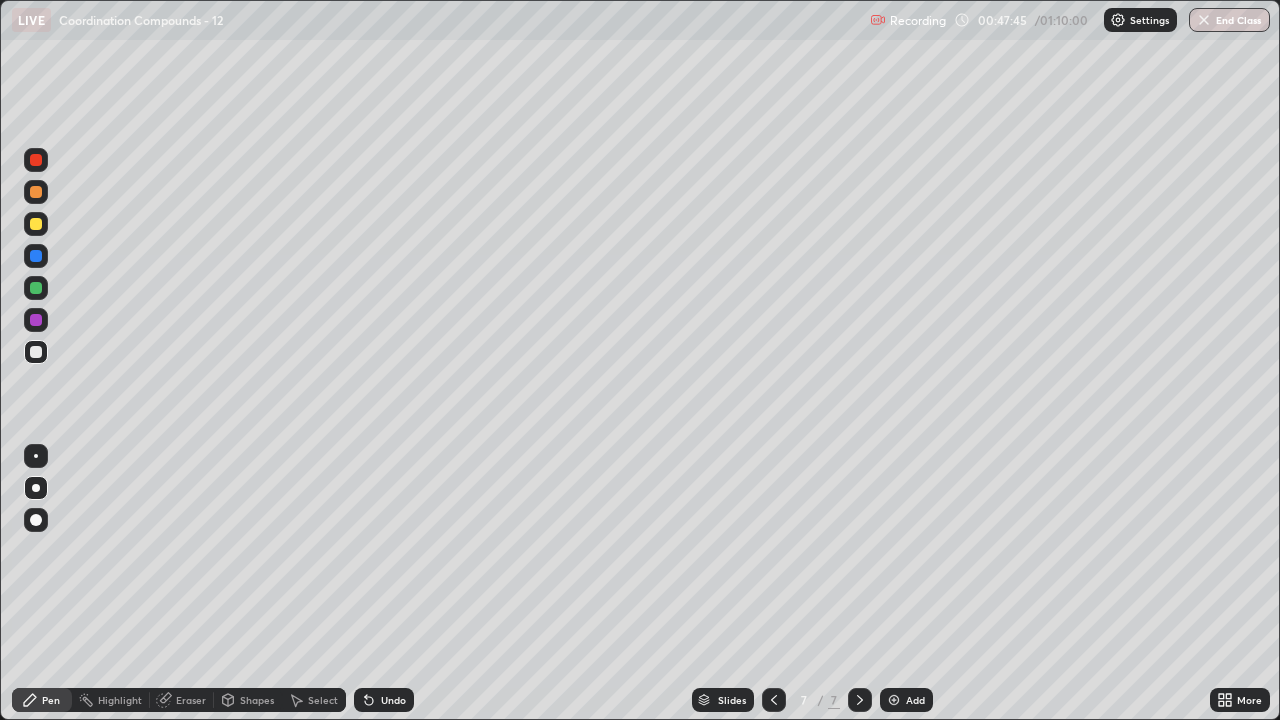 click on "Add" at bounding box center [906, 700] 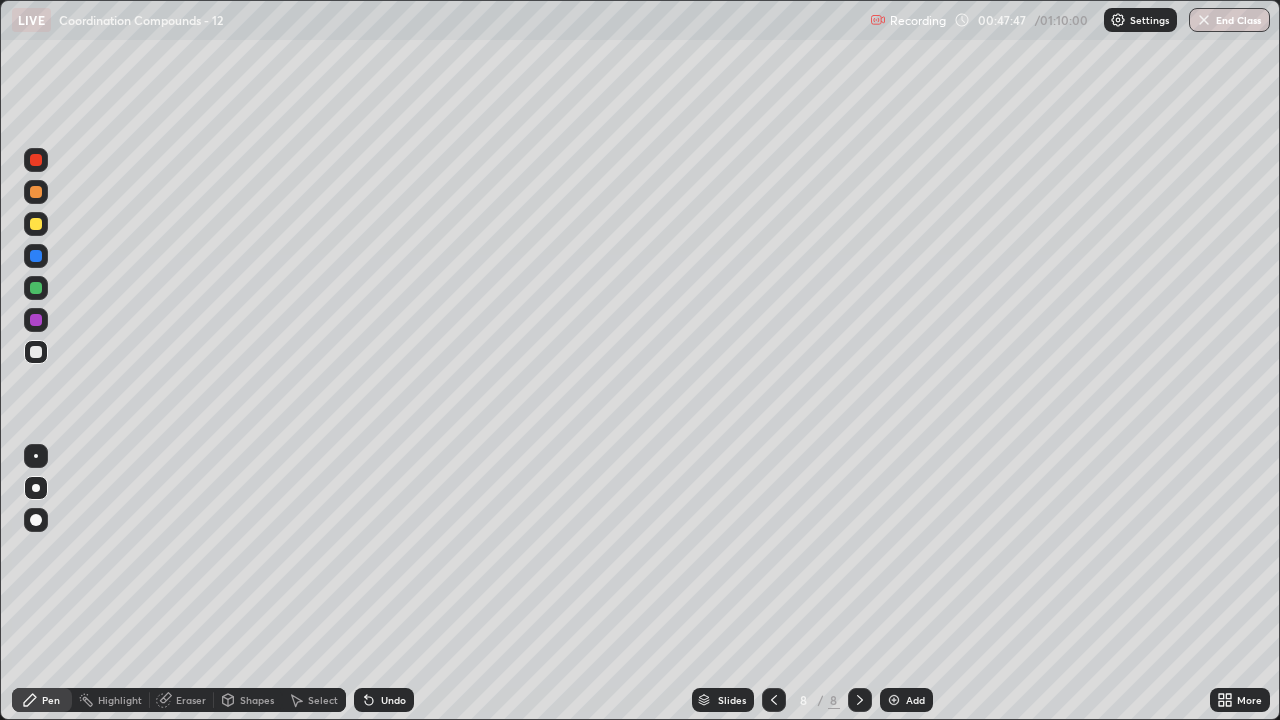 click at bounding box center (36, 352) 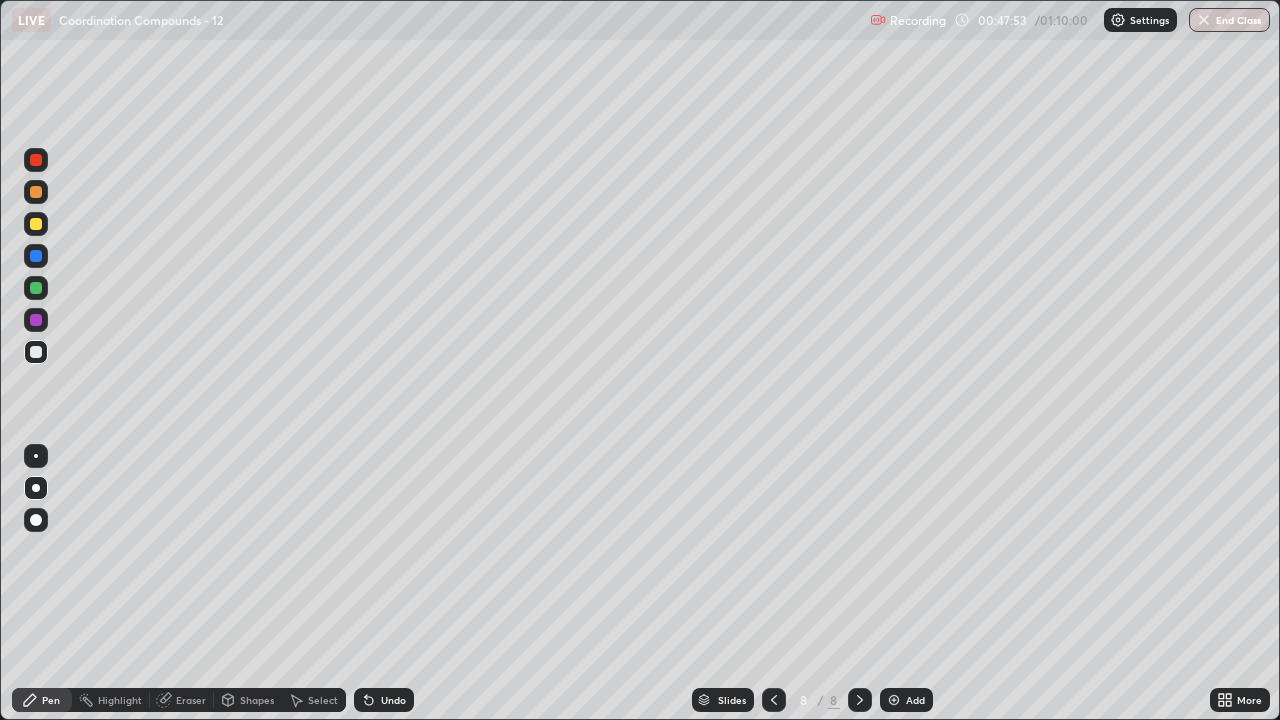 click 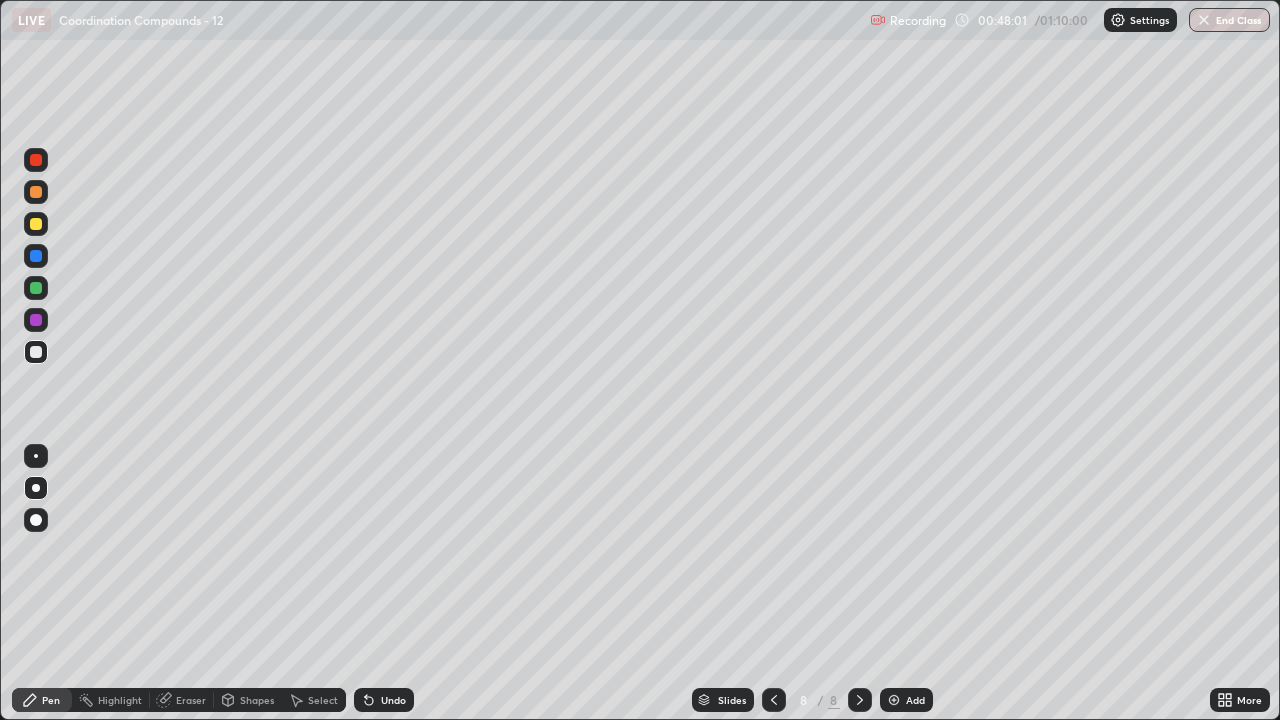 click at bounding box center [36, 192] 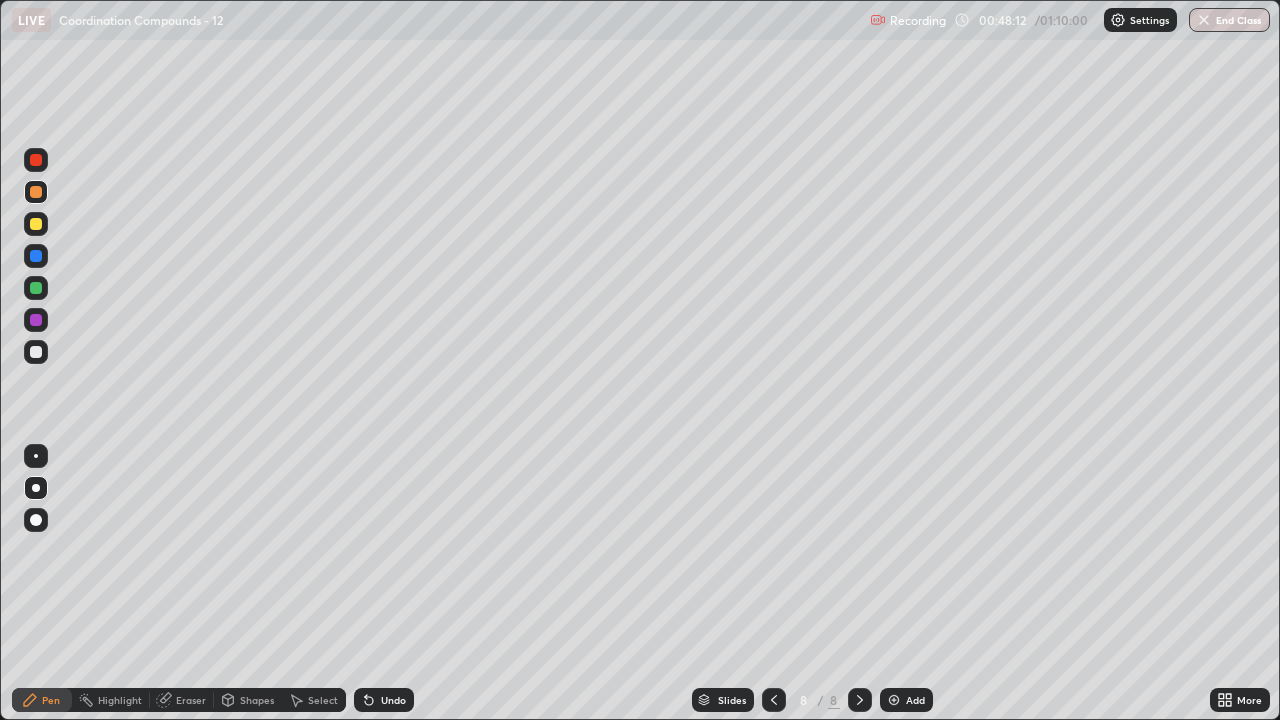 click at bounding box center [36, 352] 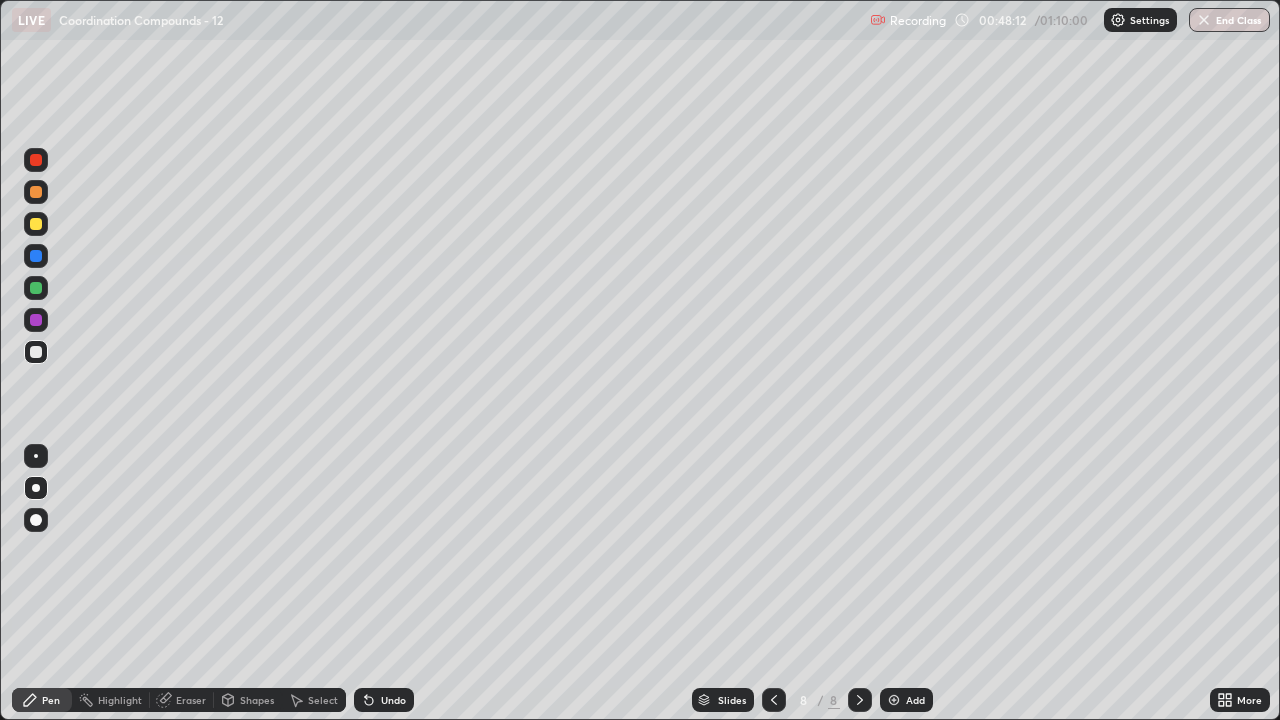 click at bounding box center (36, 288) 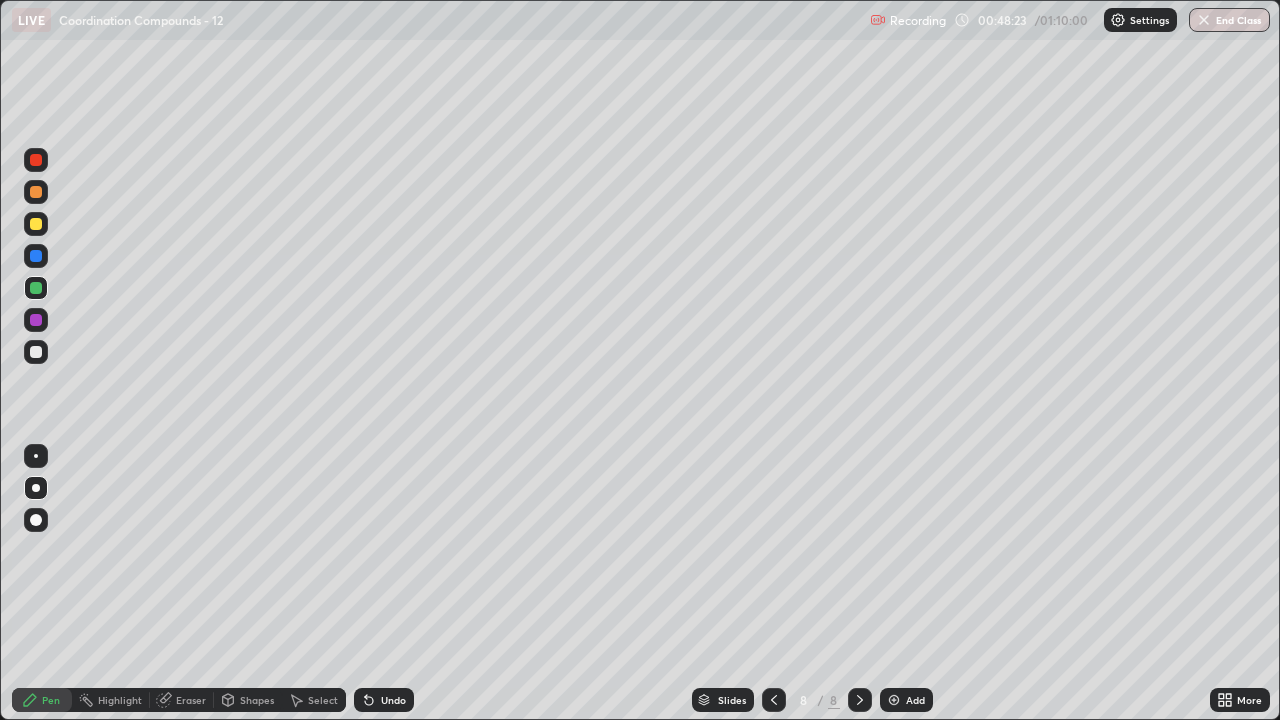 click at bounding box center [36, 288] 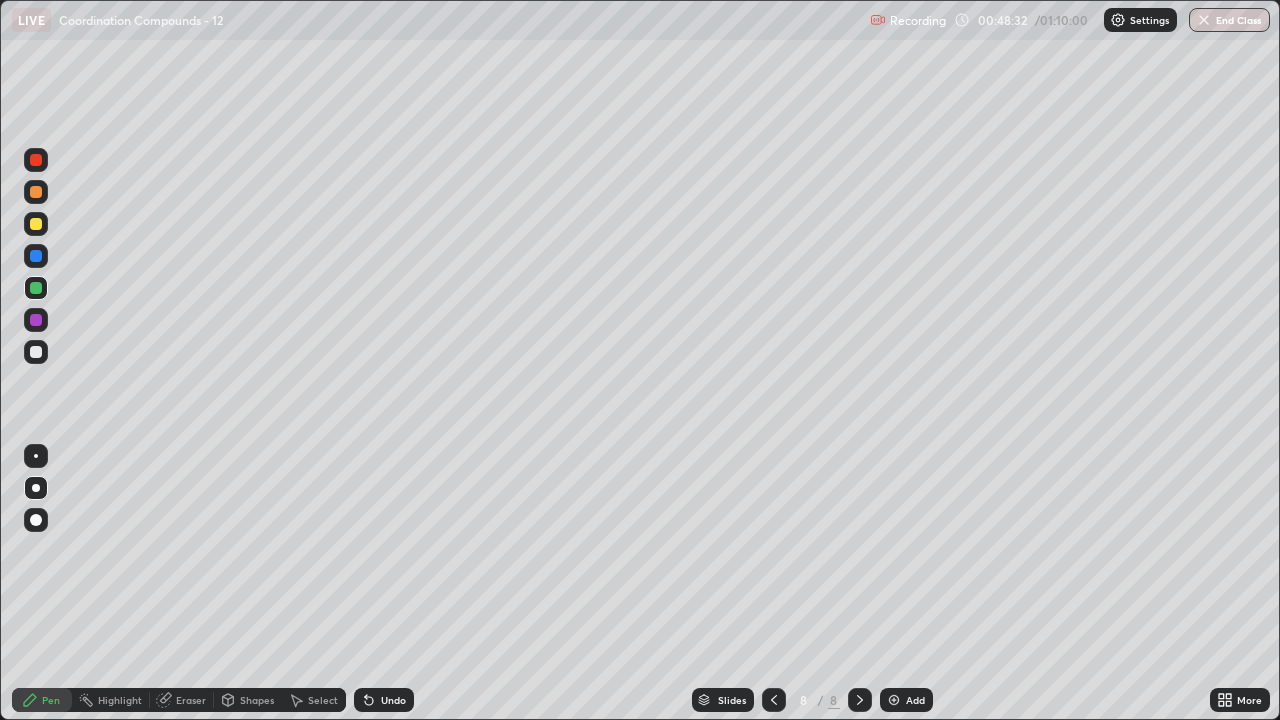 click at bounding box center [36, 192] 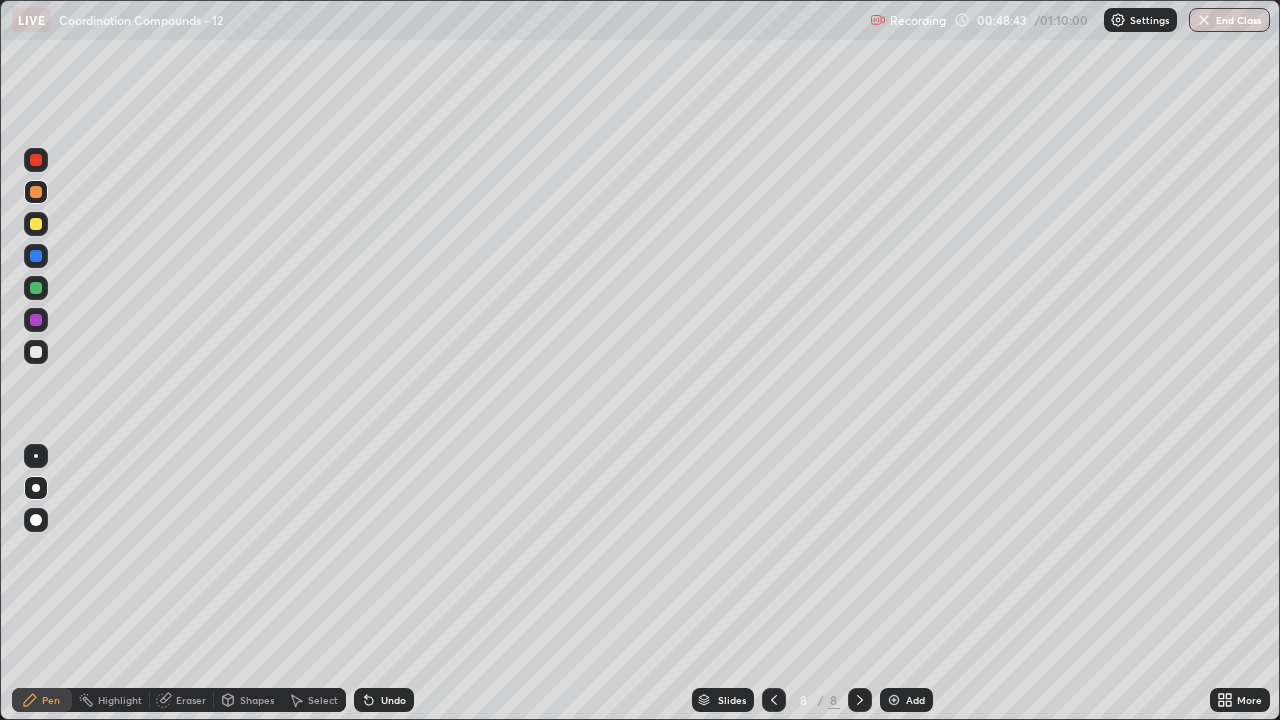 click at bounding box center (36, 288) 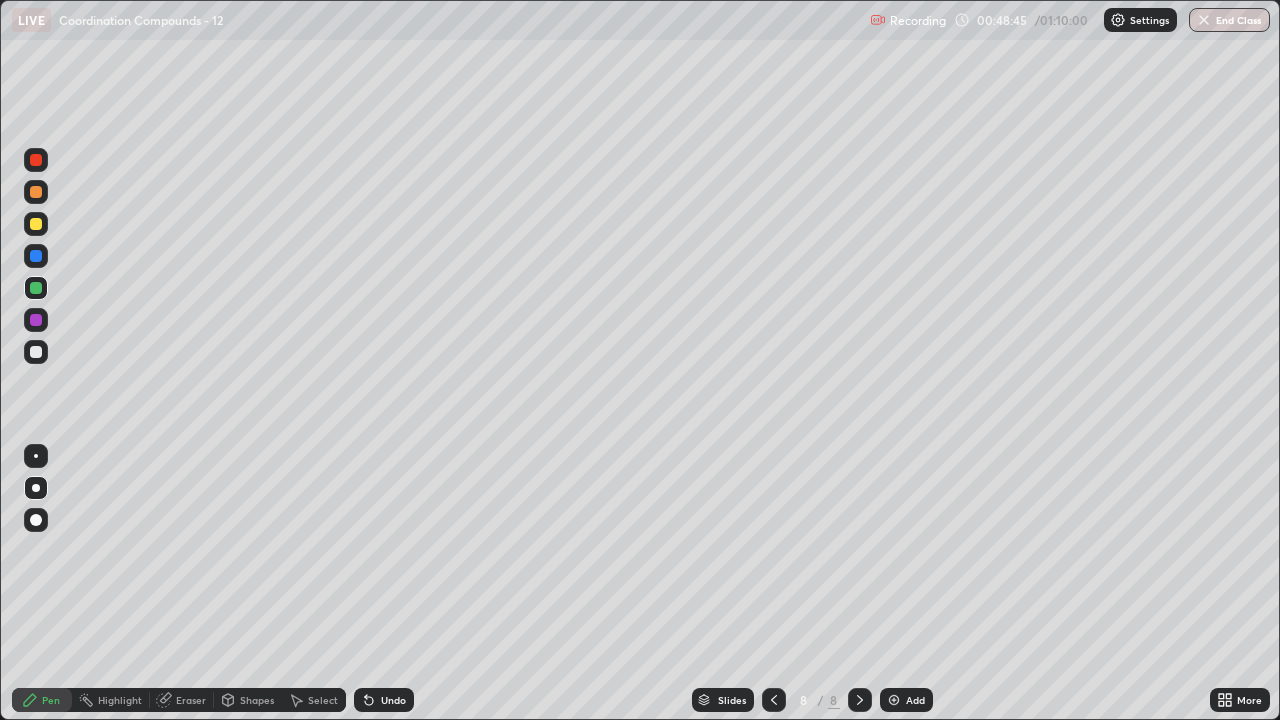 click on "Eraser" at bounding box center (191, 700) 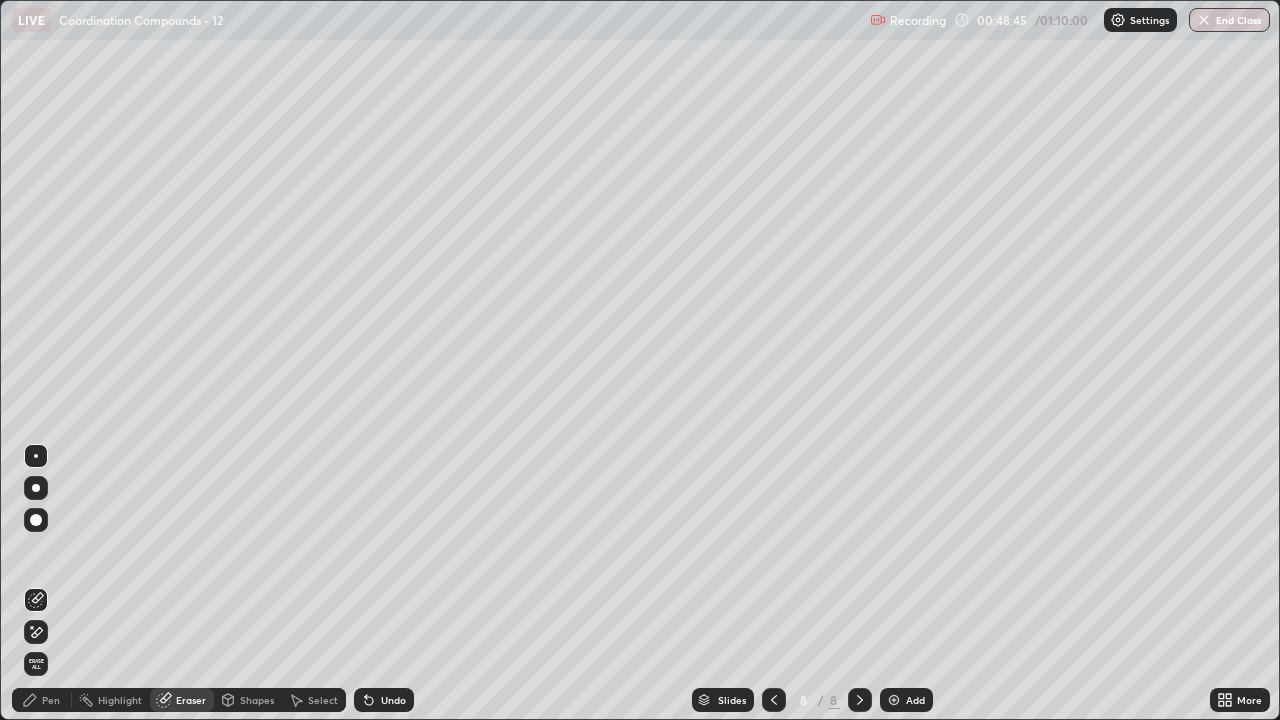 click 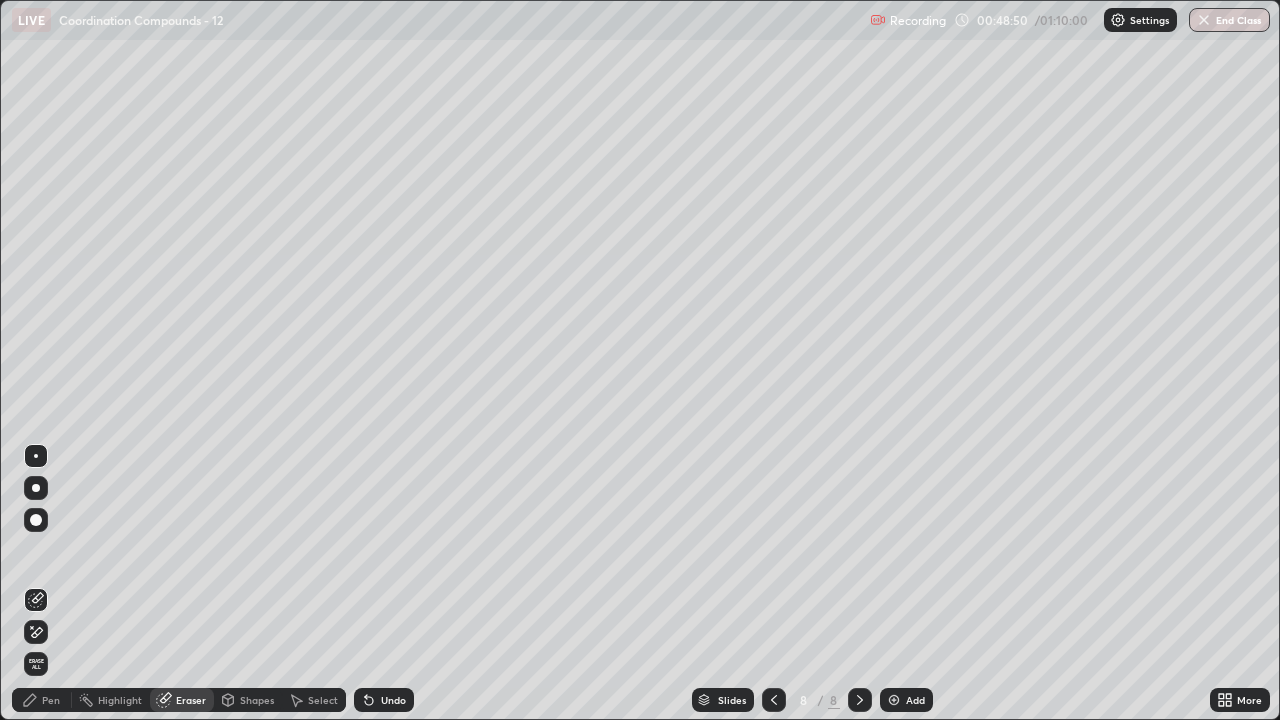 click on "Pen" at bounding box center (42, 700) 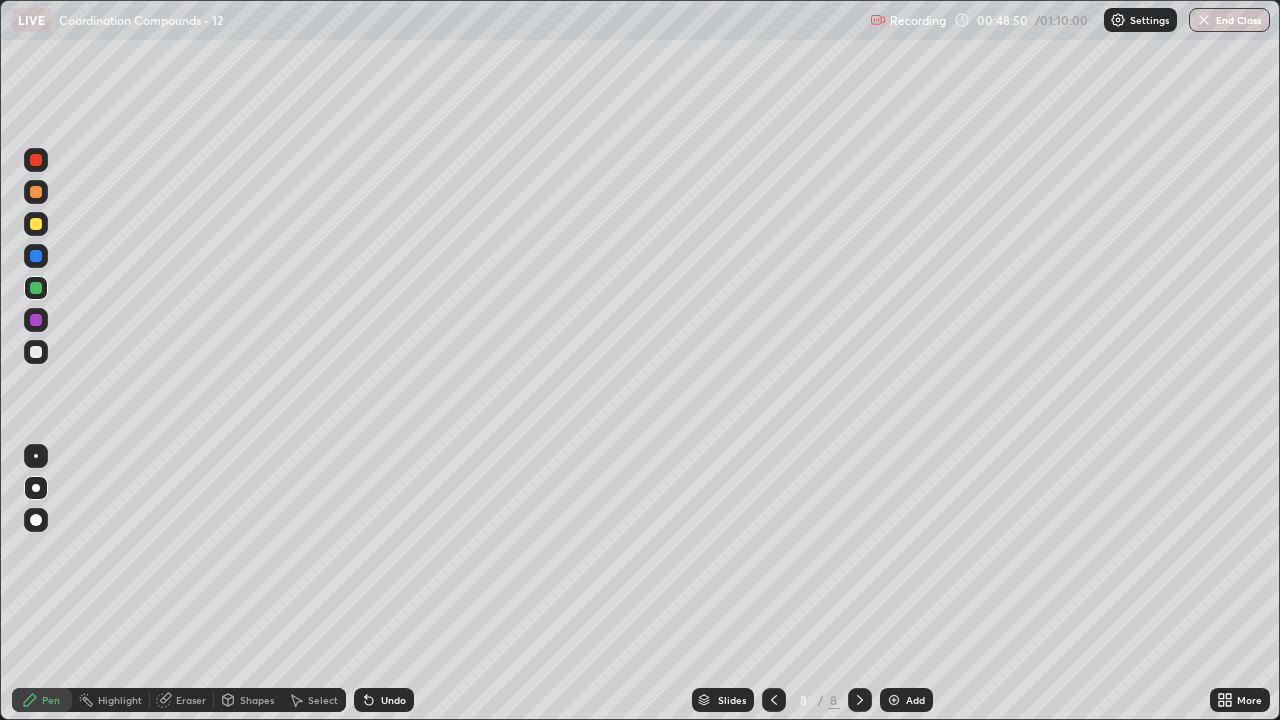 click at bounding box center (36, 192) 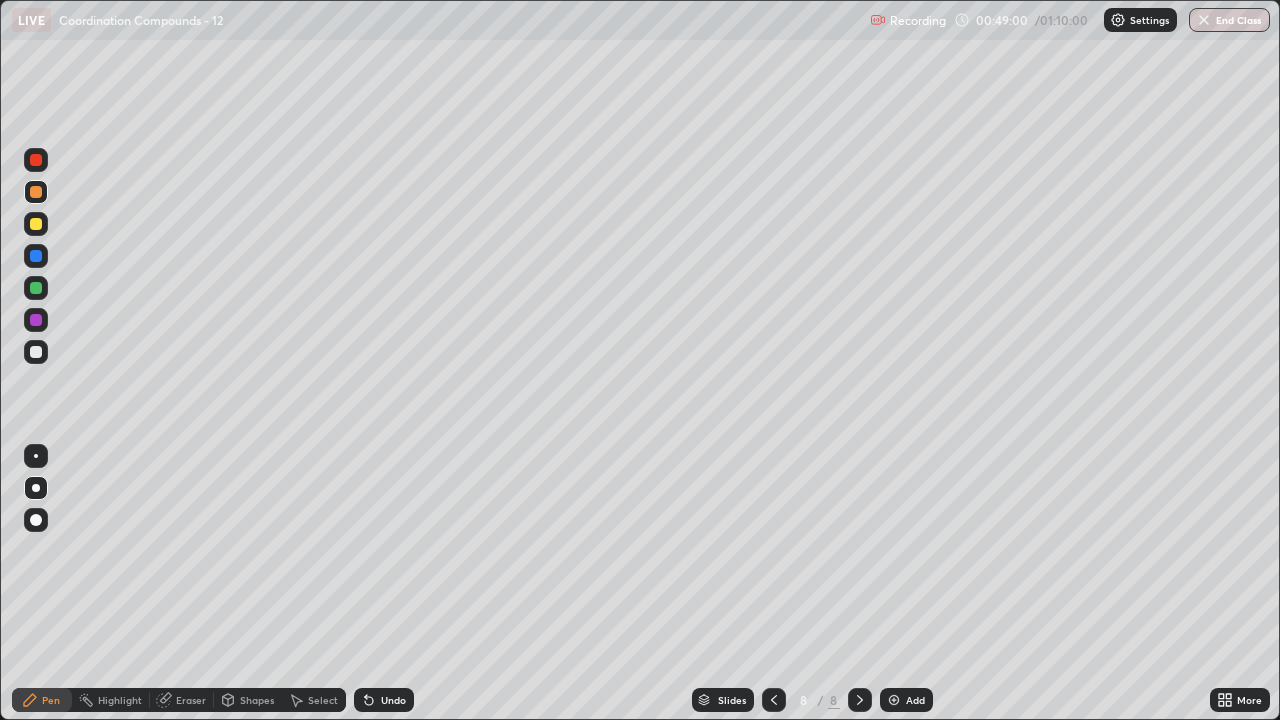 click at bounding box center (36, 288) 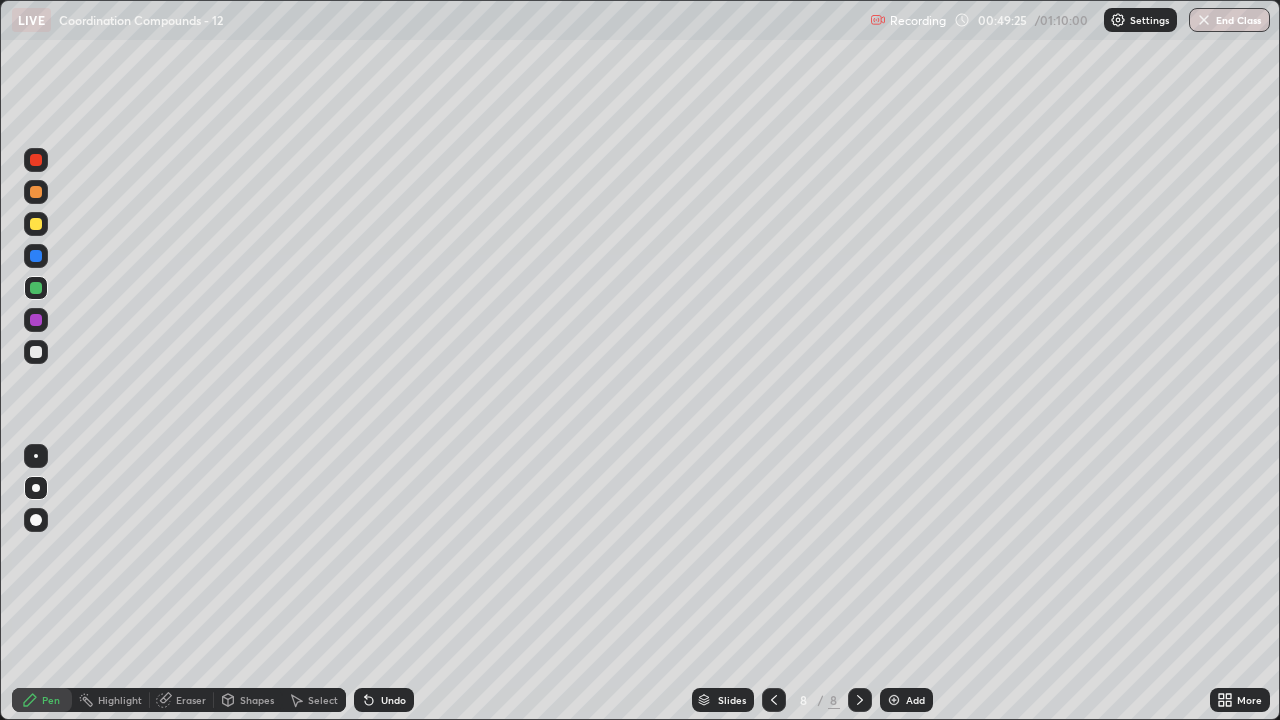 click 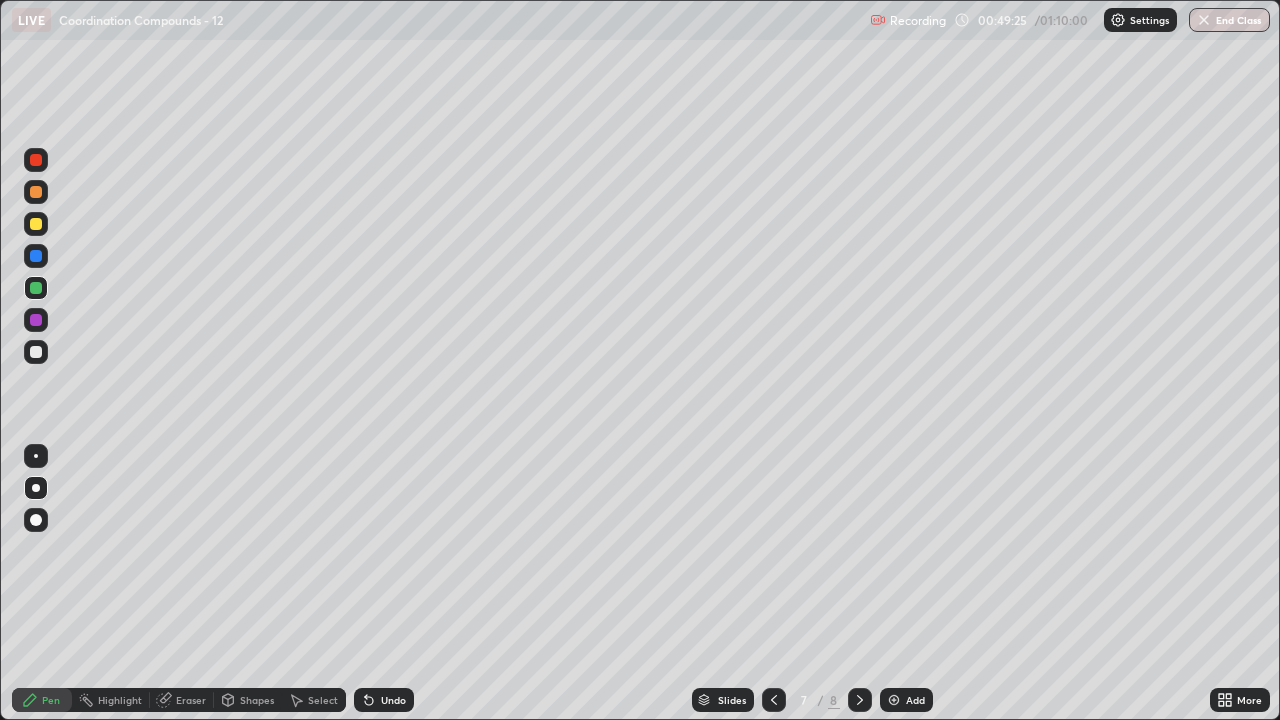 click at bounding box center (774, 700) 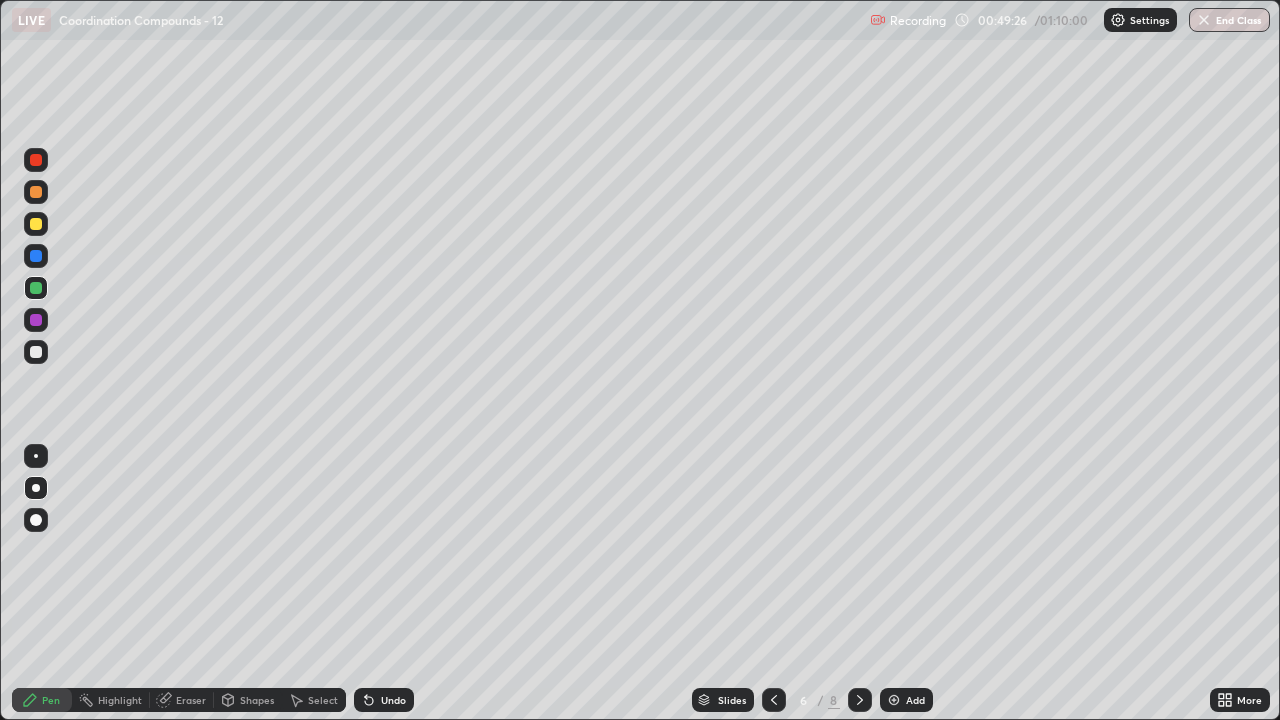 click at bounding box center [774, 700] 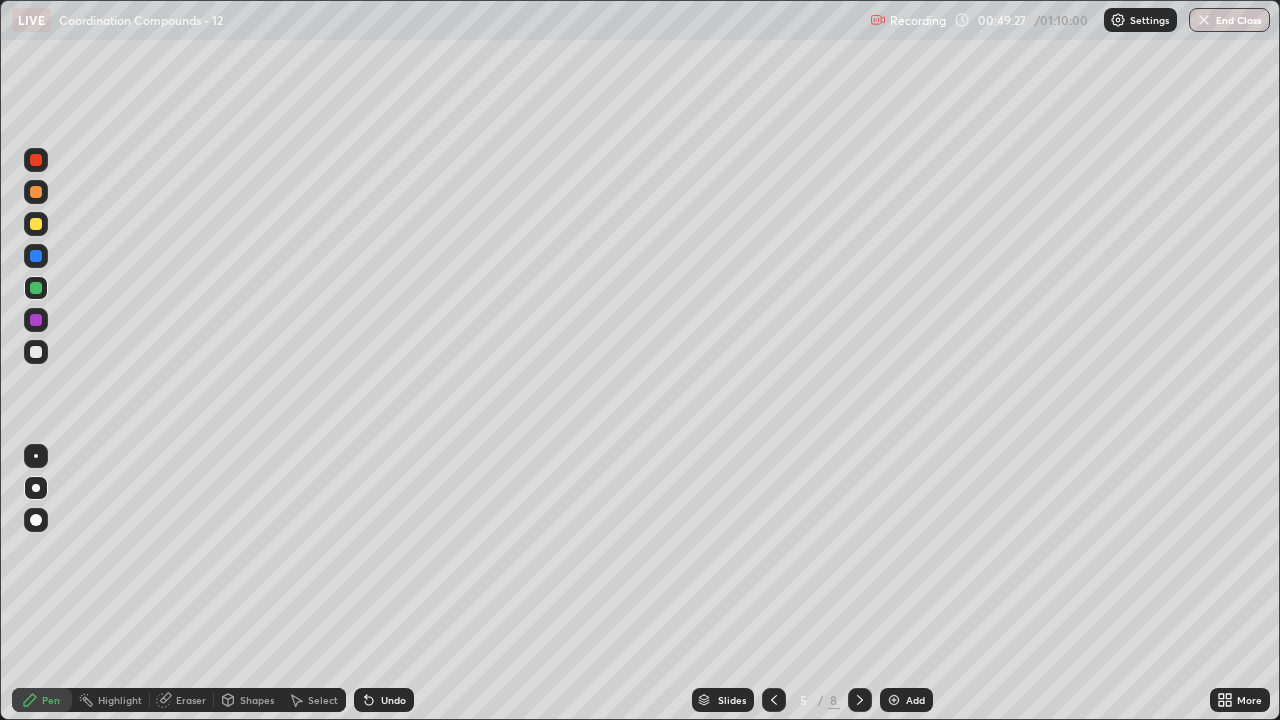 click 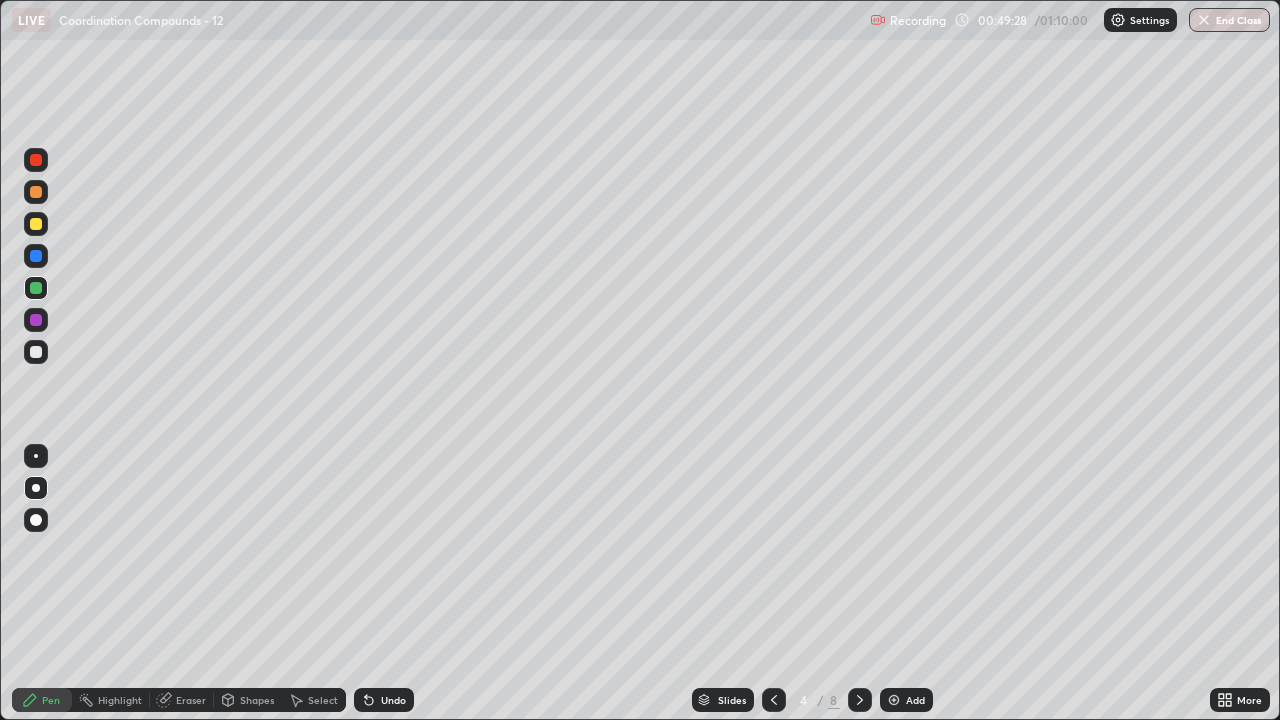 click 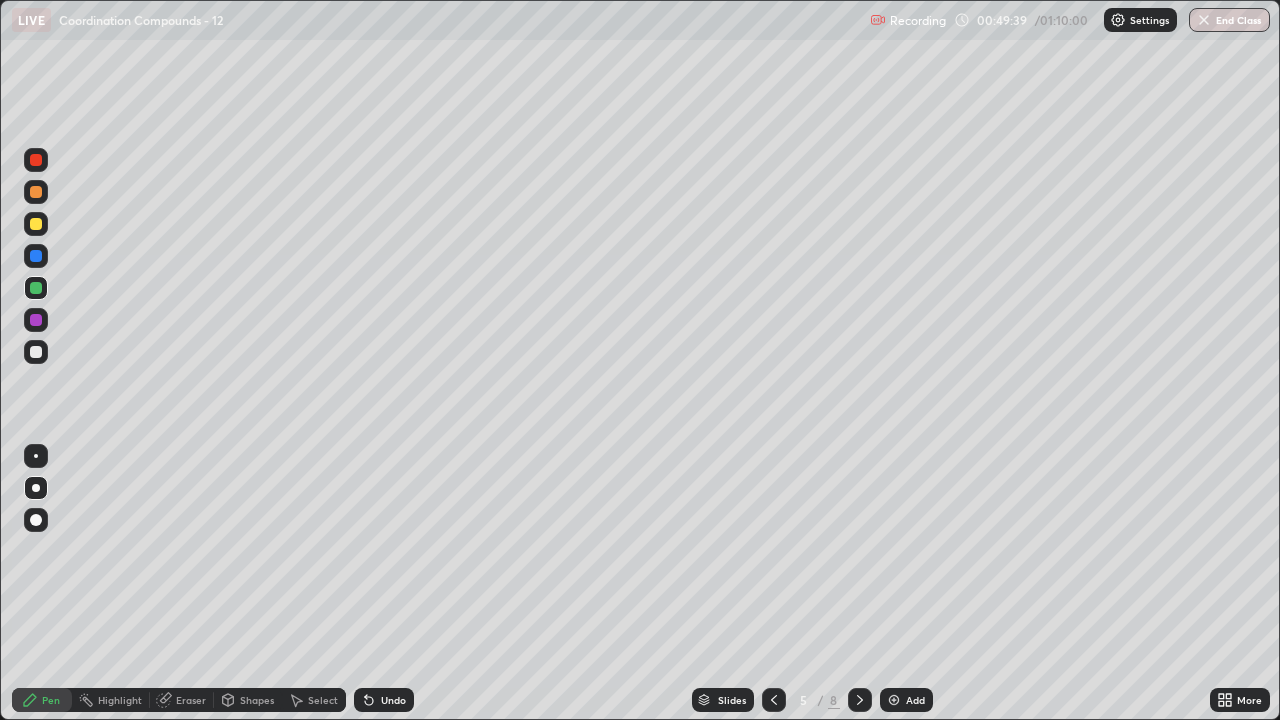 click 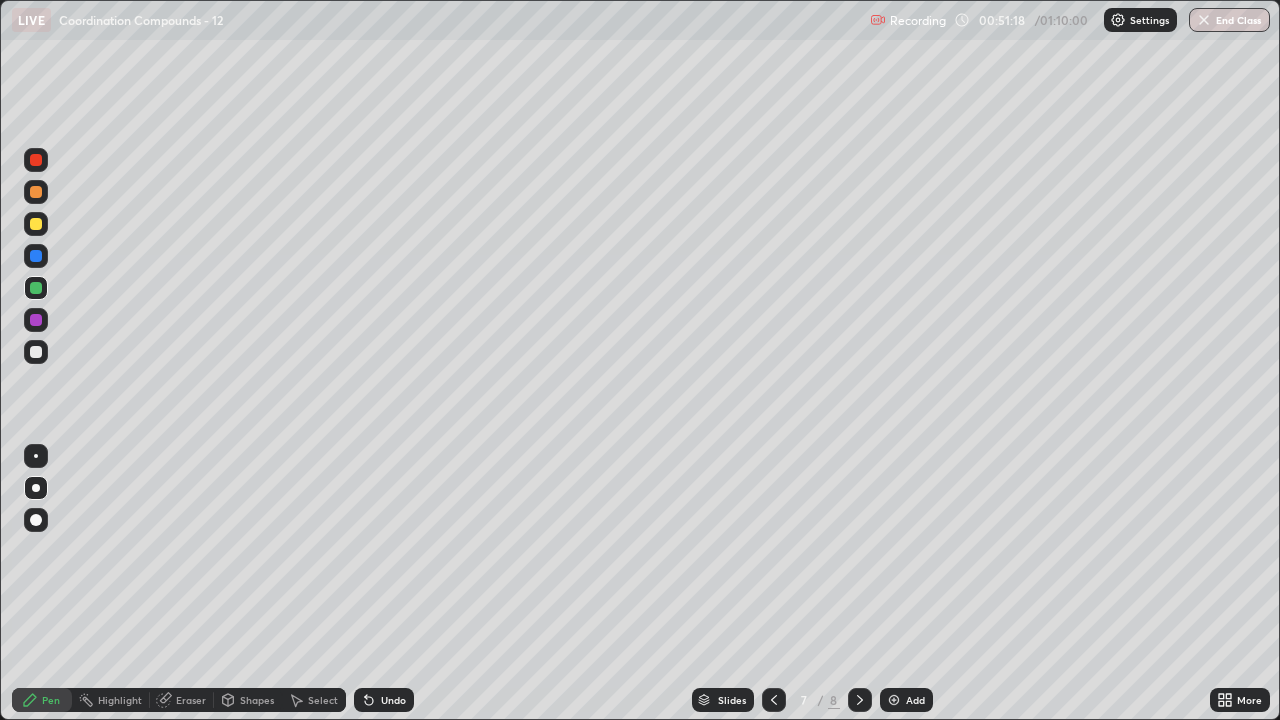 click at bounding box center (1204, 20) 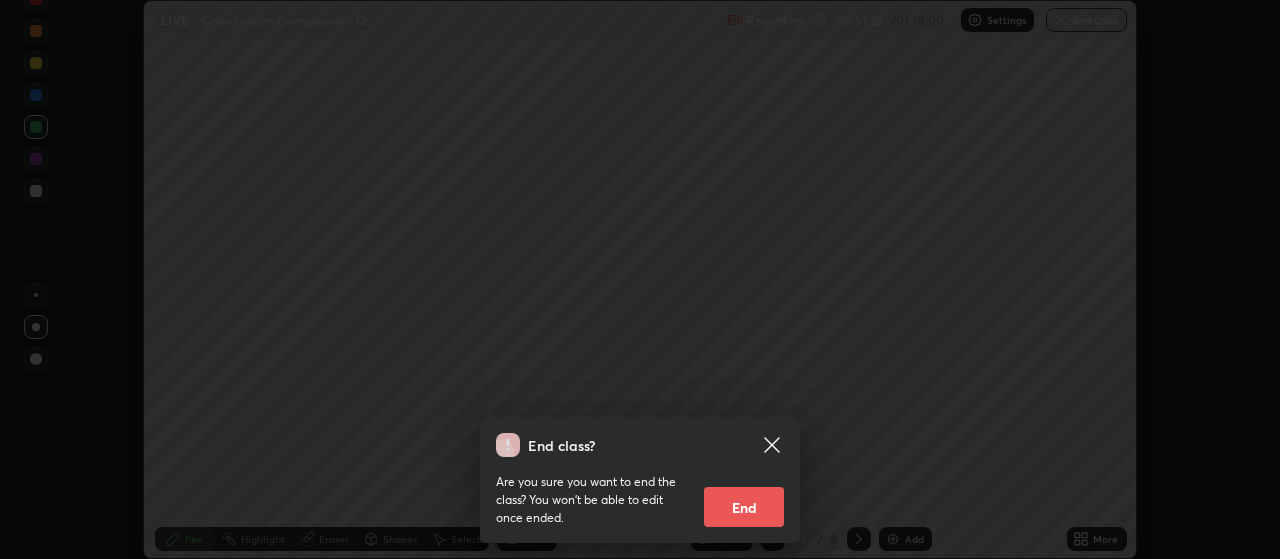 scroll, scrollTop: 559, scrollLeft: 1280, axis: both 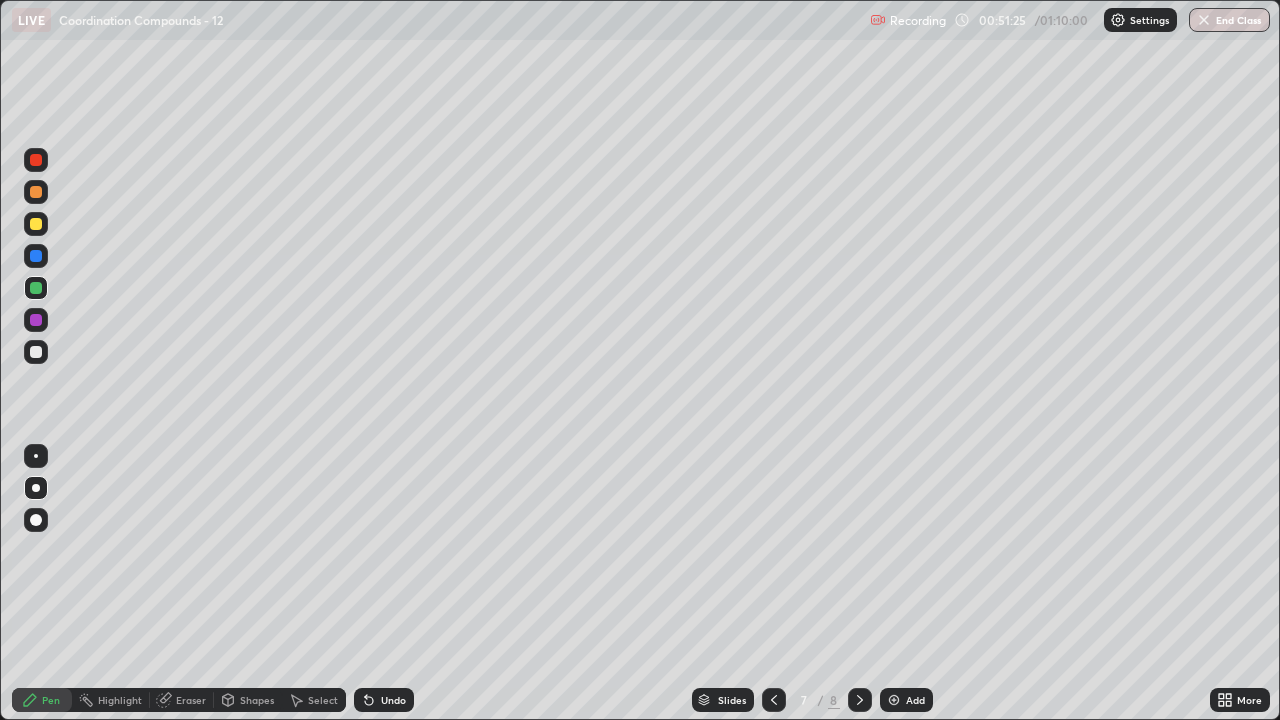 click on "End Class" at bounding box center [1229, 20] 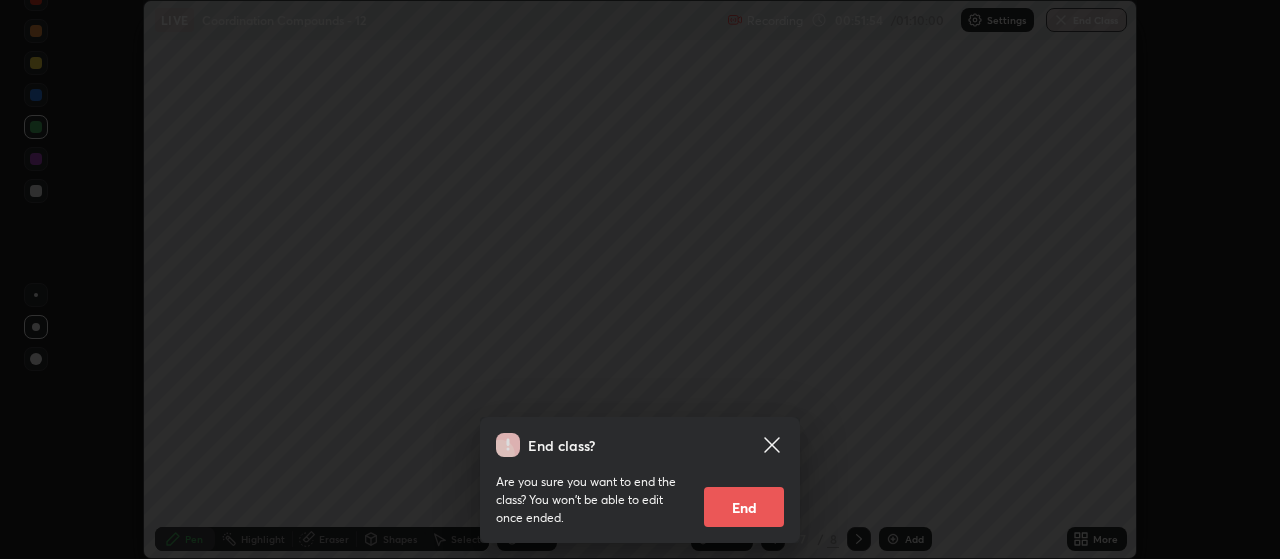 scroll, scrollTop: 559, scrollLeft: 1280, axis: both 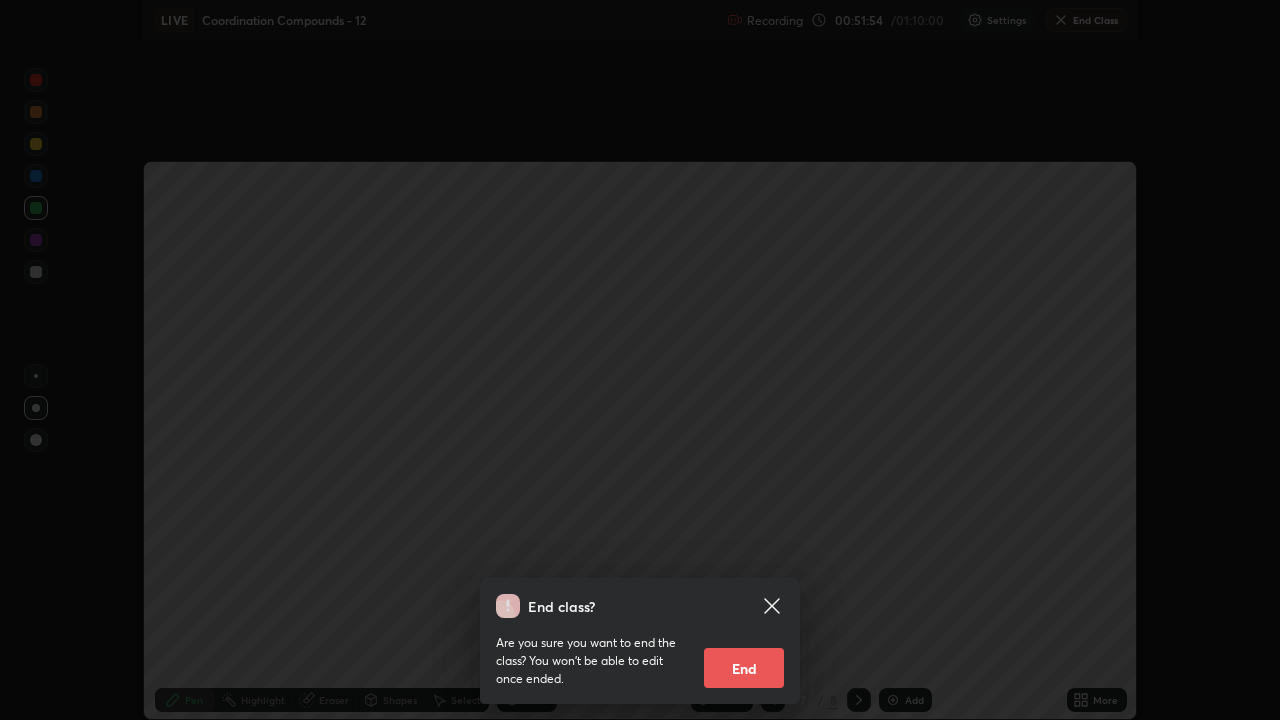 click on "End class? Are you sure you want to end the class? You won’t be able to edit once ended. End" at bounding box center (640, 360) 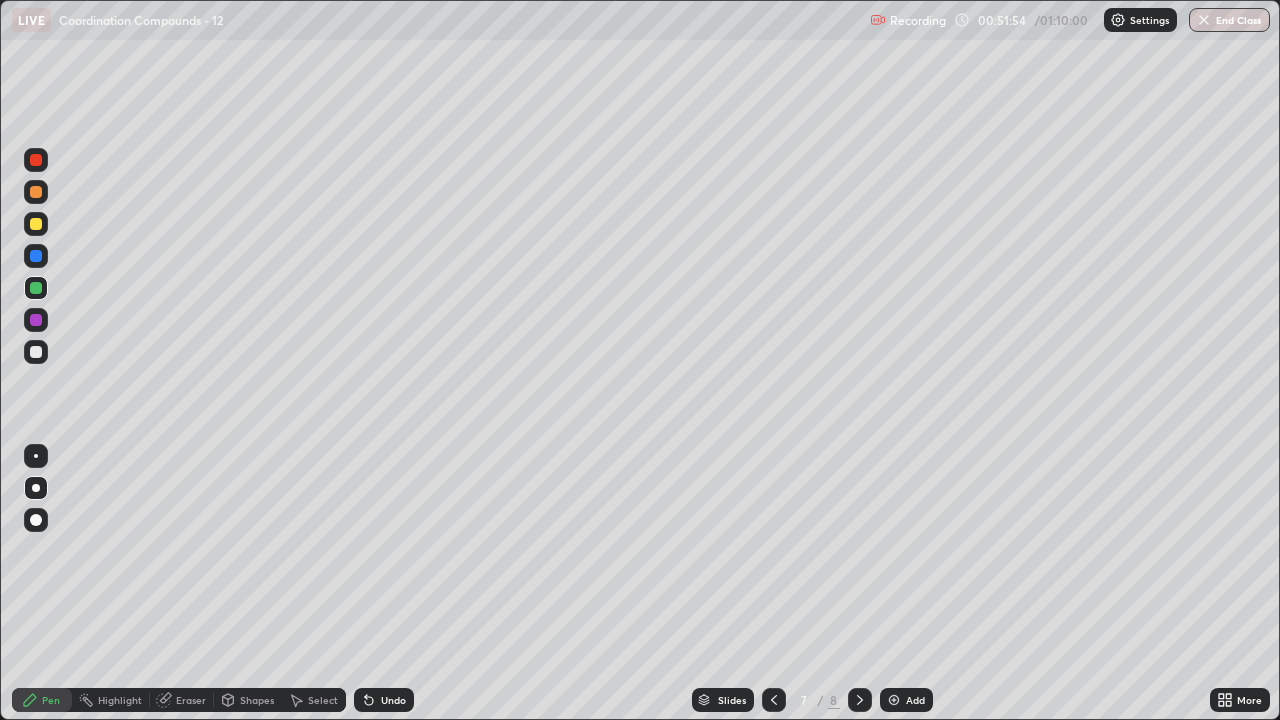 scroll, scrollTop: 99280, scrollLeft: 98720, axis: both 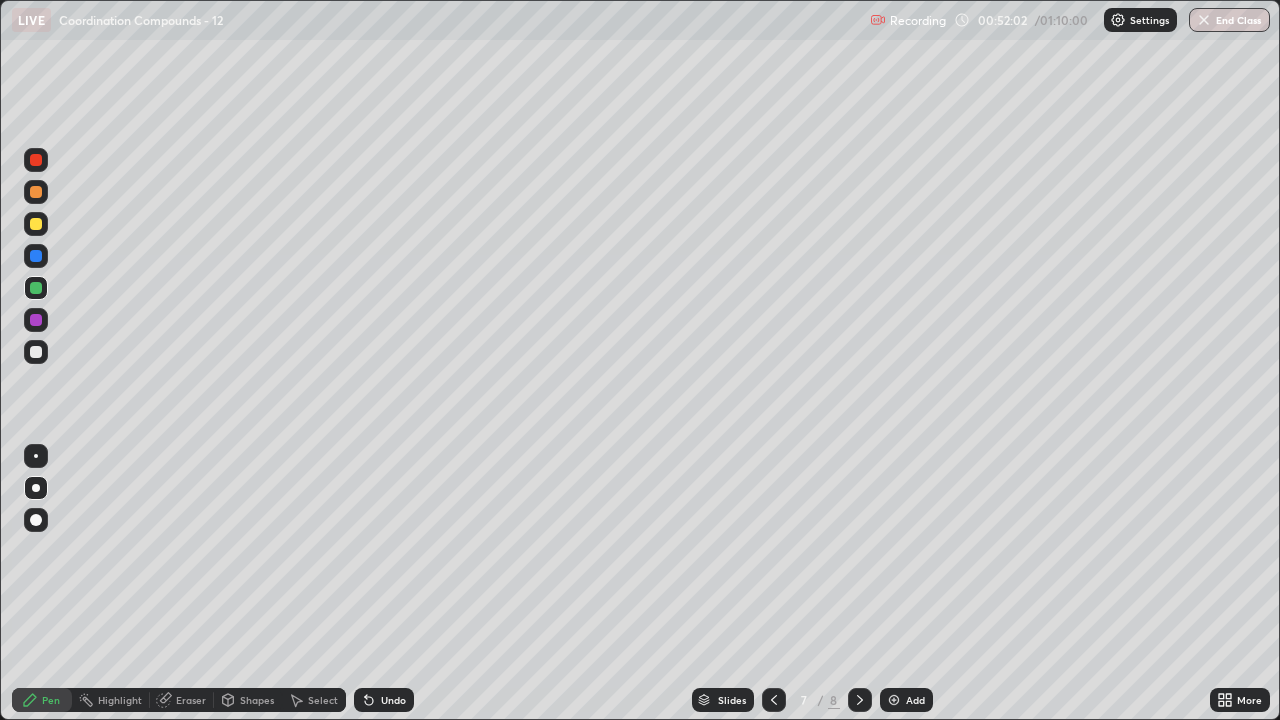 click on "End Class" at bounding box center (1229, 20) 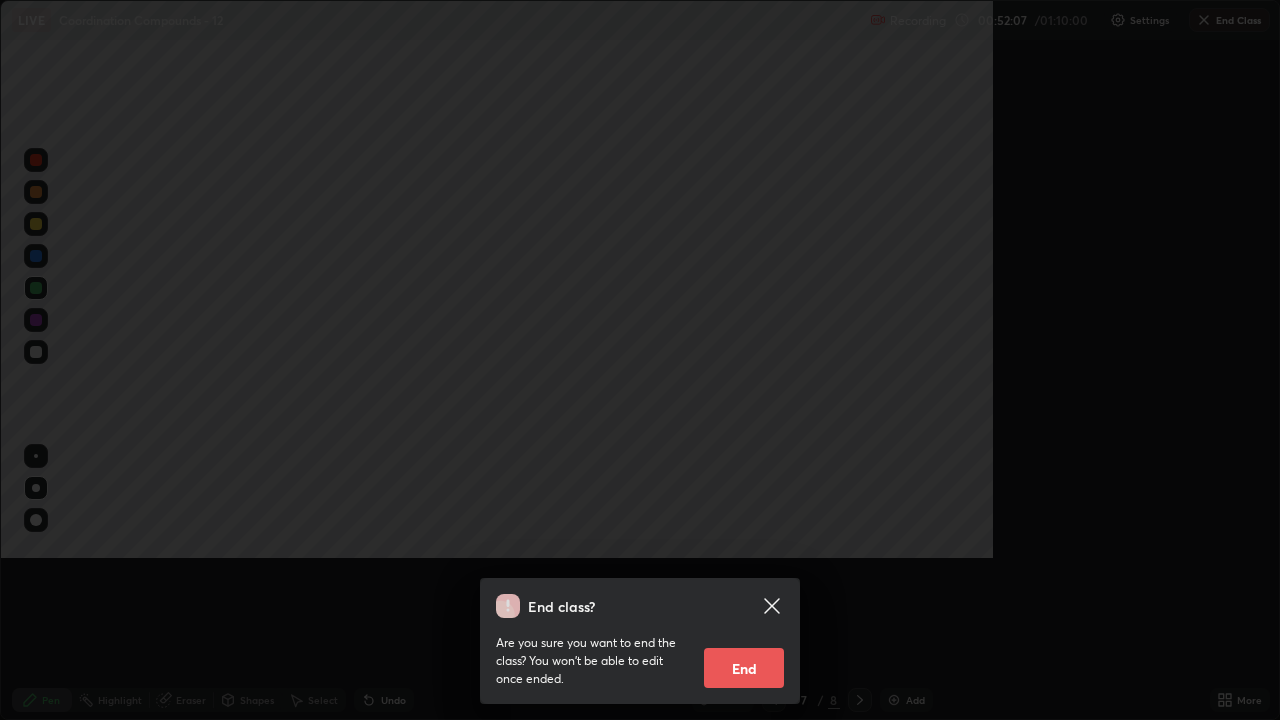 scroll, scrollTop: 720, scrollLeft: 1280, axis: both 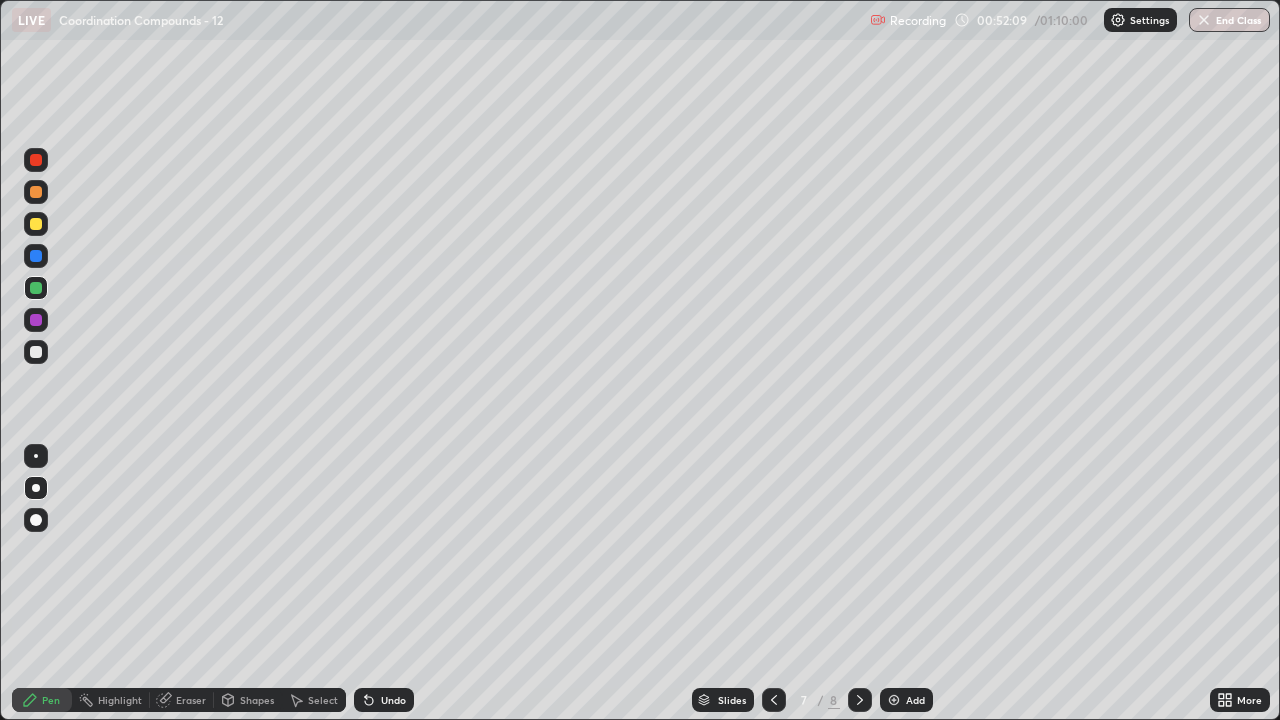 click on "End Class" at bounding box center (1229, 20) 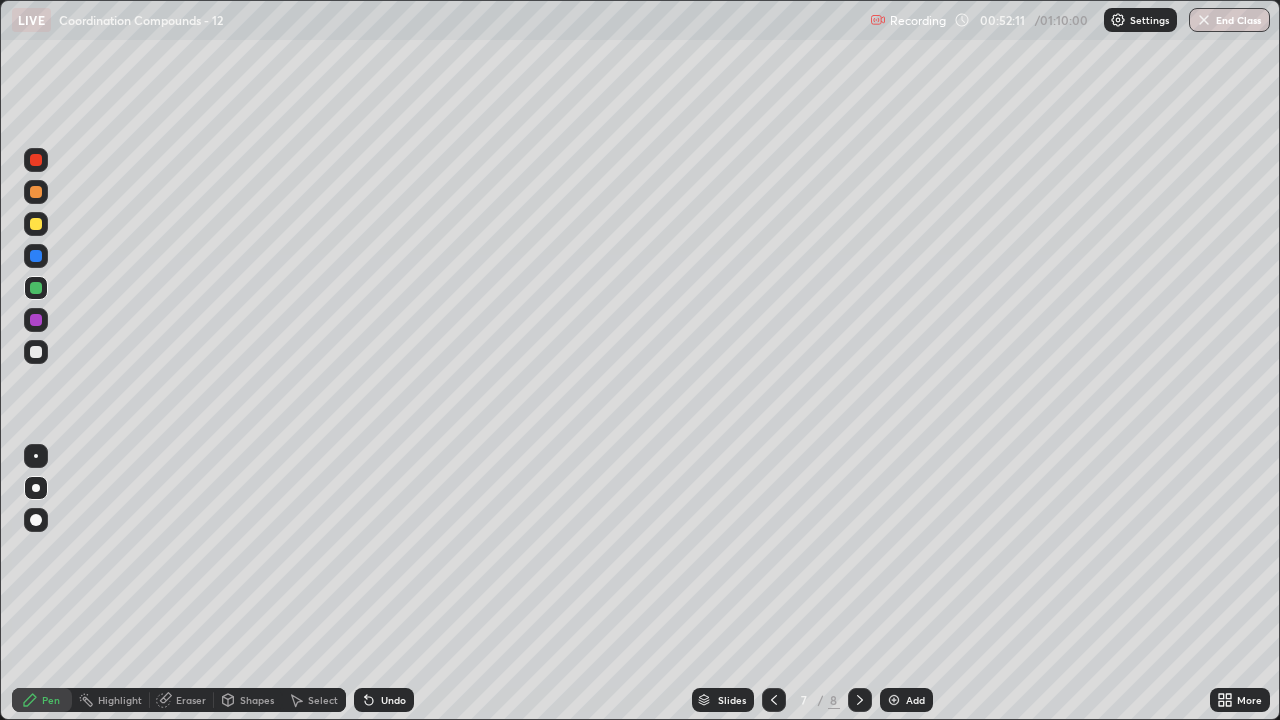 click on "End Class" at bounding box center (1229, 20) 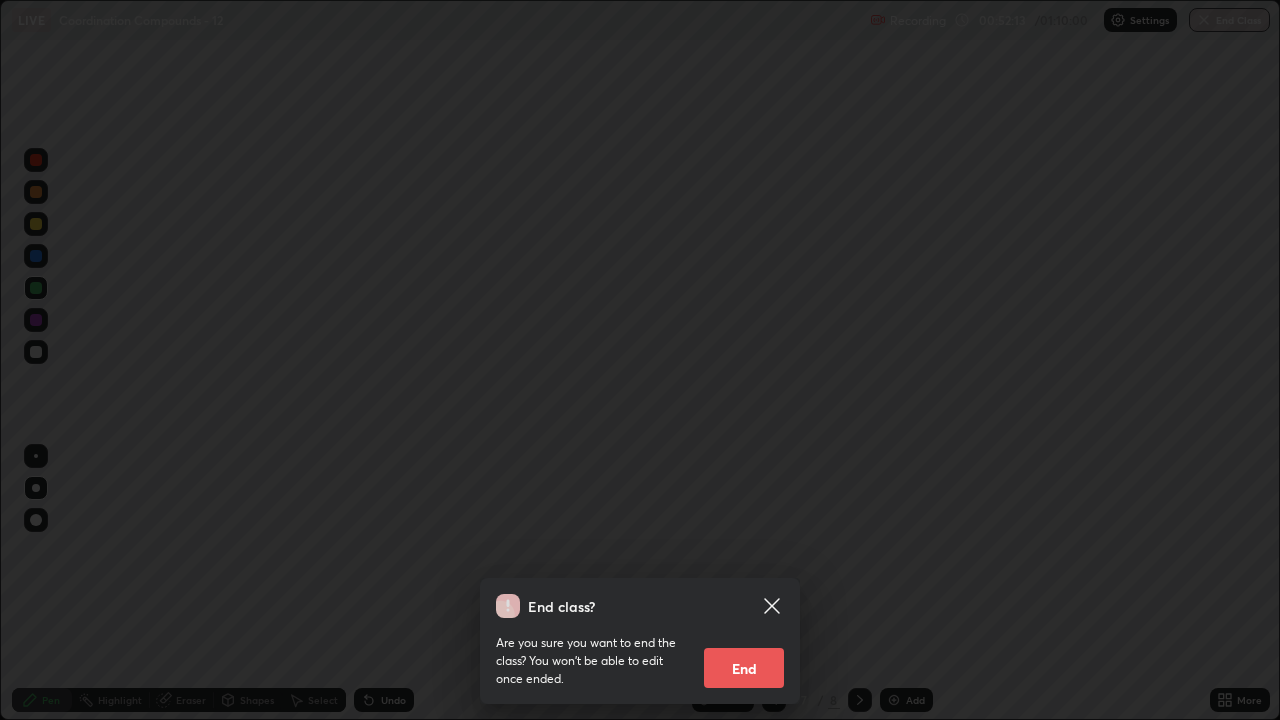 click on "End" at bounding box center (744, 668) 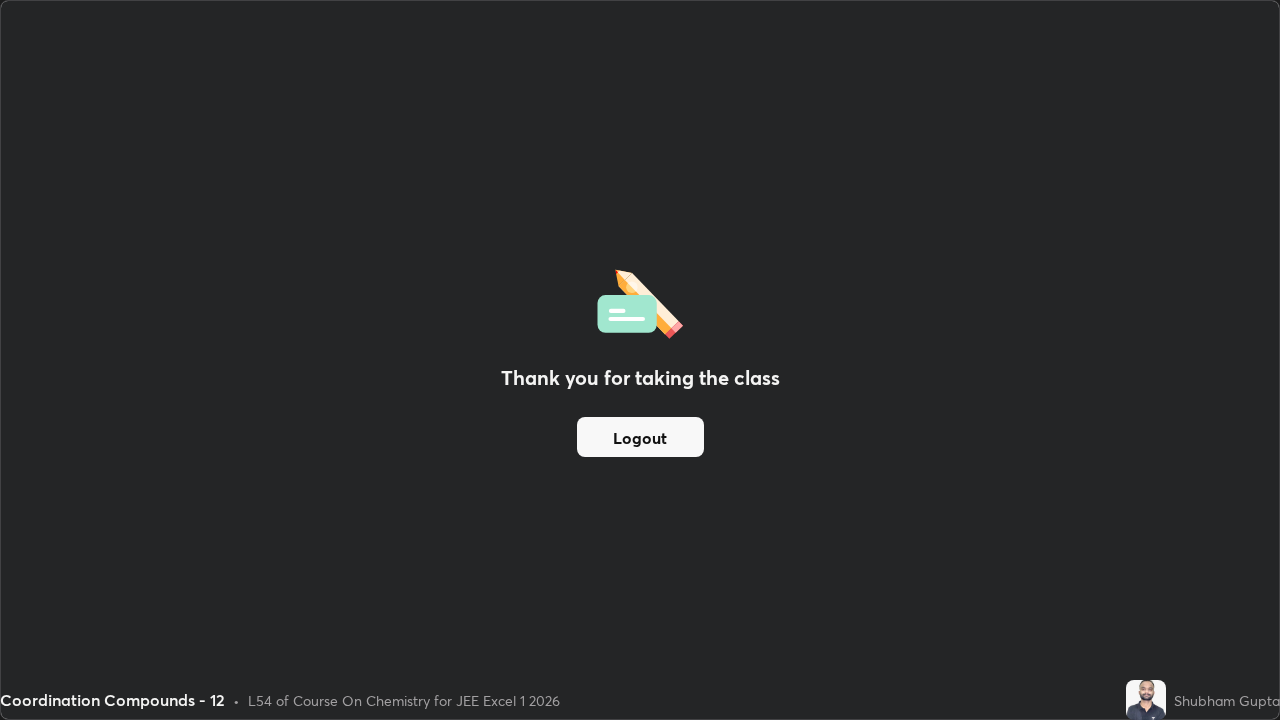click on "Logout" at bounding box center [640, 437] 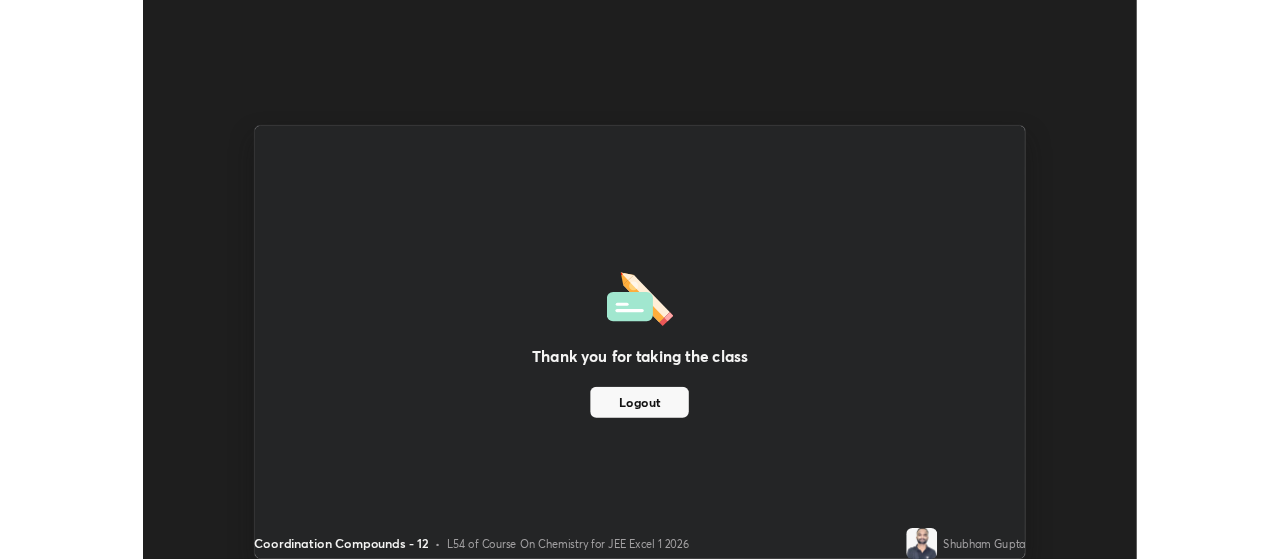 scroll, scrollTop: 559, scrollLeft: 1280, axis: both 